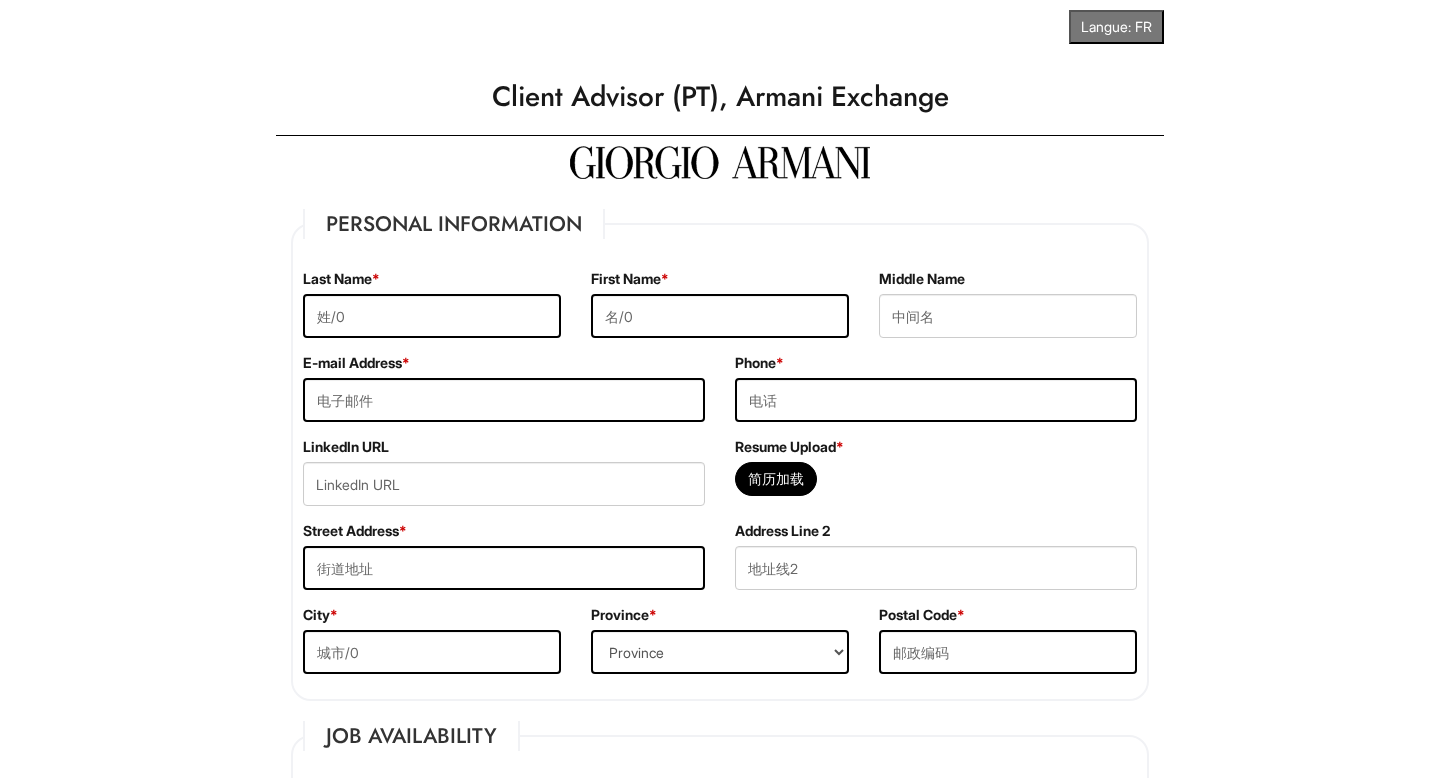 scroll, scrollTop: 0, scrollLeft: 0, axis: both 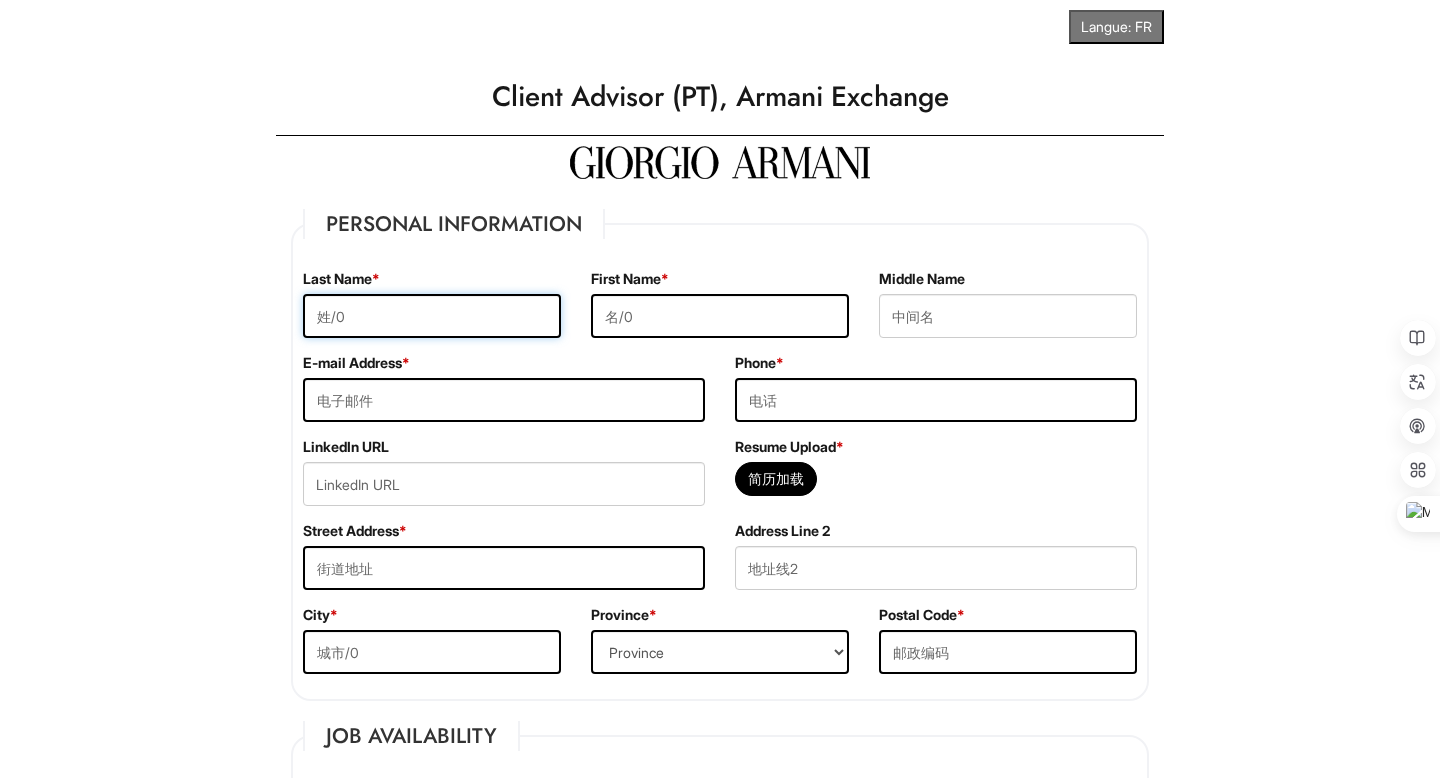 click at bounding box center [432, 316] 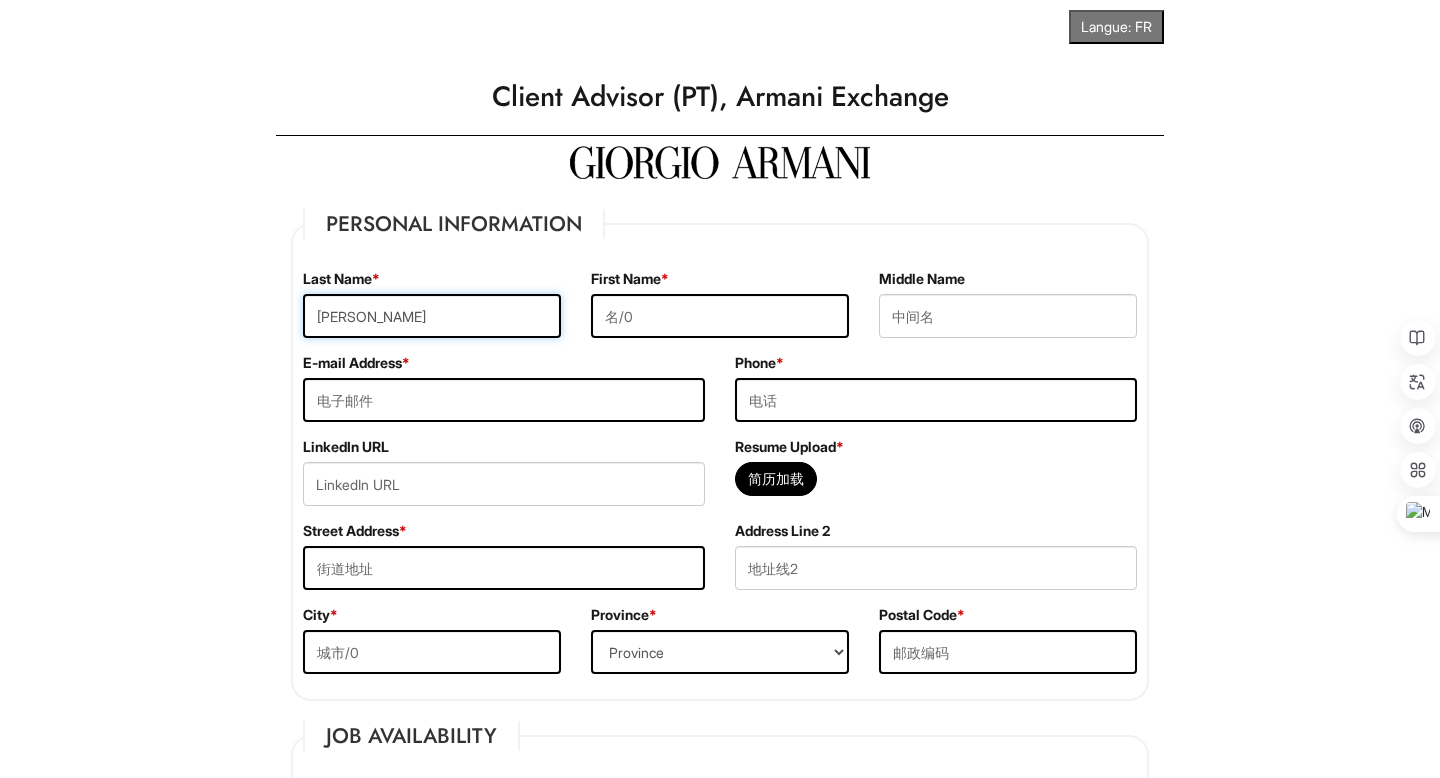 type on "Huang" 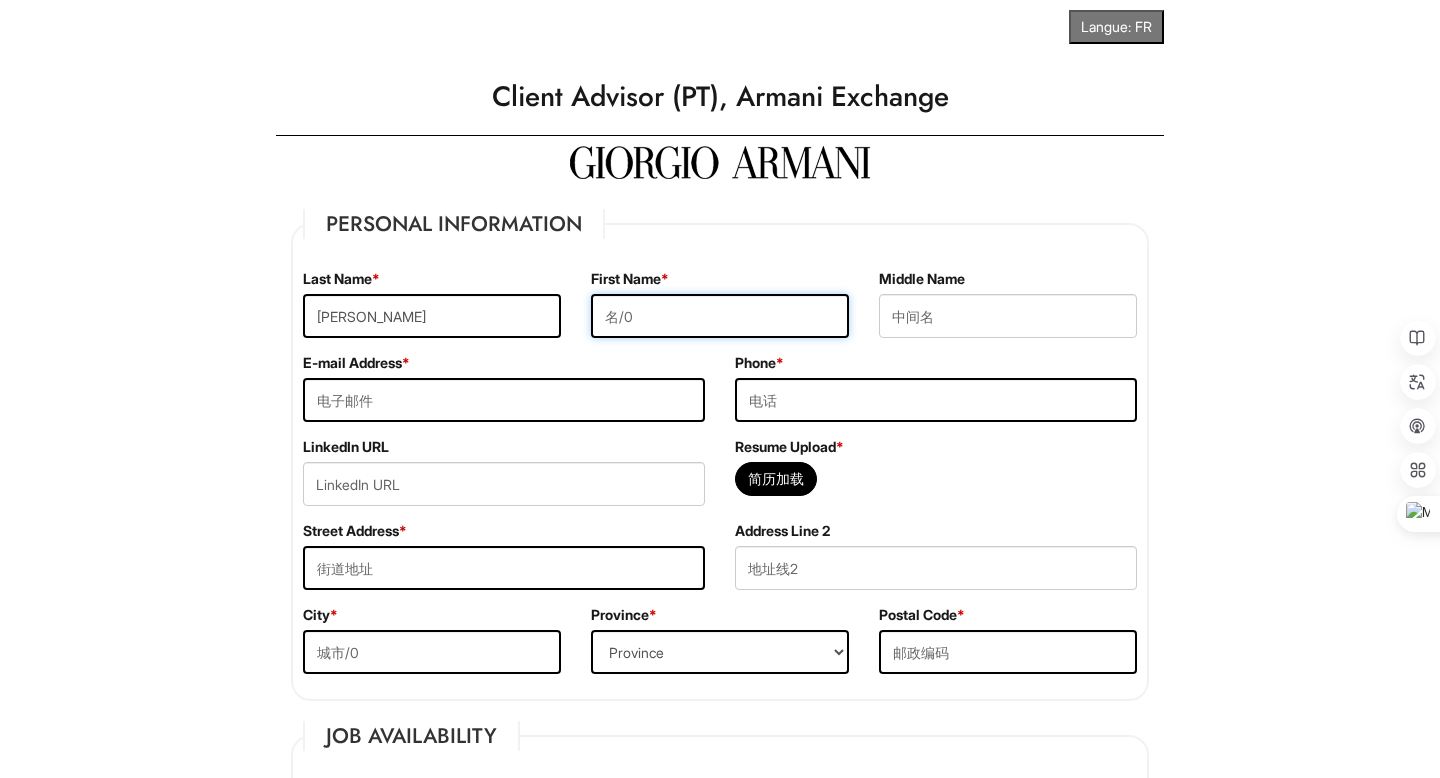click at bounding box center (720, 316) 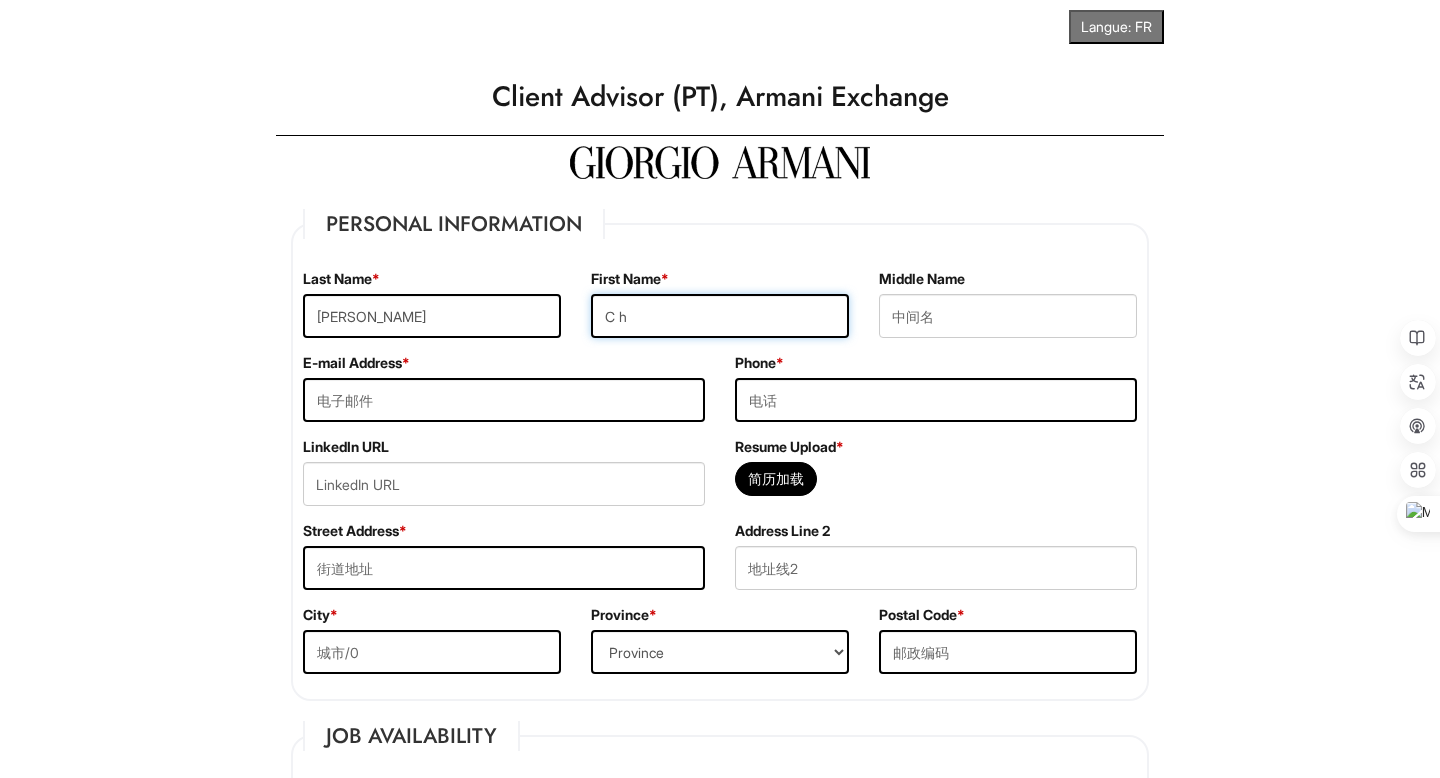 type on "C" 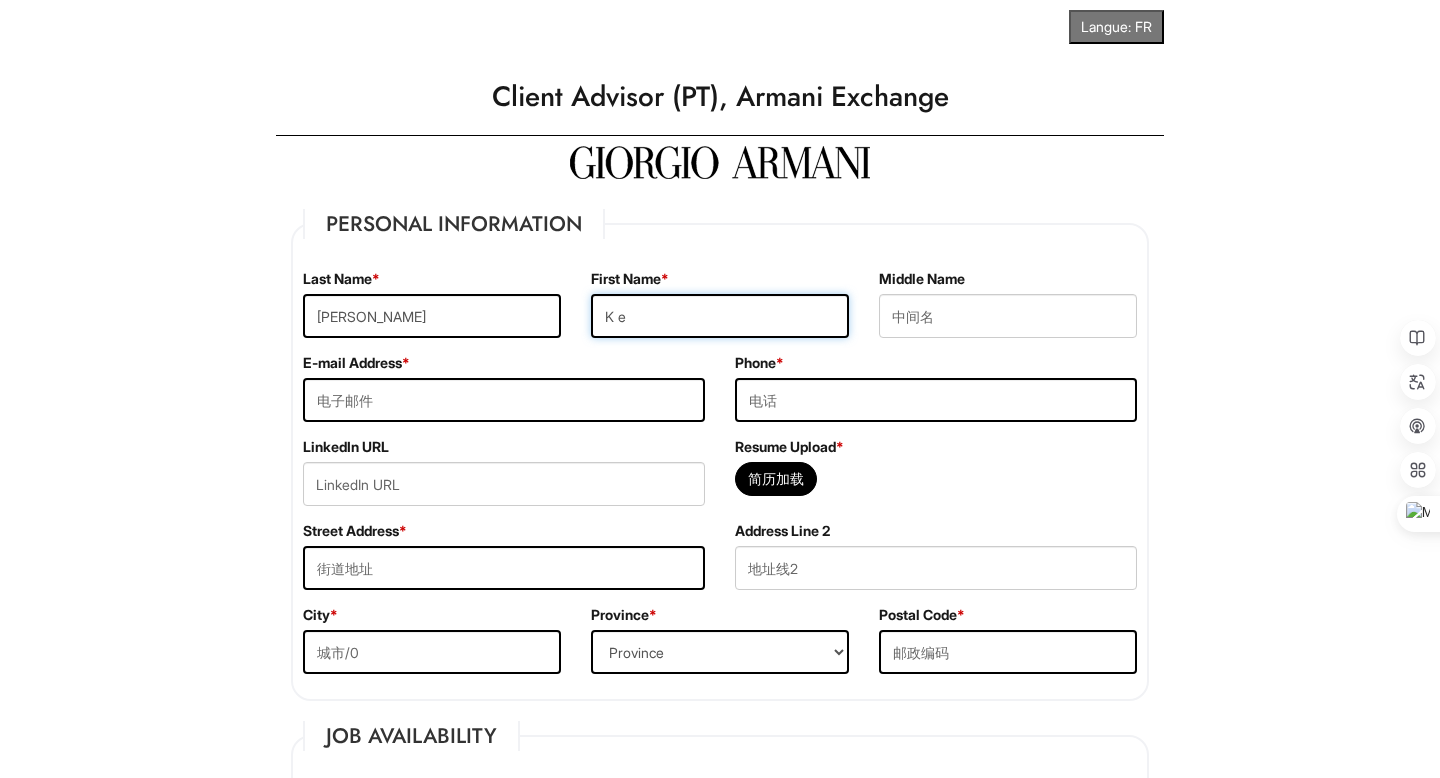 type on "K" 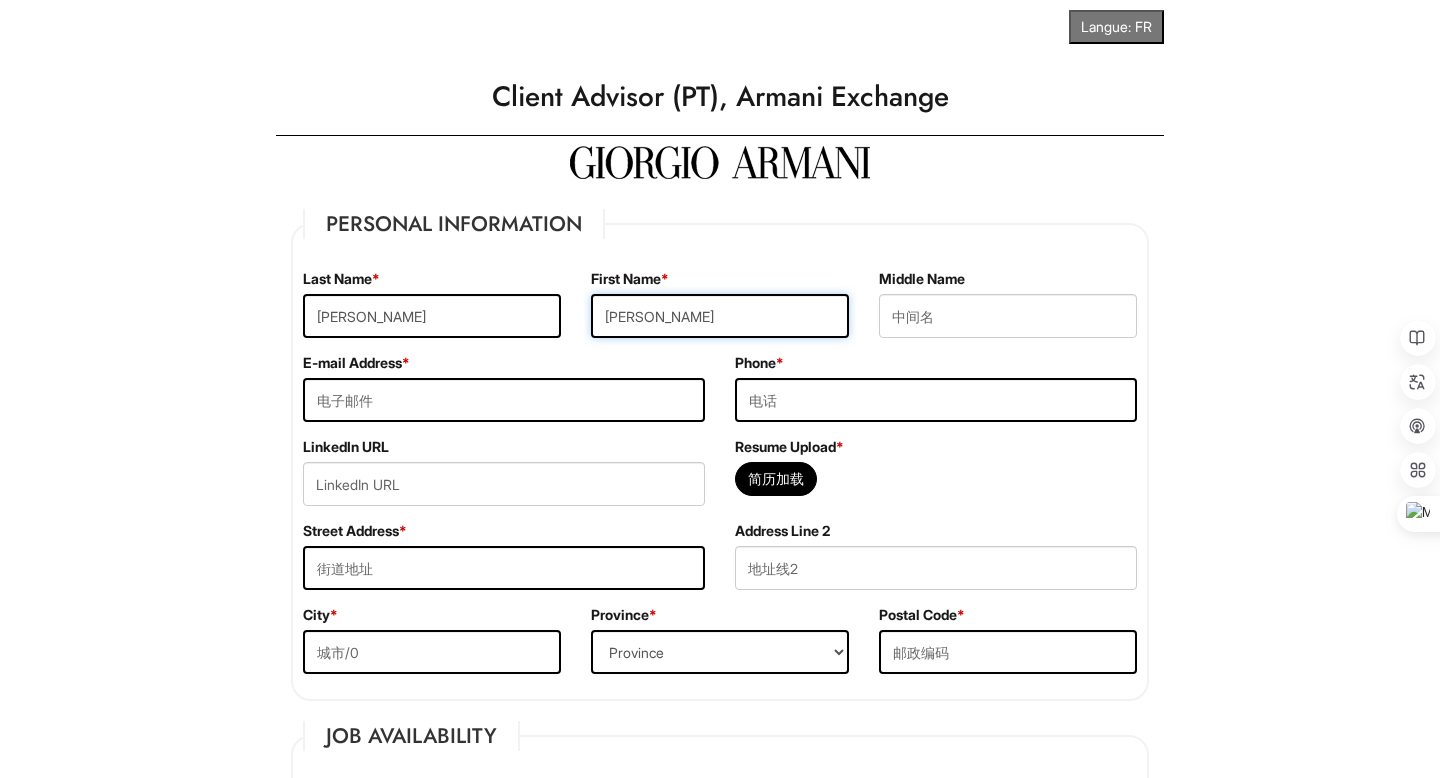 type on "Chloe" 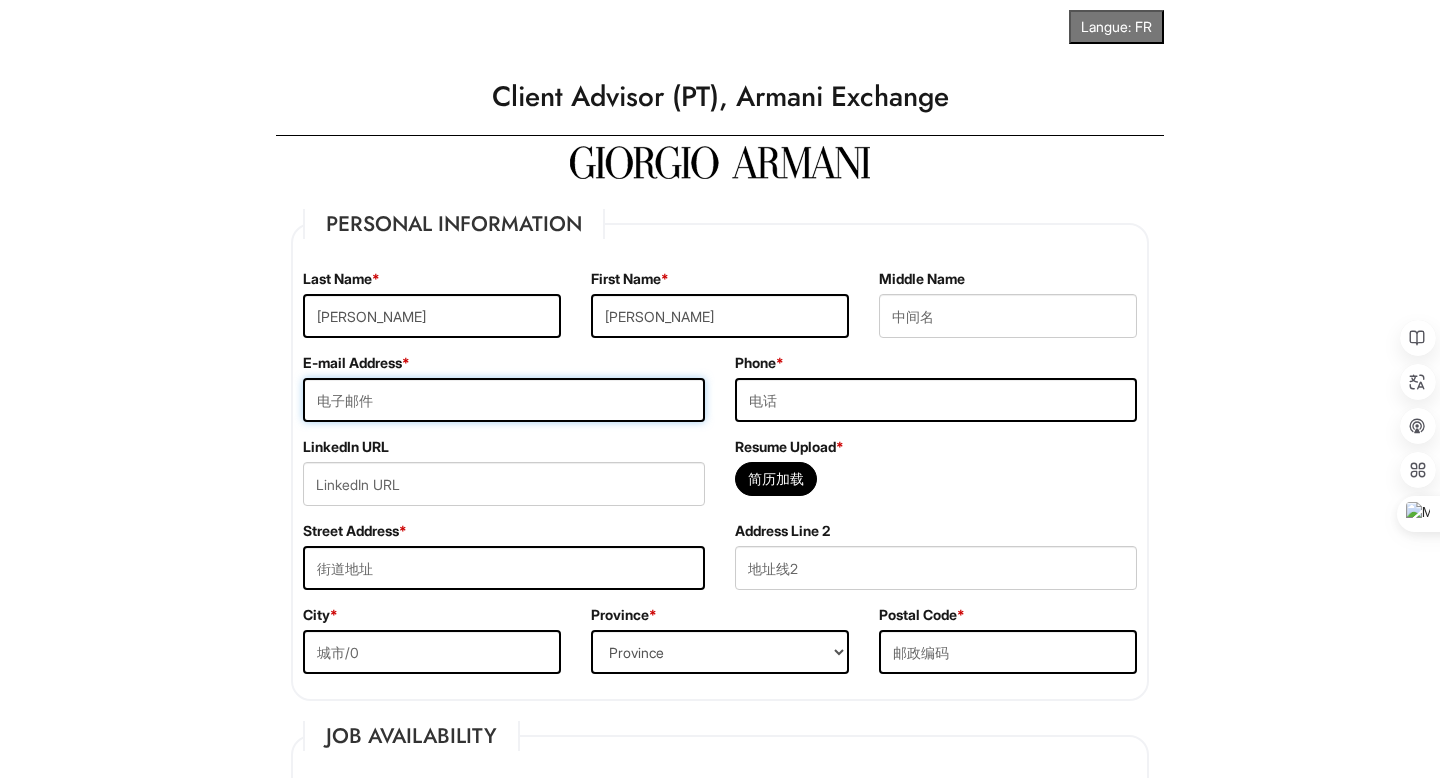 click at bounding box center (504, 400) 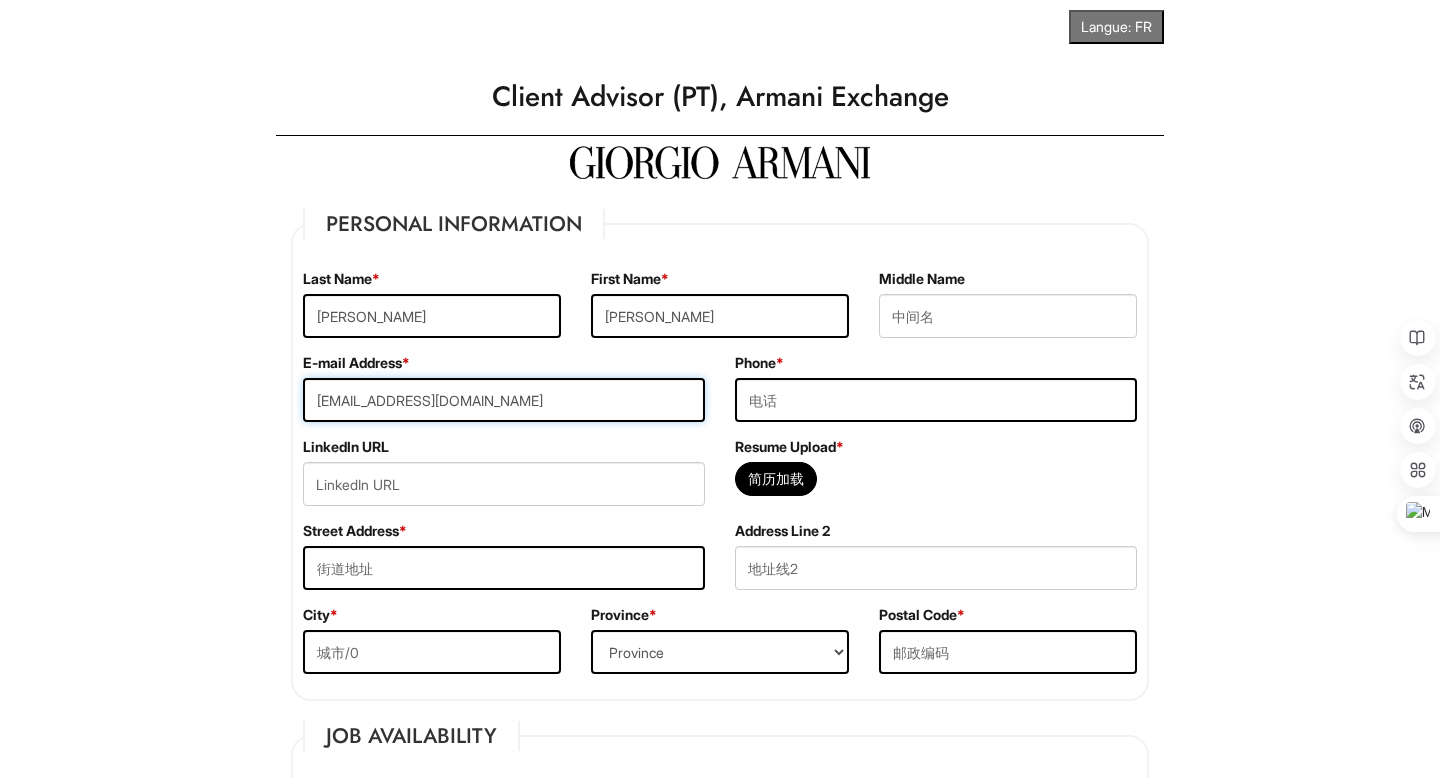 type on "chloewong333@gmail.com" 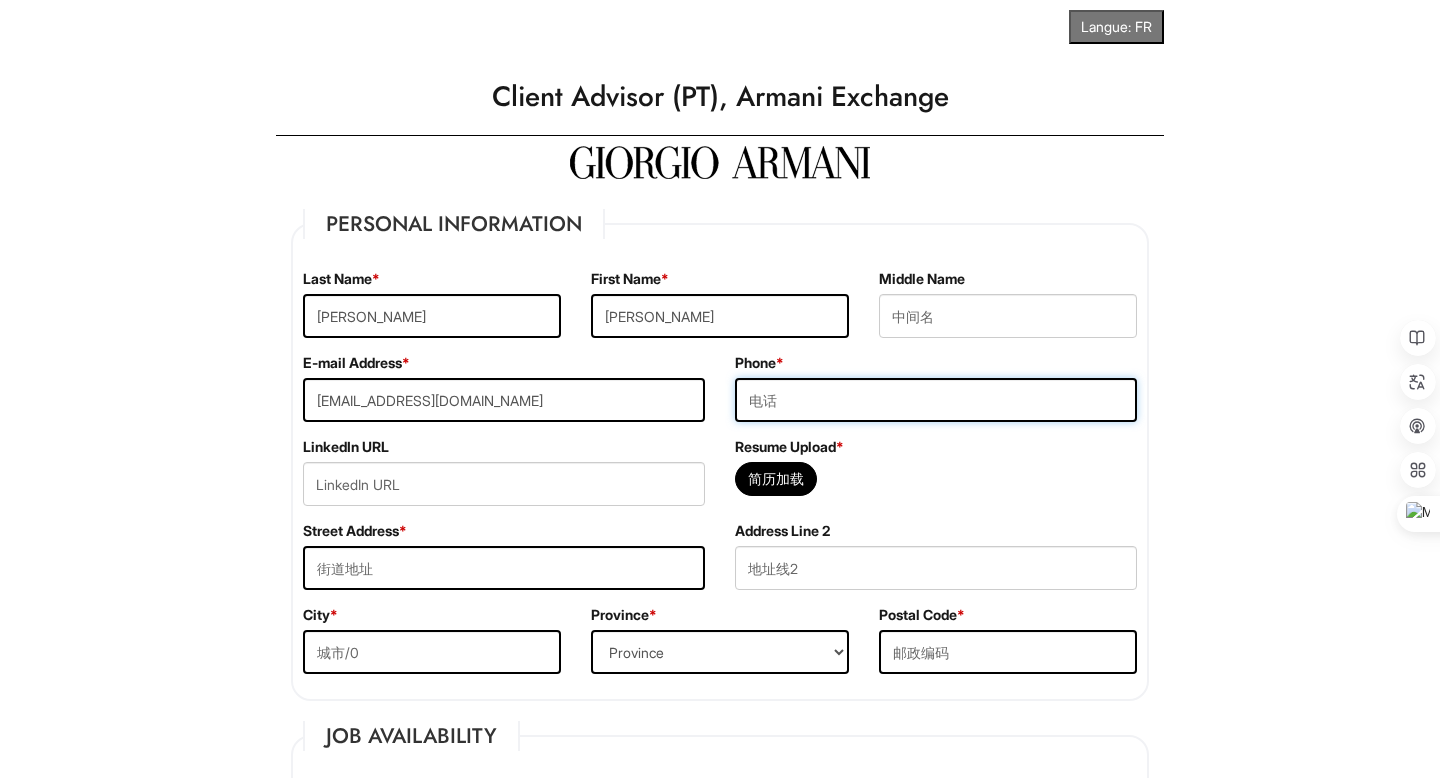 click at bounding box center [936, 400] 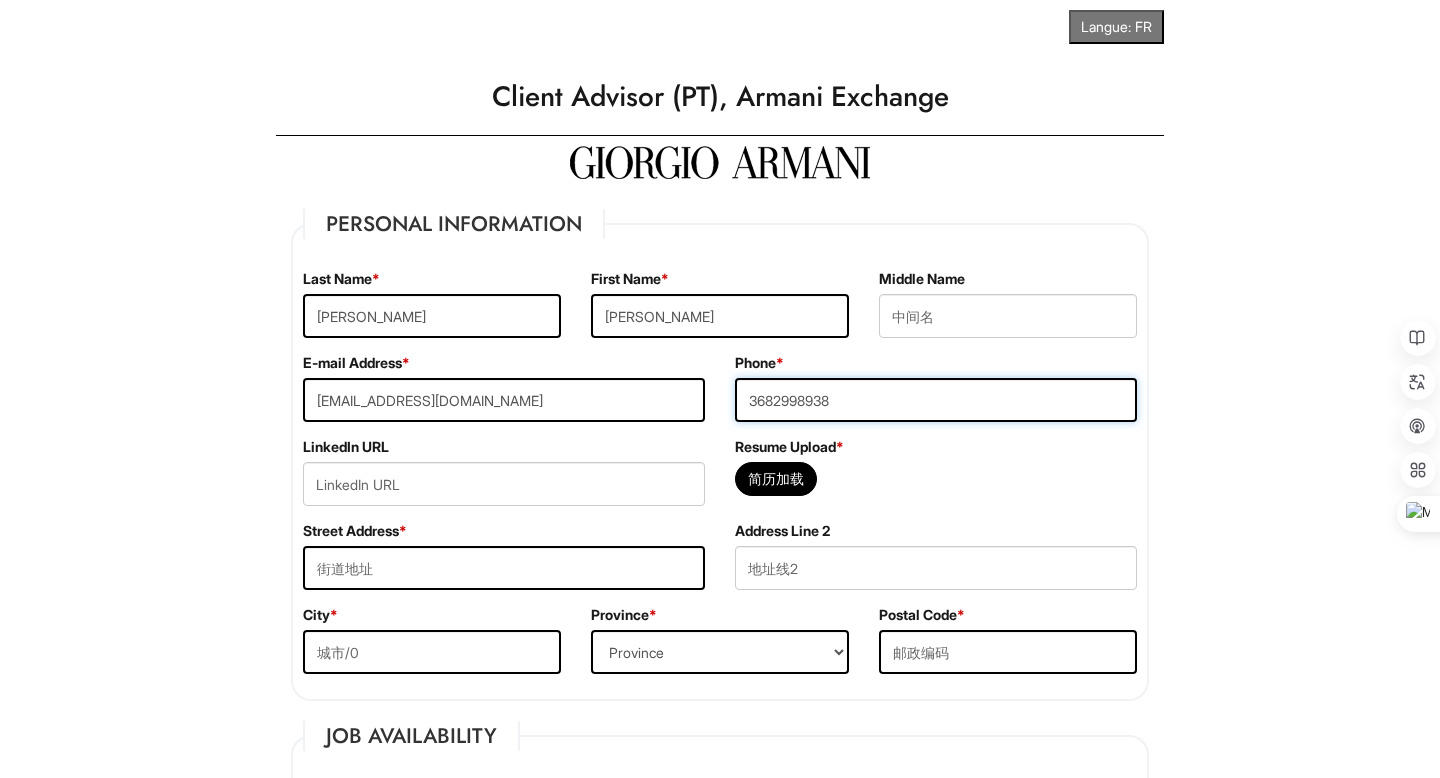 type on "3682998938" 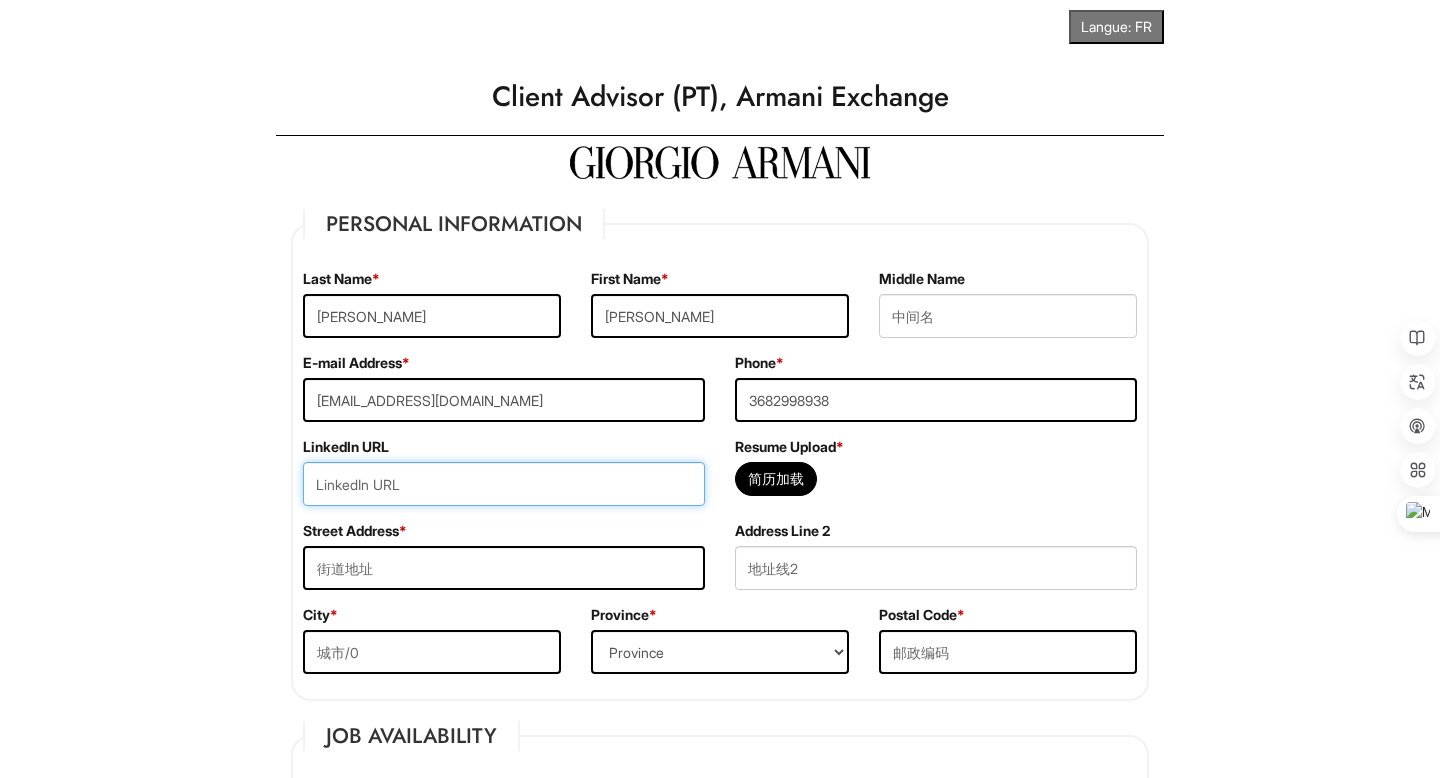 click at bounding box center (504, 484) 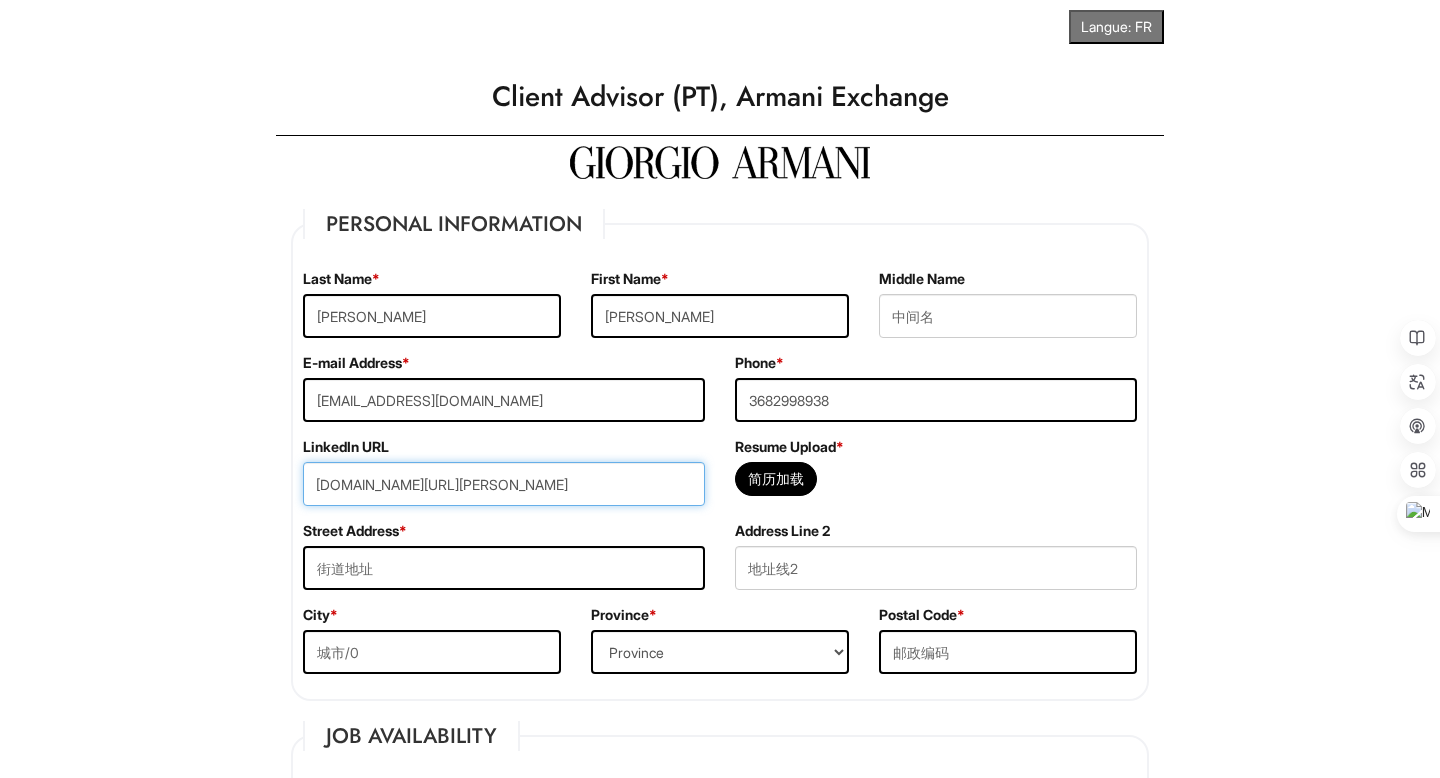 type on "www.linkedin.com/in/chloe-huang-8a2b83238" 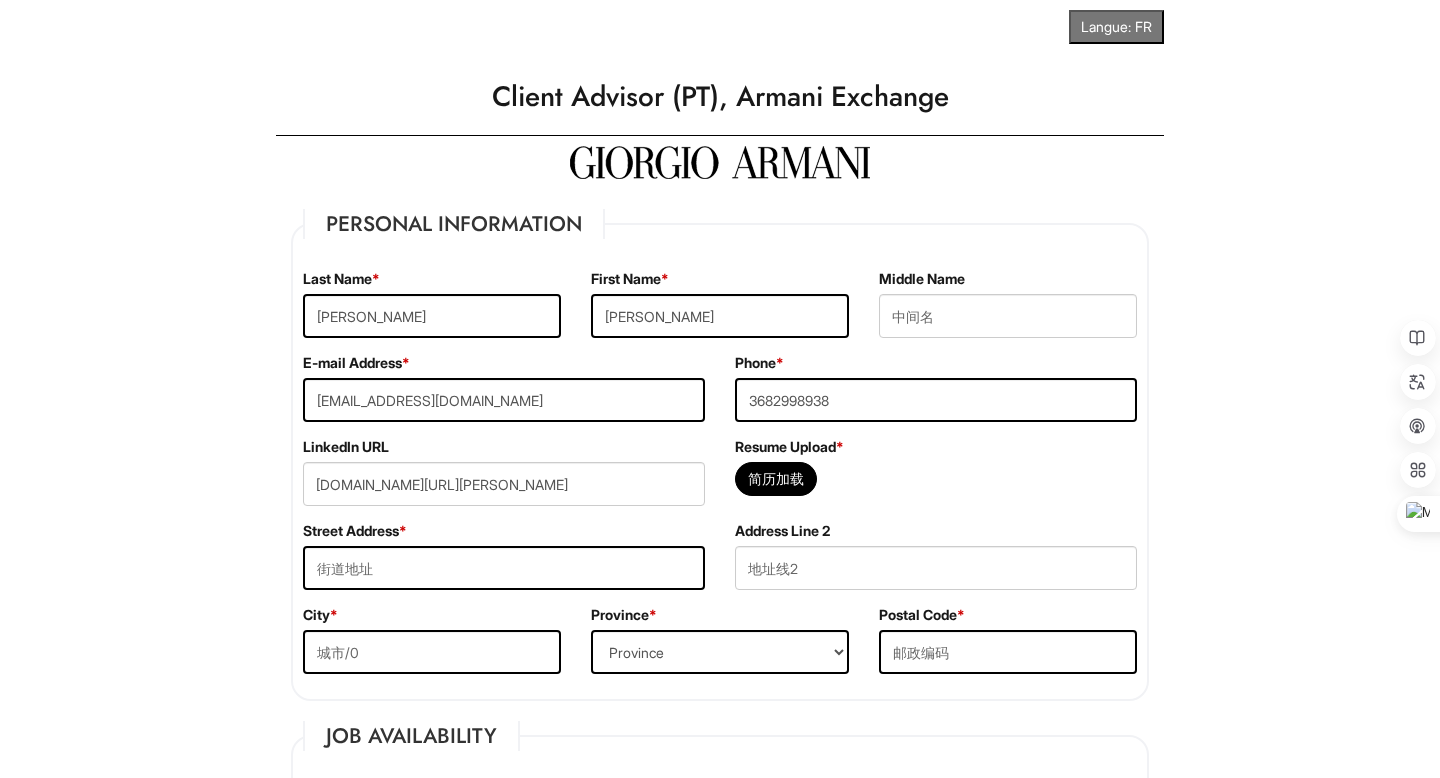drag, startPoint x: 869, startPoint y: 490, endPoint x: 802, endPoint y: 501, distance: 67.89698 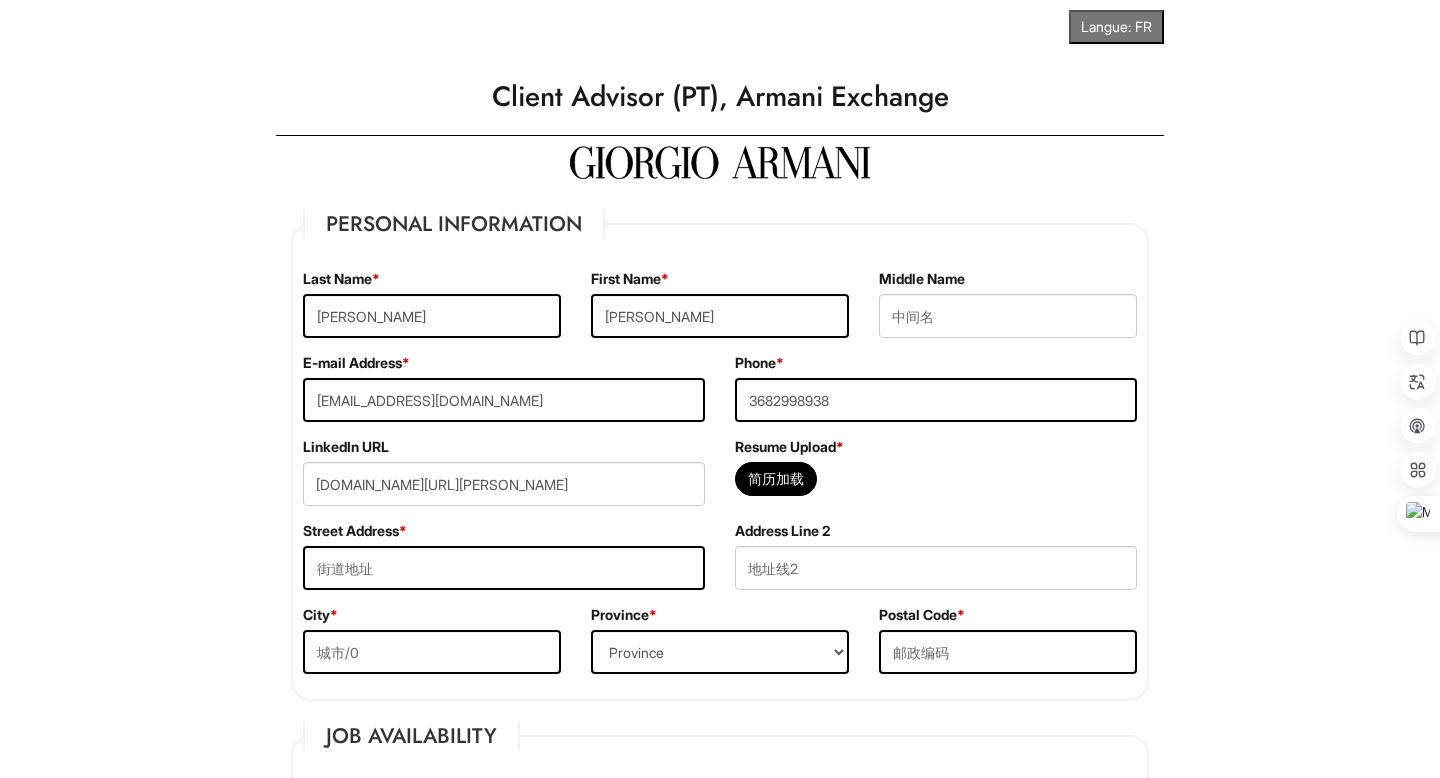 click on "简历加载" at bounding box center [936, 484] 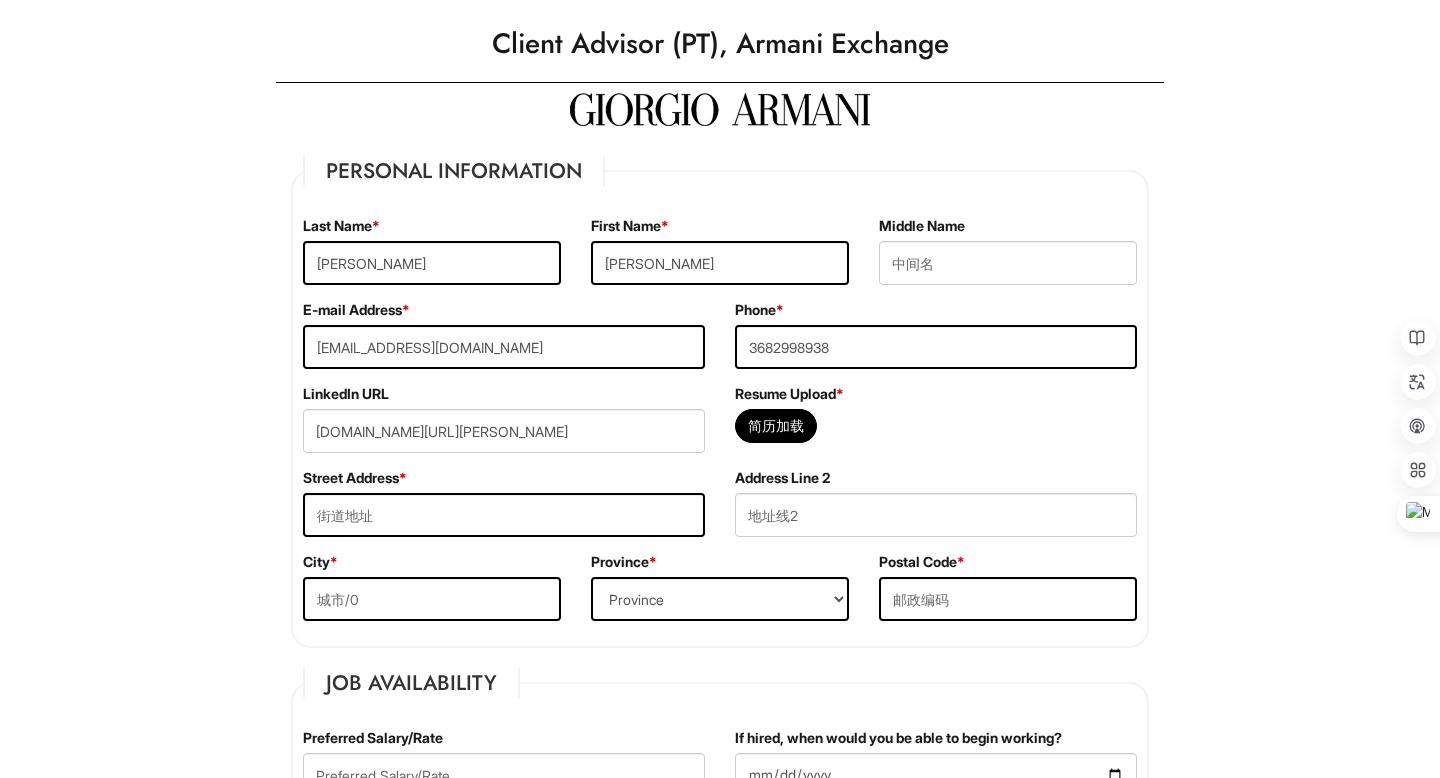 scroll, scrollTop: 75, scrollLeft: 0, axis: vertical 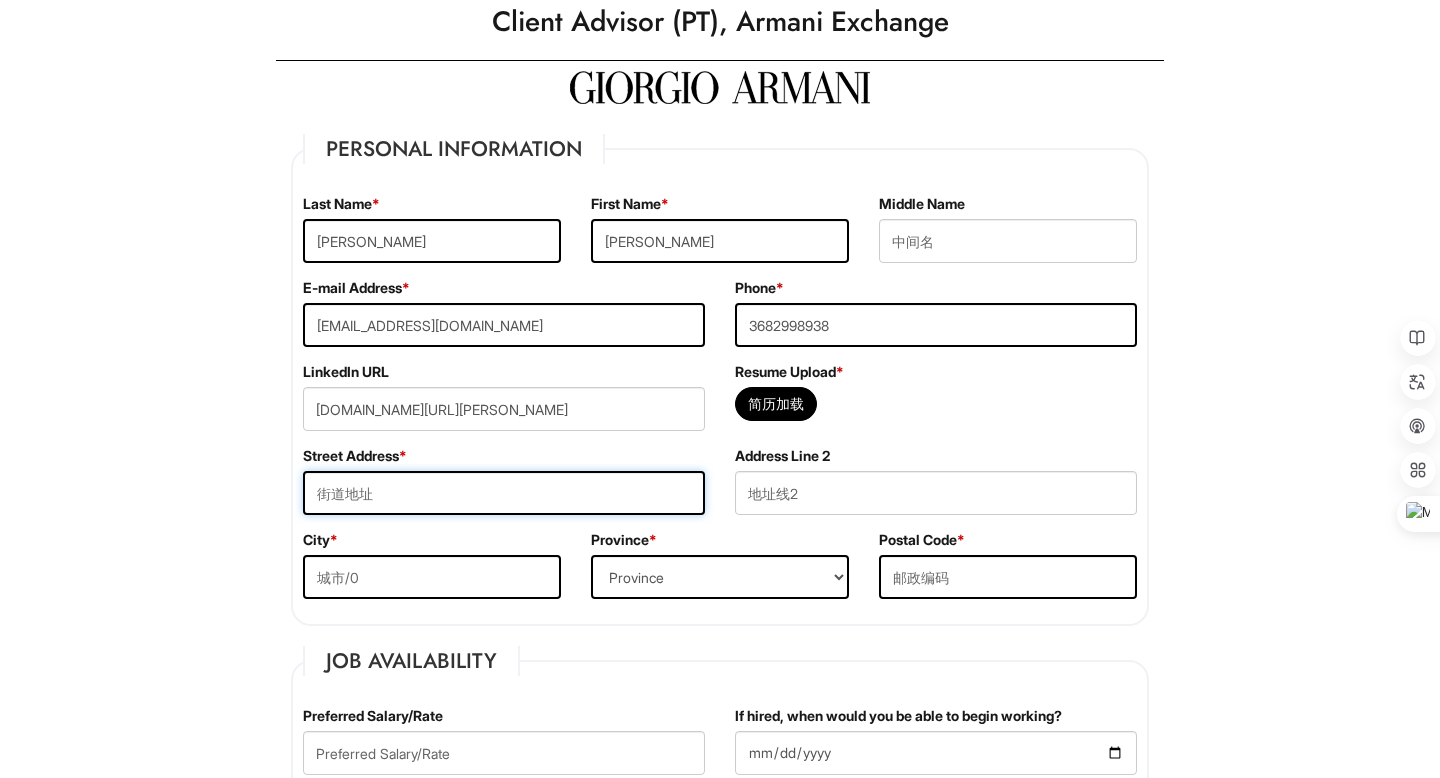 click at bounding box center [504, 493] 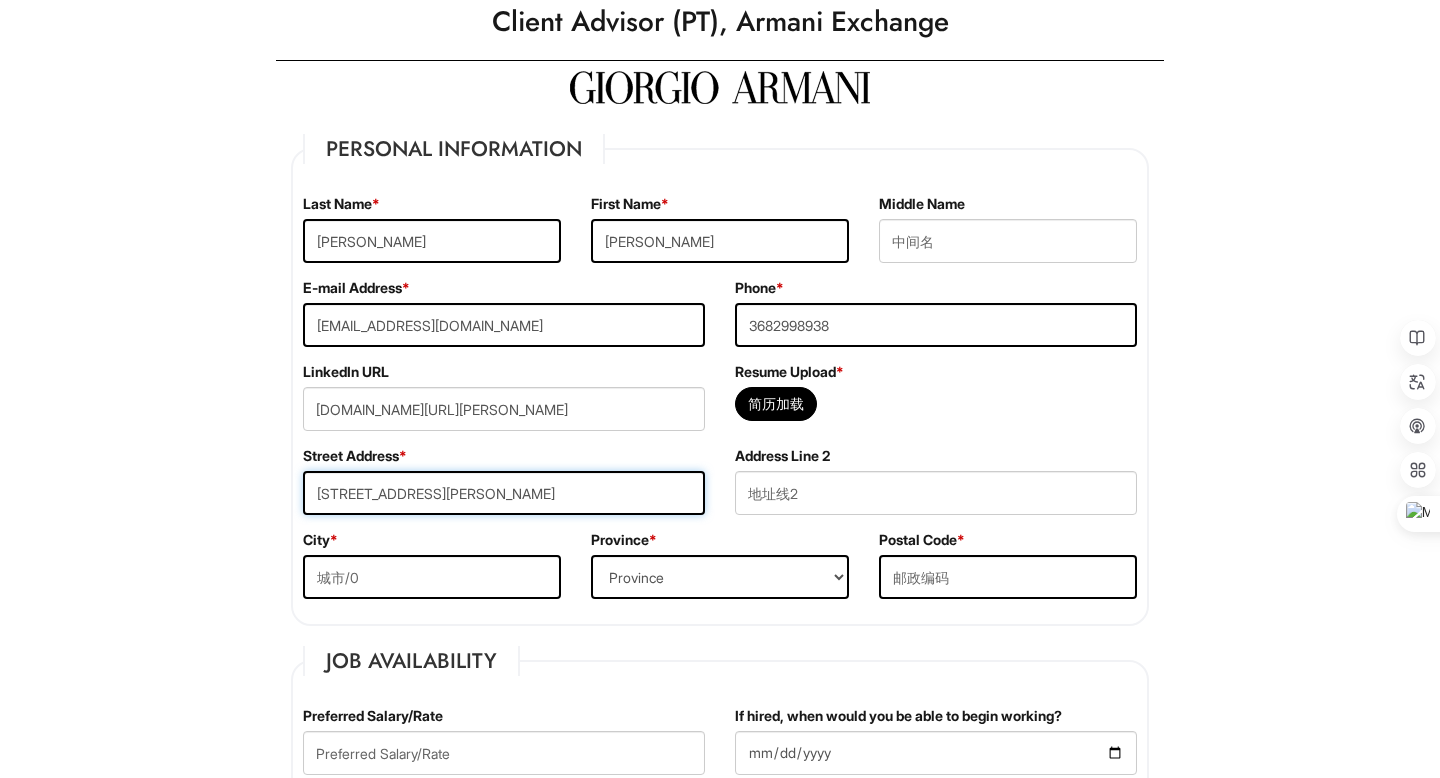 type on "8880 Horton Road, SW" 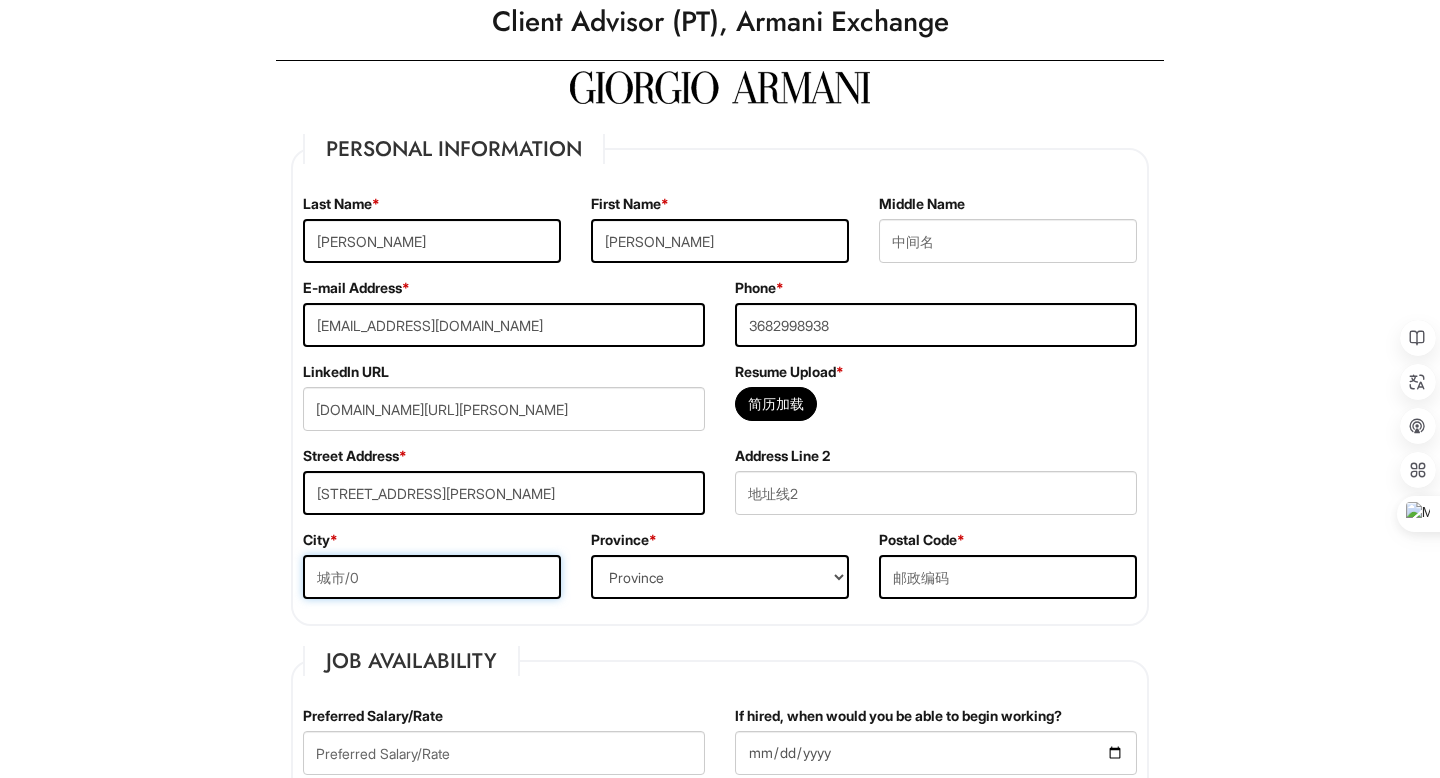 click at bounding box center (432, 577) 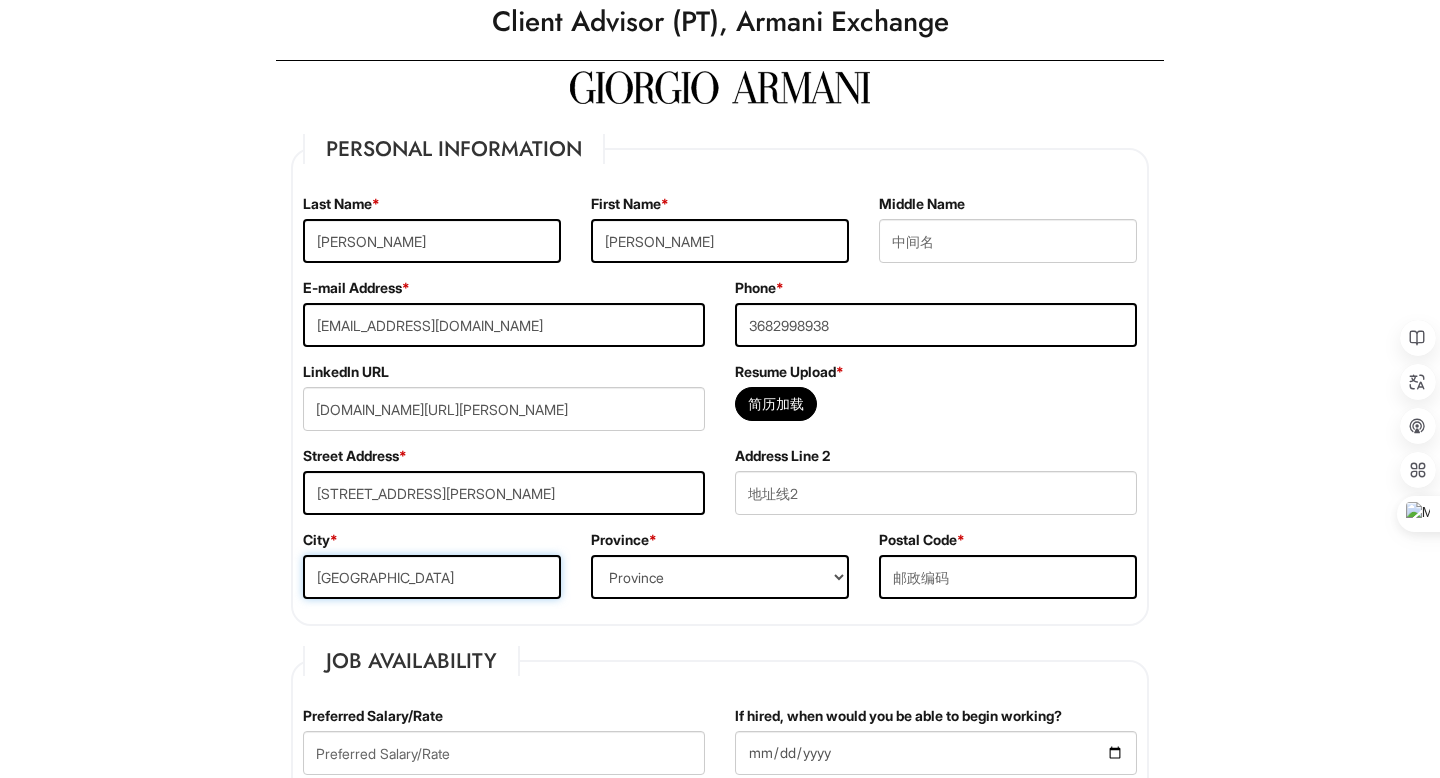 type on "Calgary" 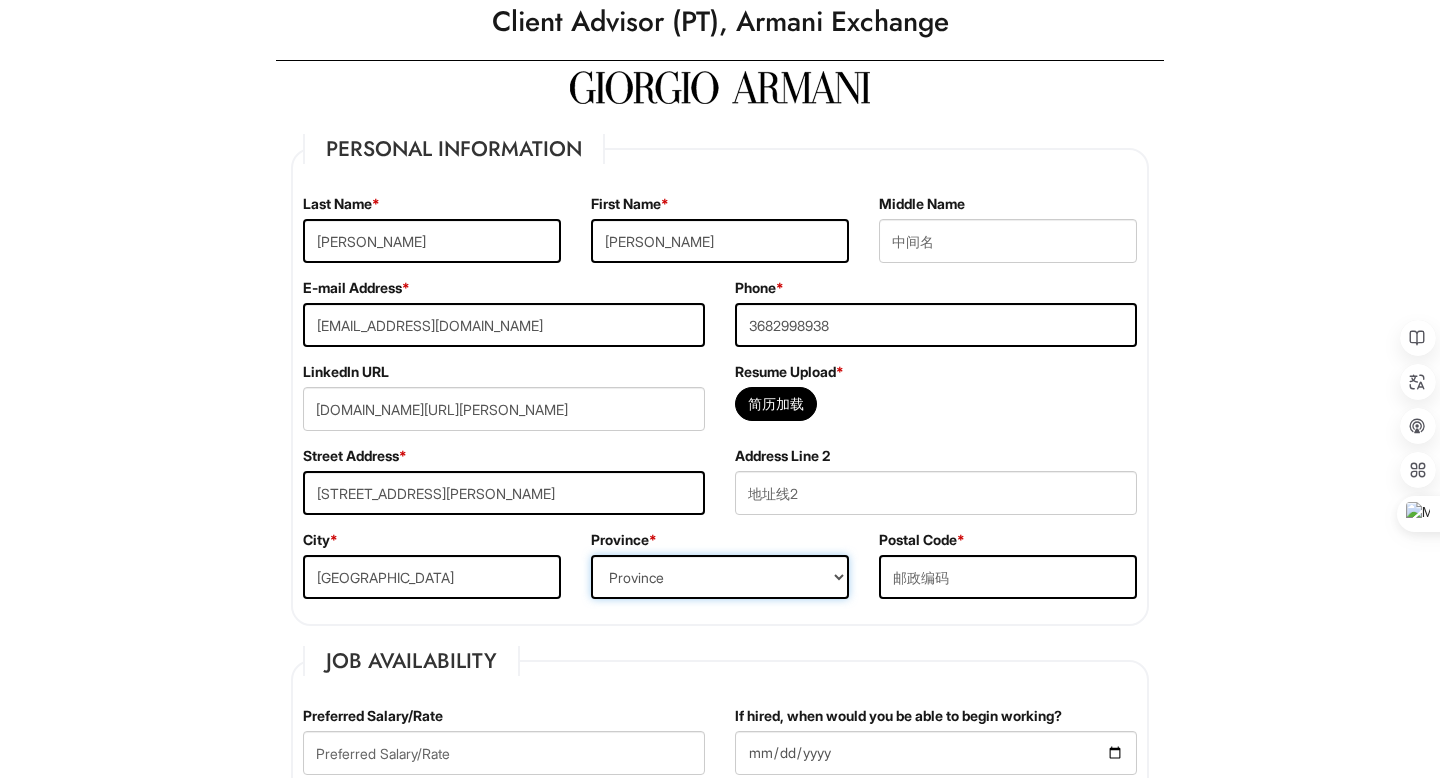 click on "Province ALBERTA BRITISH COLUMBIA MANITOBA NEW BRUNSWICK NEWFOUNDLAND NOVA SCOTIA NORTHWEST TERRITORIES NUNAVUT ONTARIO PRINCE EDWARD ISLAND QUEBEC SASKATCHEWAN YUKON TERRITORY ALABAMA ALASKA ARIZONA ARKANSAS CALIFORNIA COLORADO CONNECTICUT DELAWARE DISTRICT OF COLUMBIA FLORIDA GEORGIA HAWAII IDAHO ILLINOIS INDIANA IOWA KANSAS KENTUCKY LOUISIANA MAINE MARYLAND MASSACHUSETTS MICHIGAN MINNESOTA MISSISSIPPI MISSOURI MONTANA NEBRASKA NEVADA NEW HAMPSHIRE NEW JERSEY NEW MEXICO NEW YORK NORTH CAROLINA NORTH DAKOTA OHIO OKLAHOMA OREGON PENNSYLVANIA RHODE ISLAND SOUTH CAROLINA SOUTH DAKOTA TENNESSEE TEXAS UTAH VERMONT VIRGINIA WASHINGTON WEST VIRGINIA WISCONSIN WYOMING US-AMERICAN SAMOA US-FEDERATED STATES OF MICRONESIA US-GUAM US-MARSHALL ISLANDS US-NORTHERN MARIANA ISLANDS US-PALAU US-PUERTO RICO" at bounding box center (720, 577) 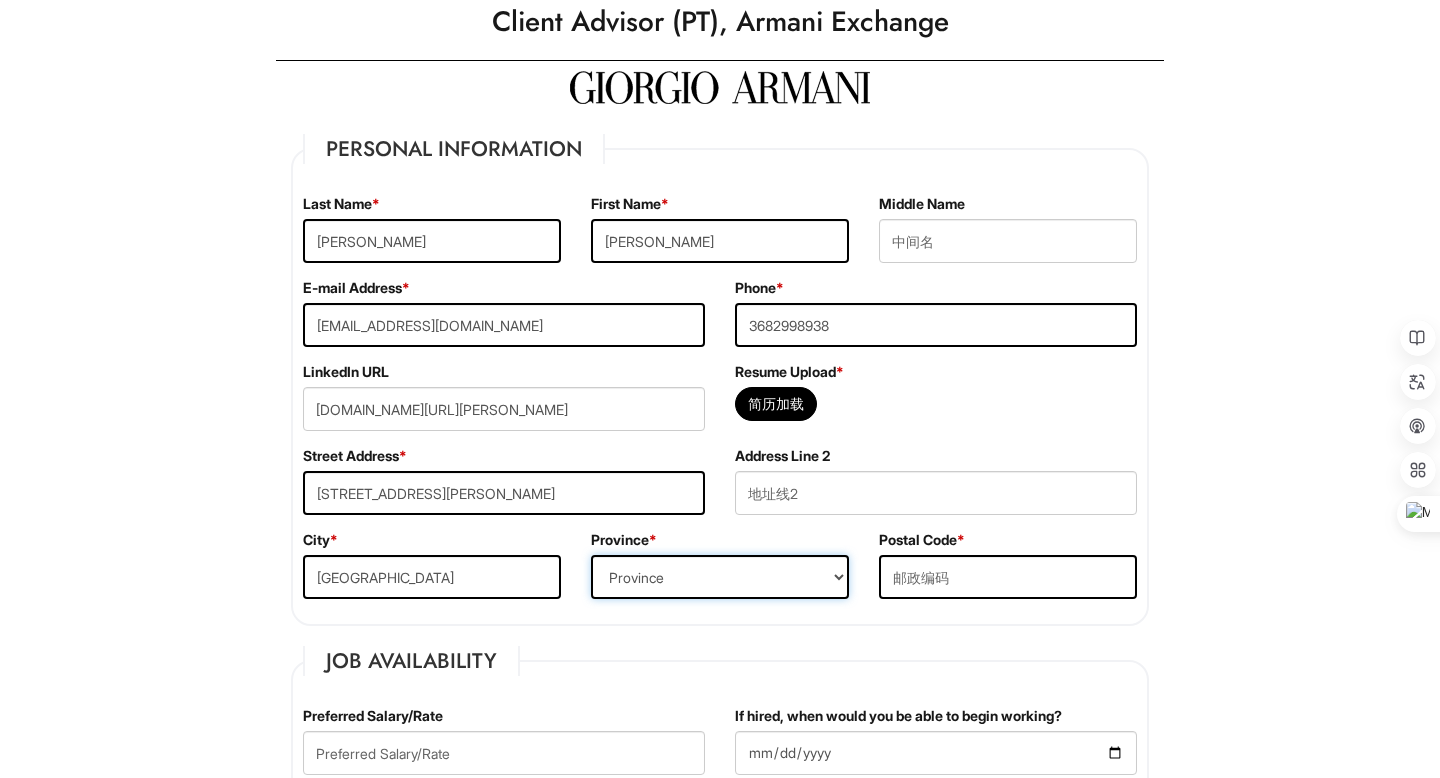 select on "AB" 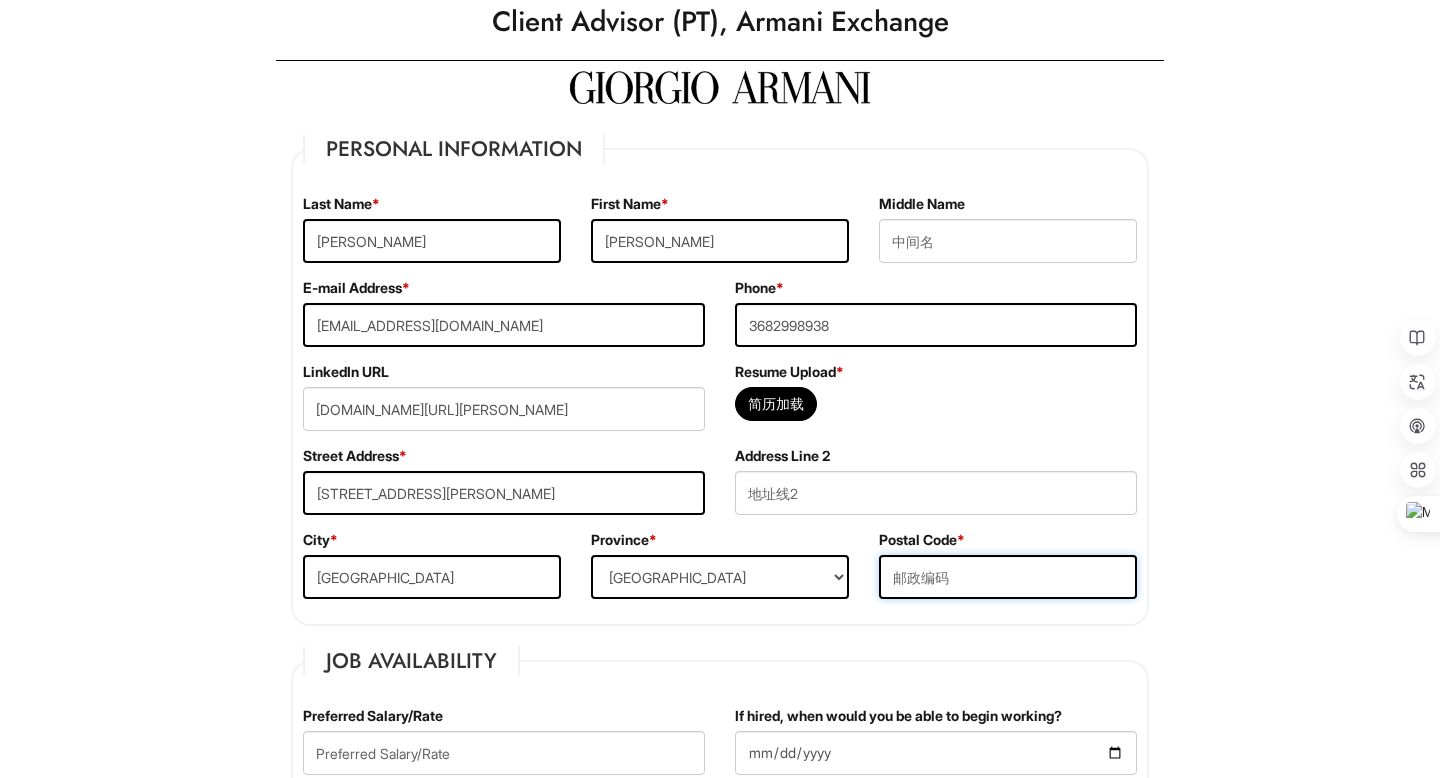 click at bounding box center [1008, 577] 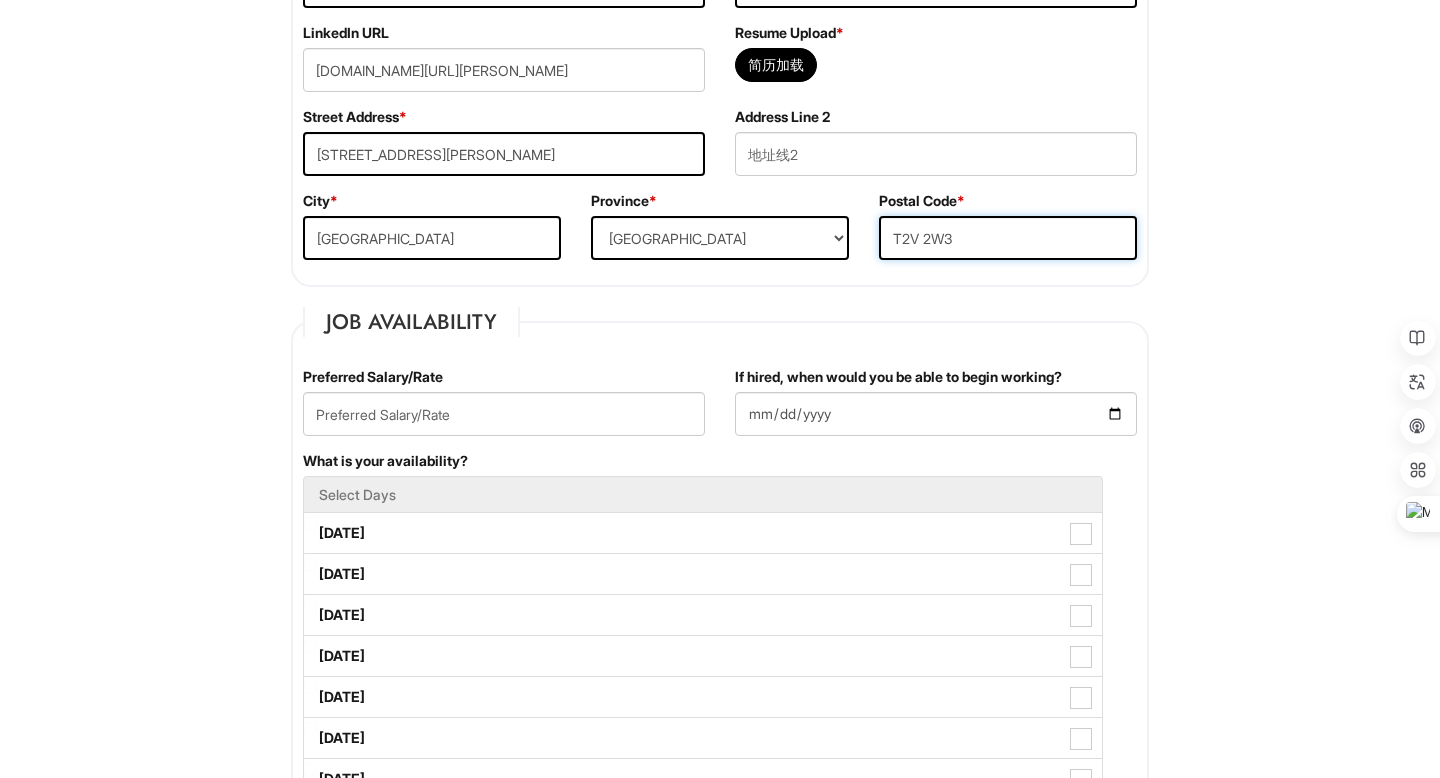 scroll, scrollTop: 415, scrollLeft: 0, axis: vertical 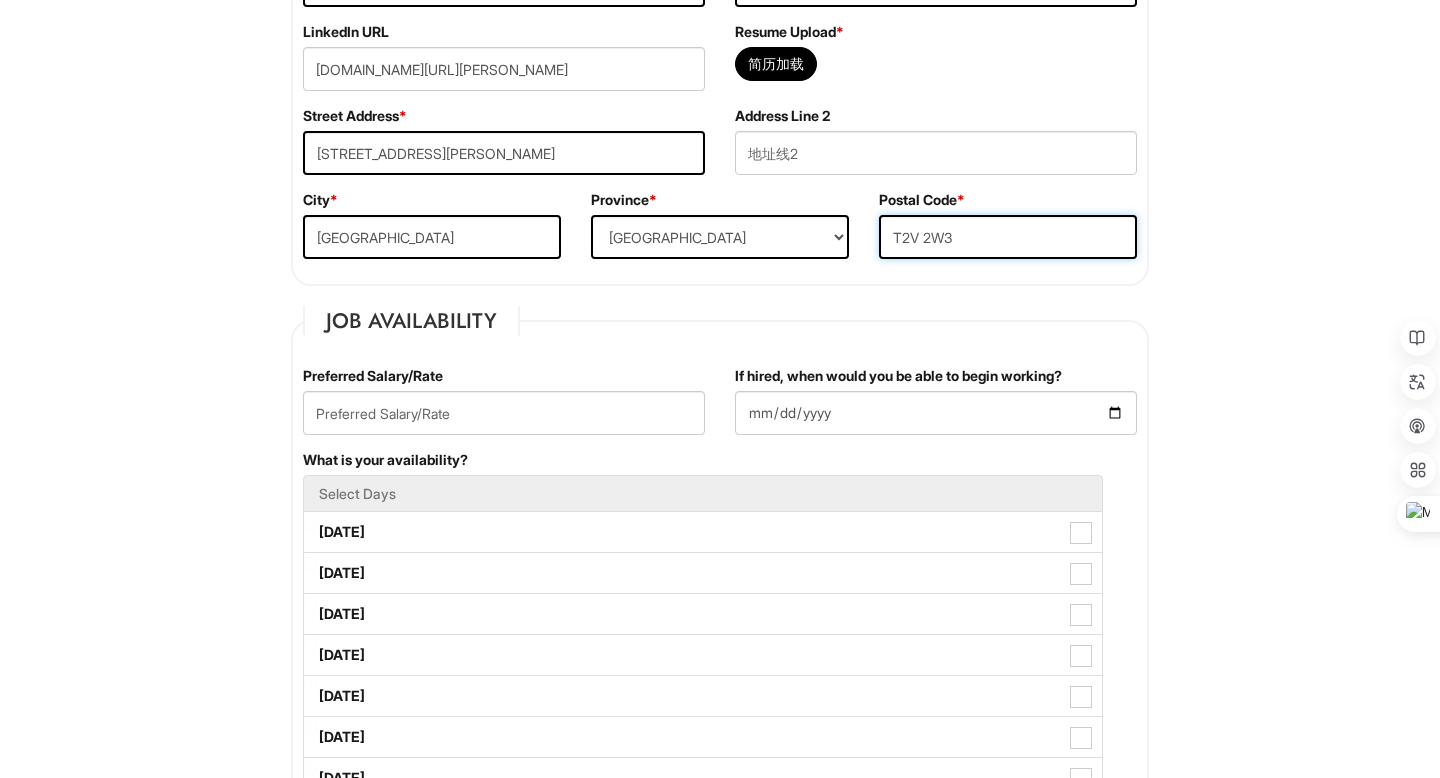 type on "T2V 2W3" 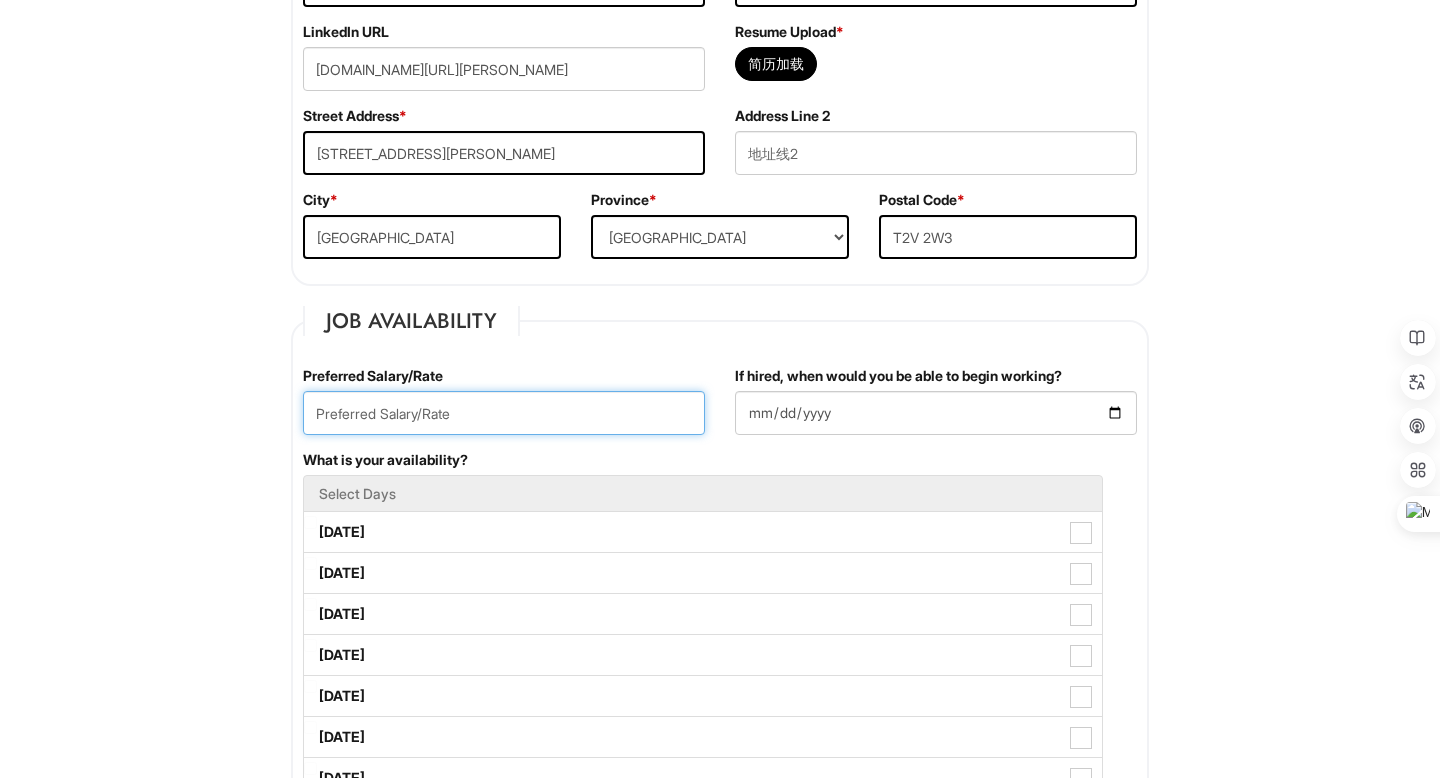 click at bounding box center [504, 413] 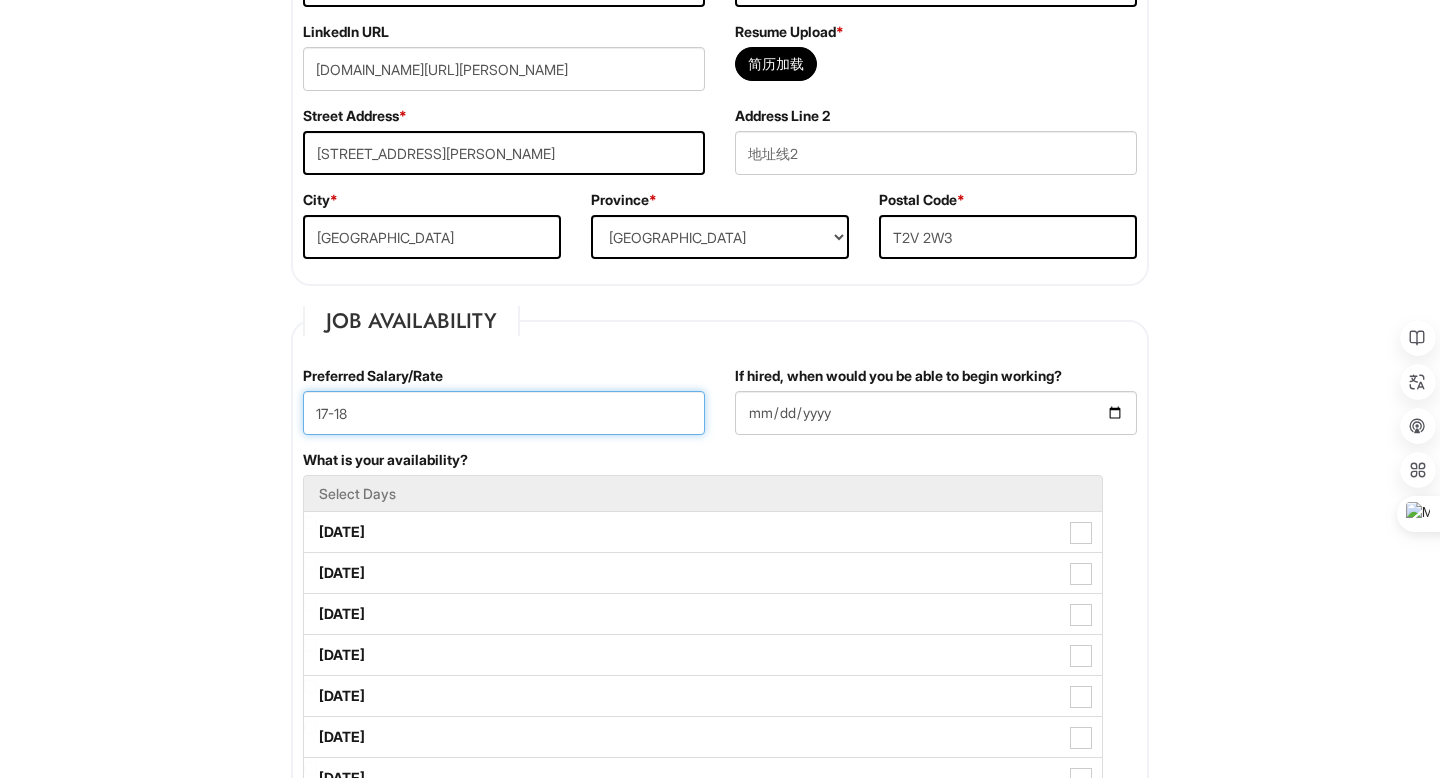 type on "17-18" 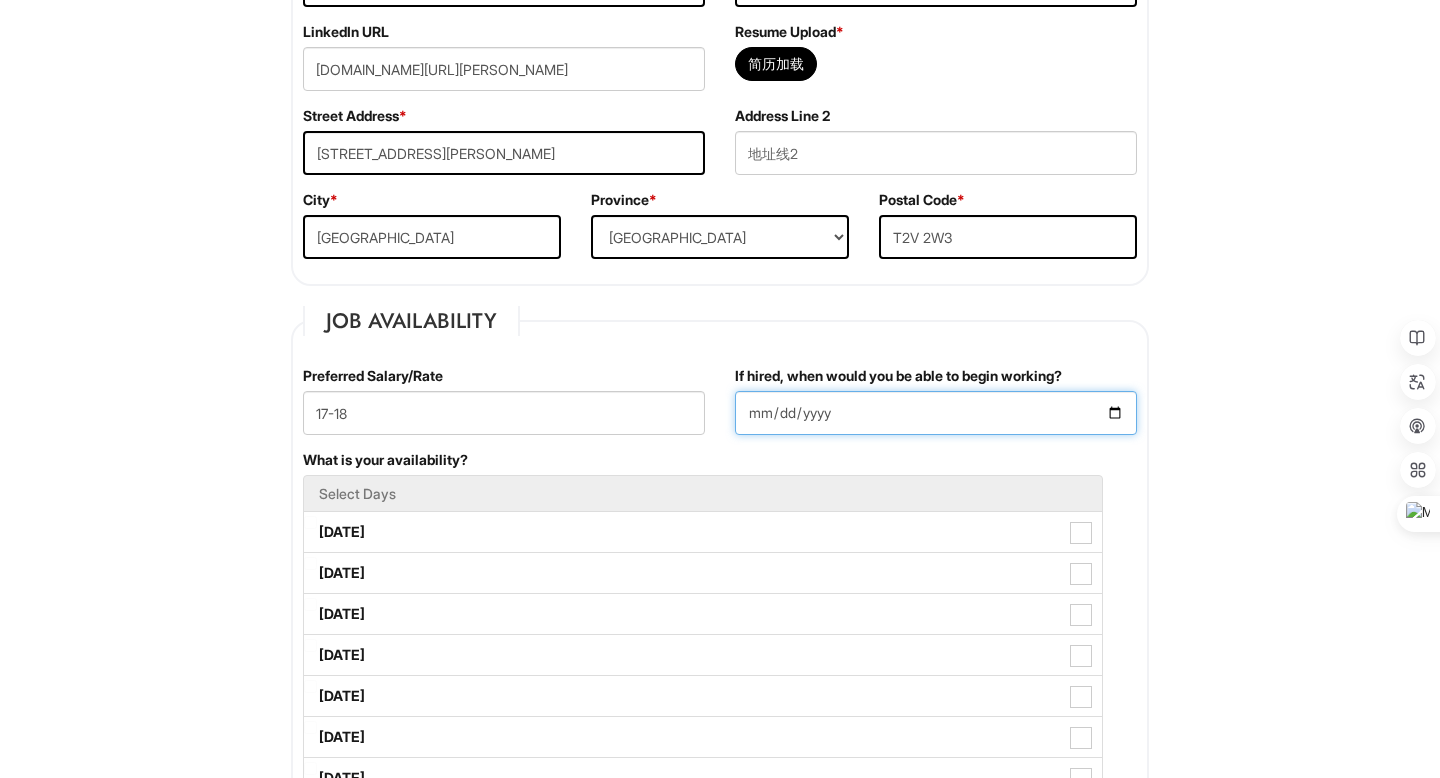 click on "If hired, when would you be able to begin working?" at bounding box center [936, 413] 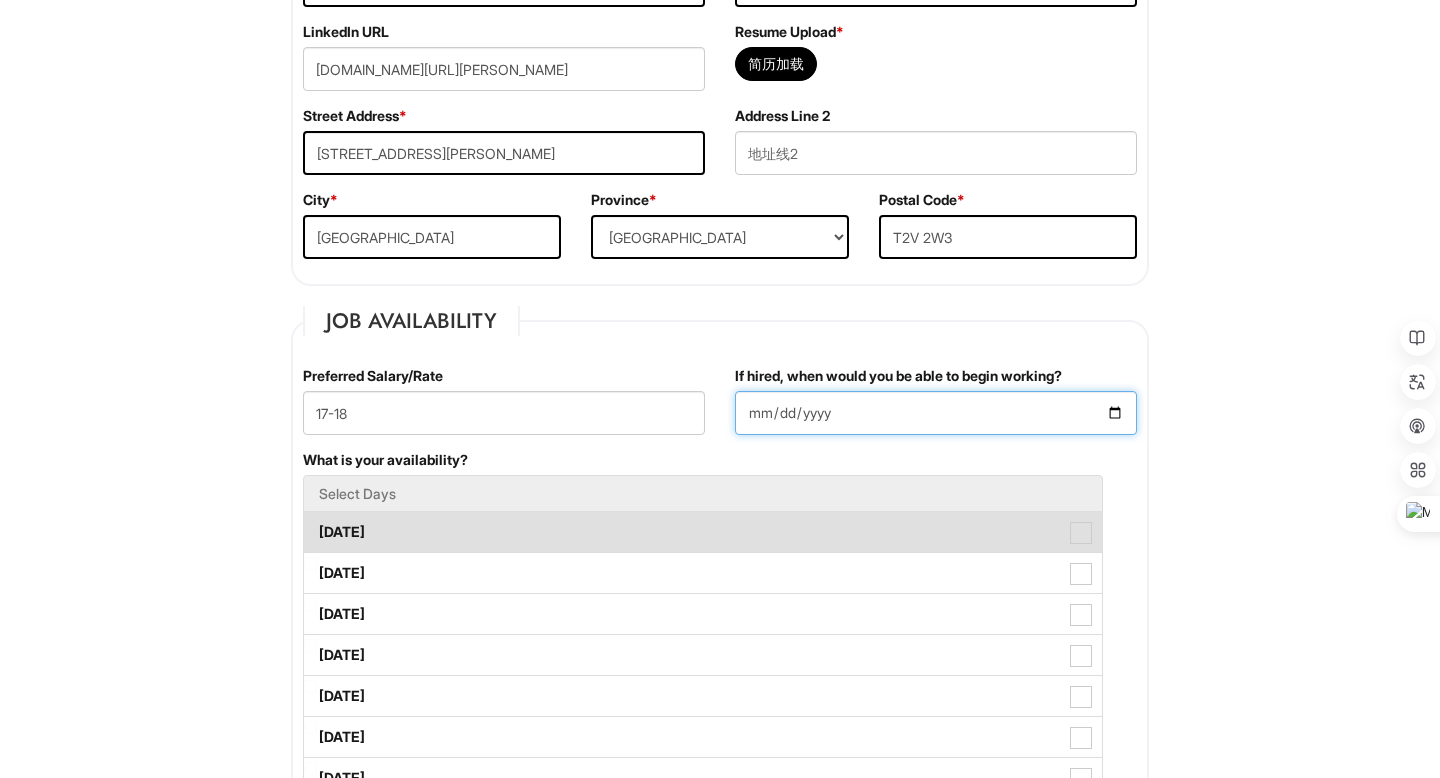 type on "2025-08-04" 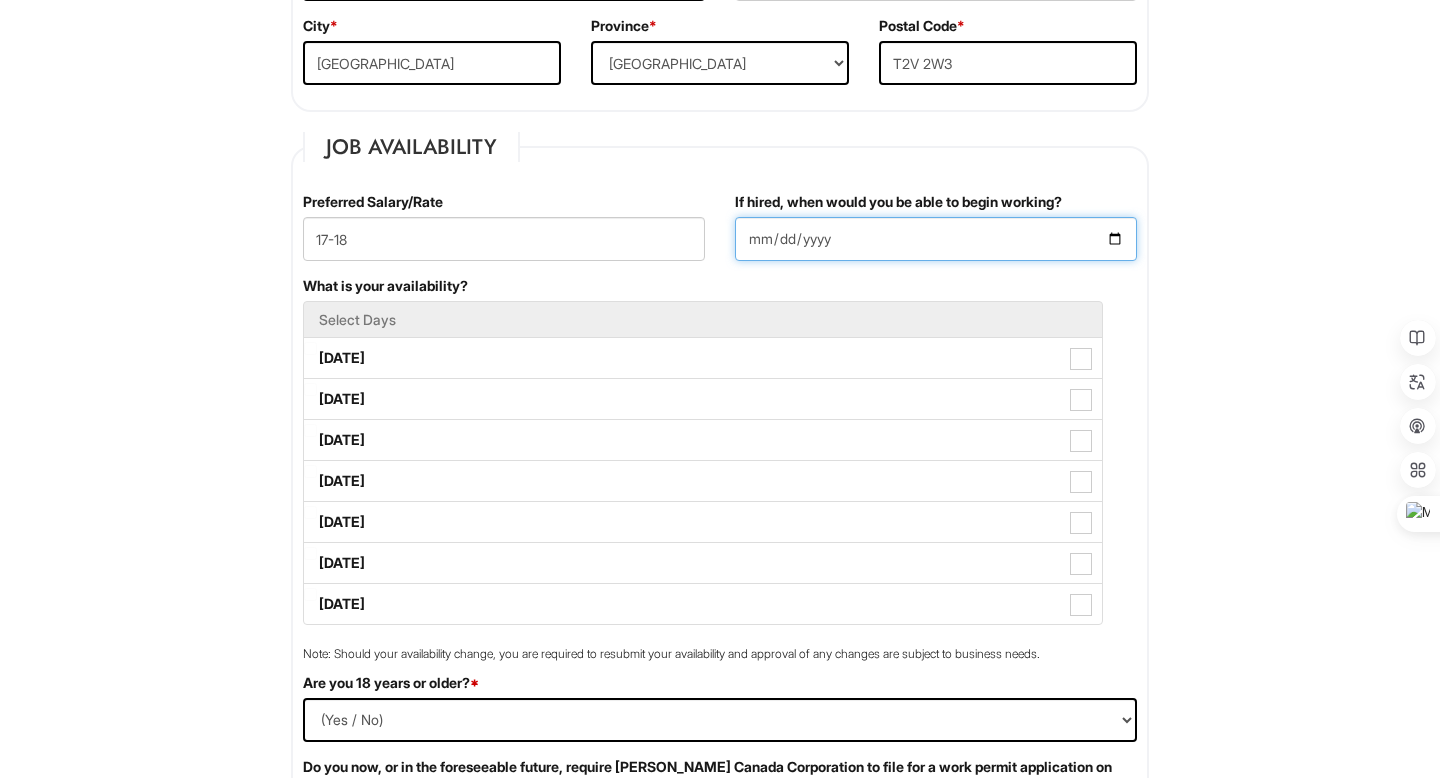 scroll, scrollTop: 590, scrollLeft: 0, axis: vertical 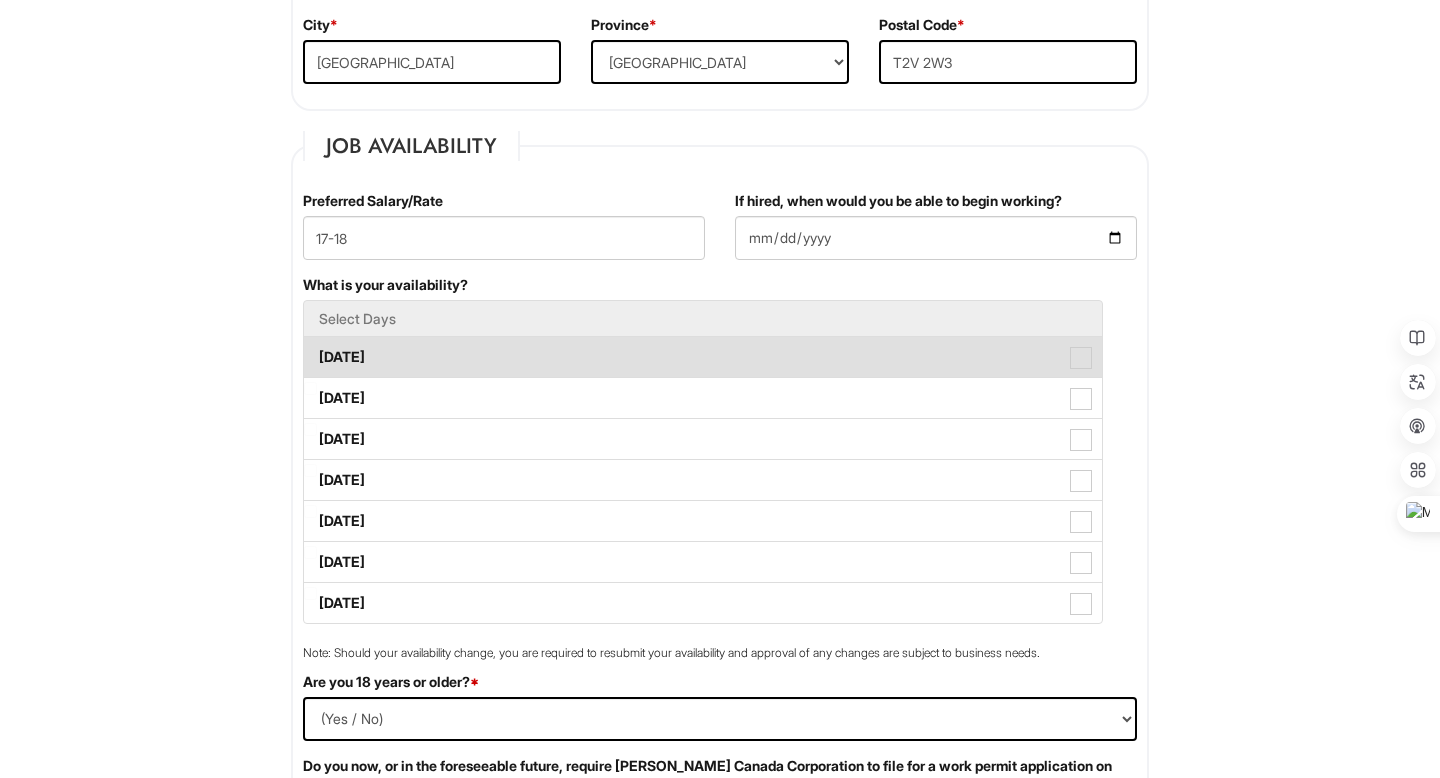 click at bounding box center (1081, 358) 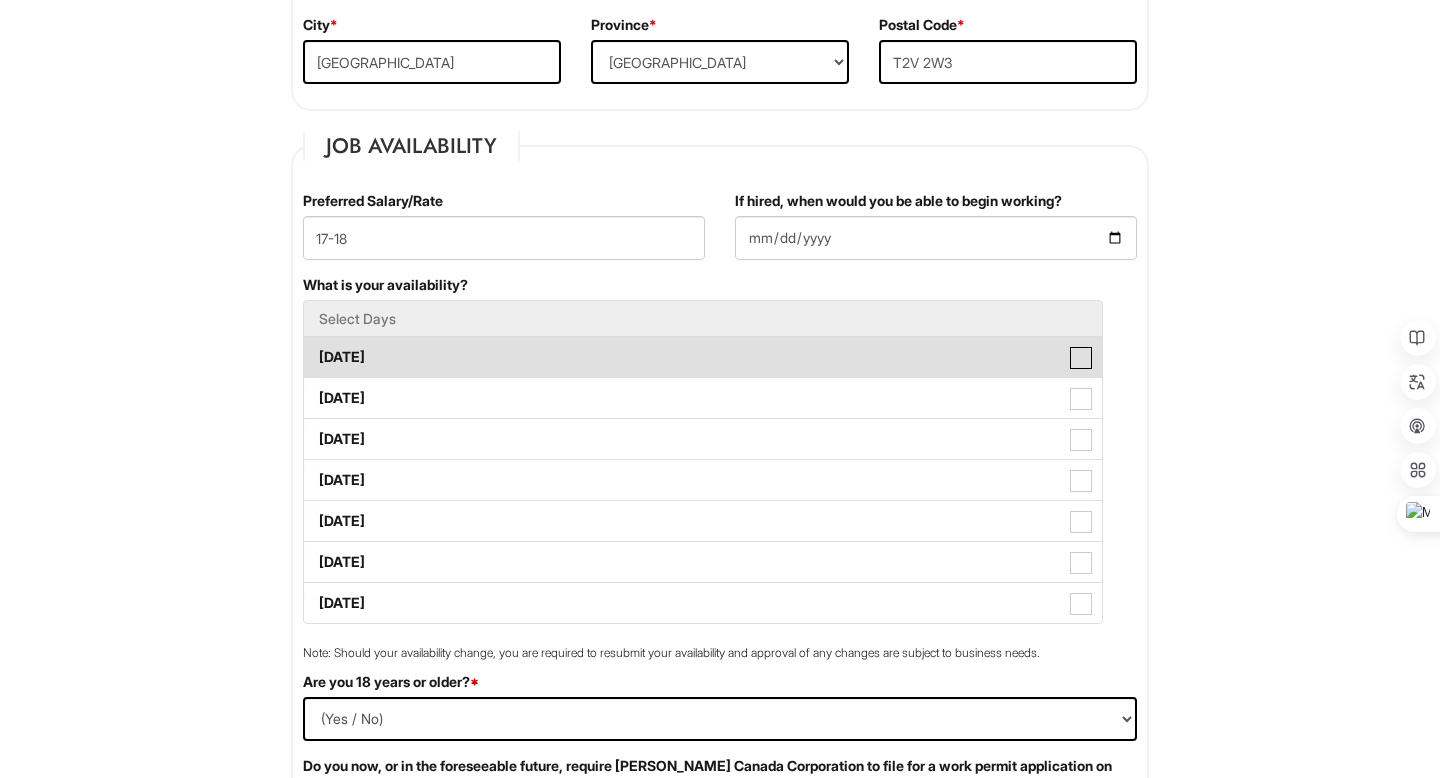click on "Monday" at bounding box center [310, 347] 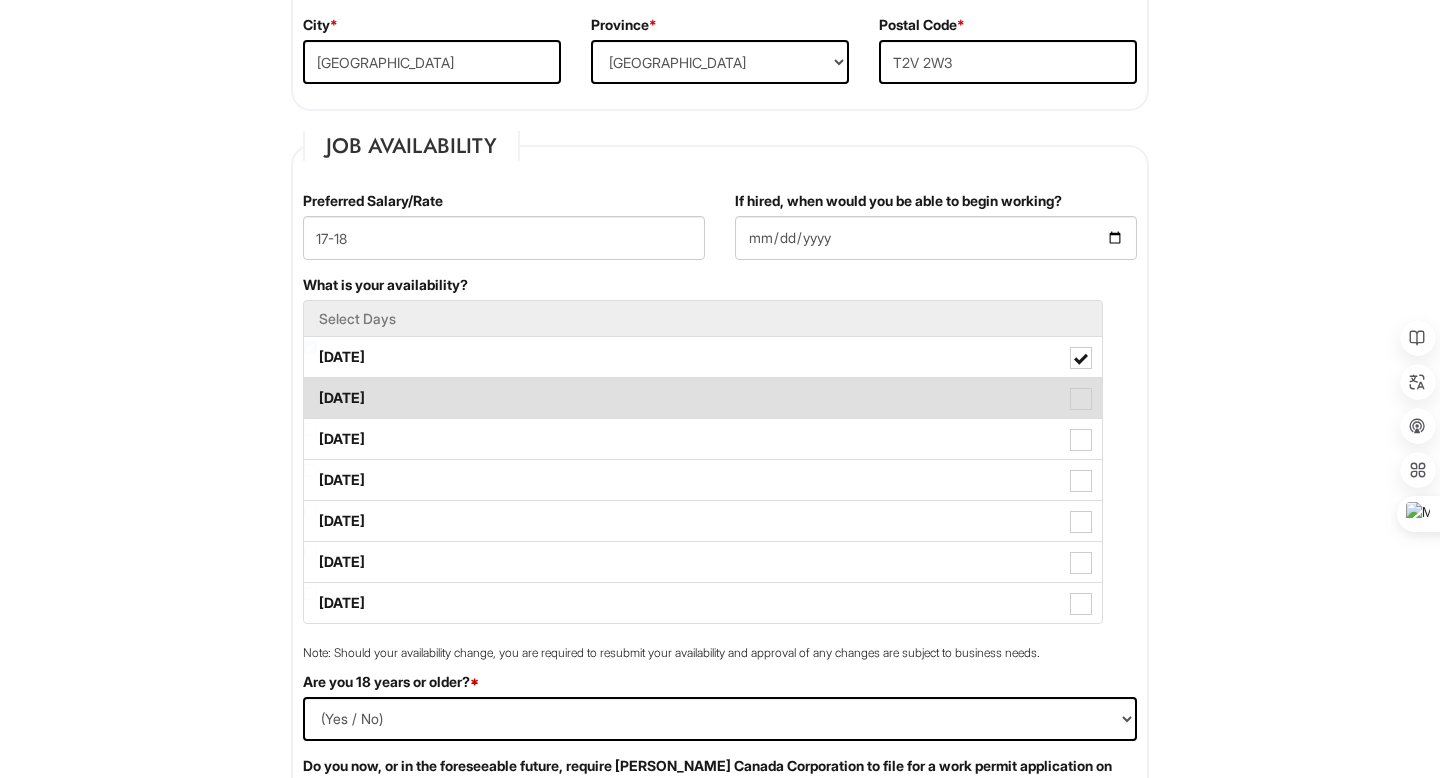 click at bounding box center (1081, 399) 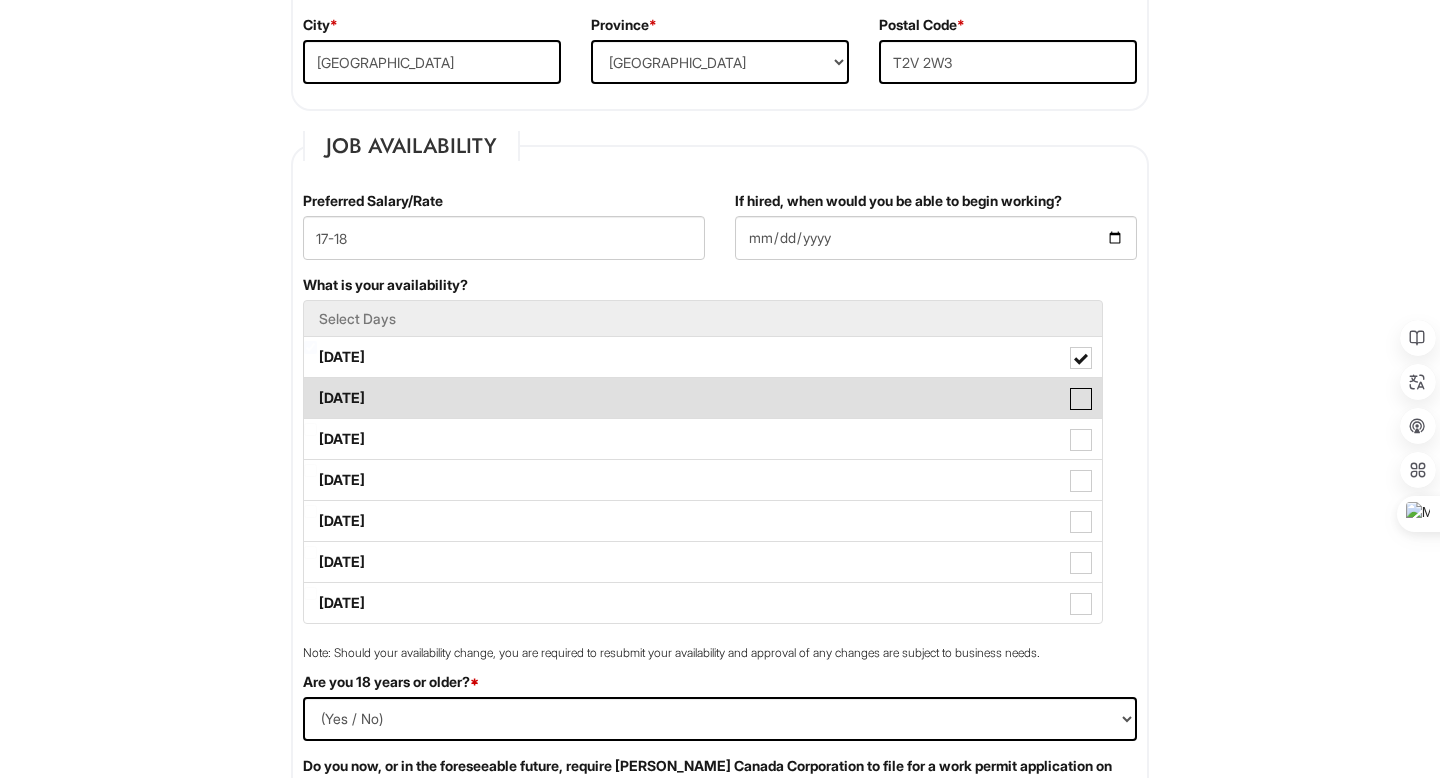 click on "Tuesday" at bounding box center (310, 388) 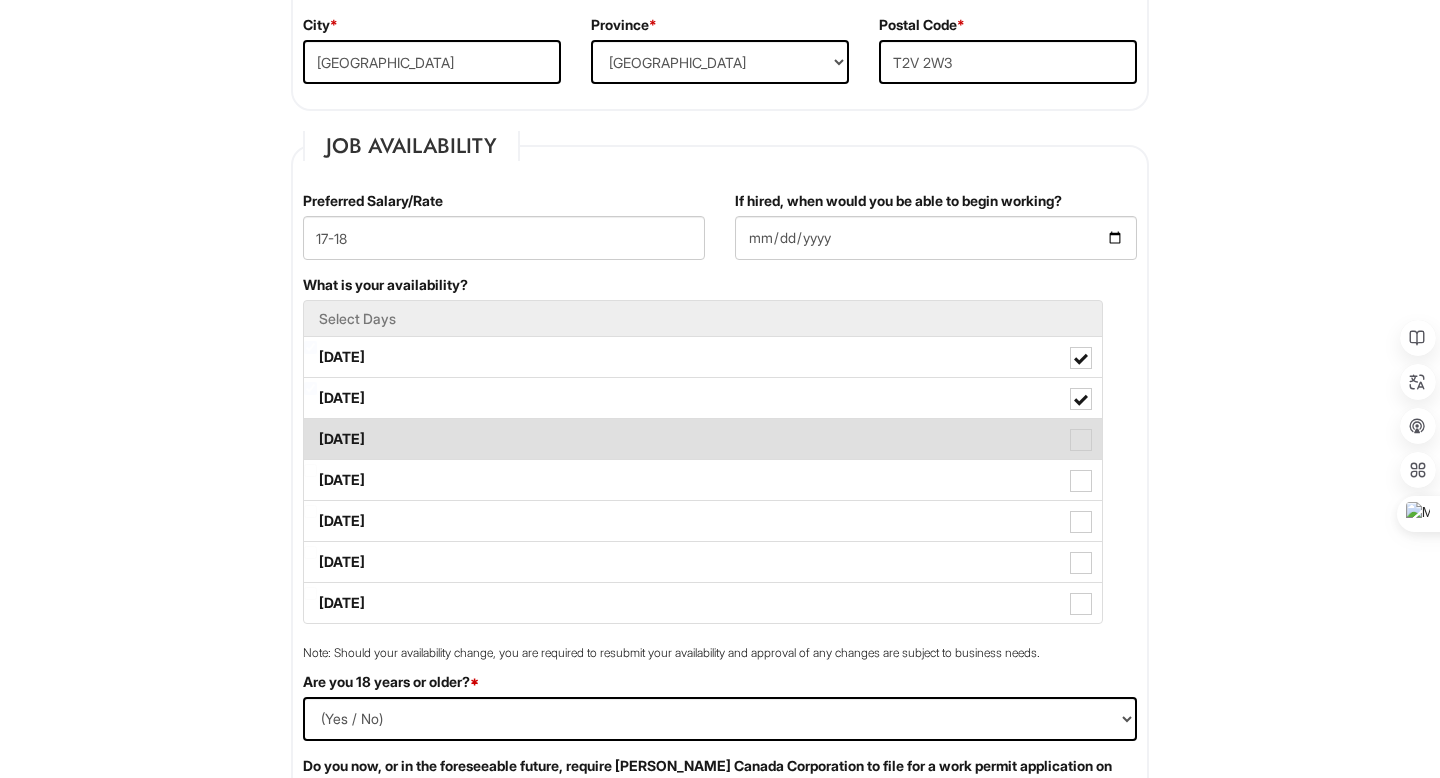 click at bounding box center (1081, 440) 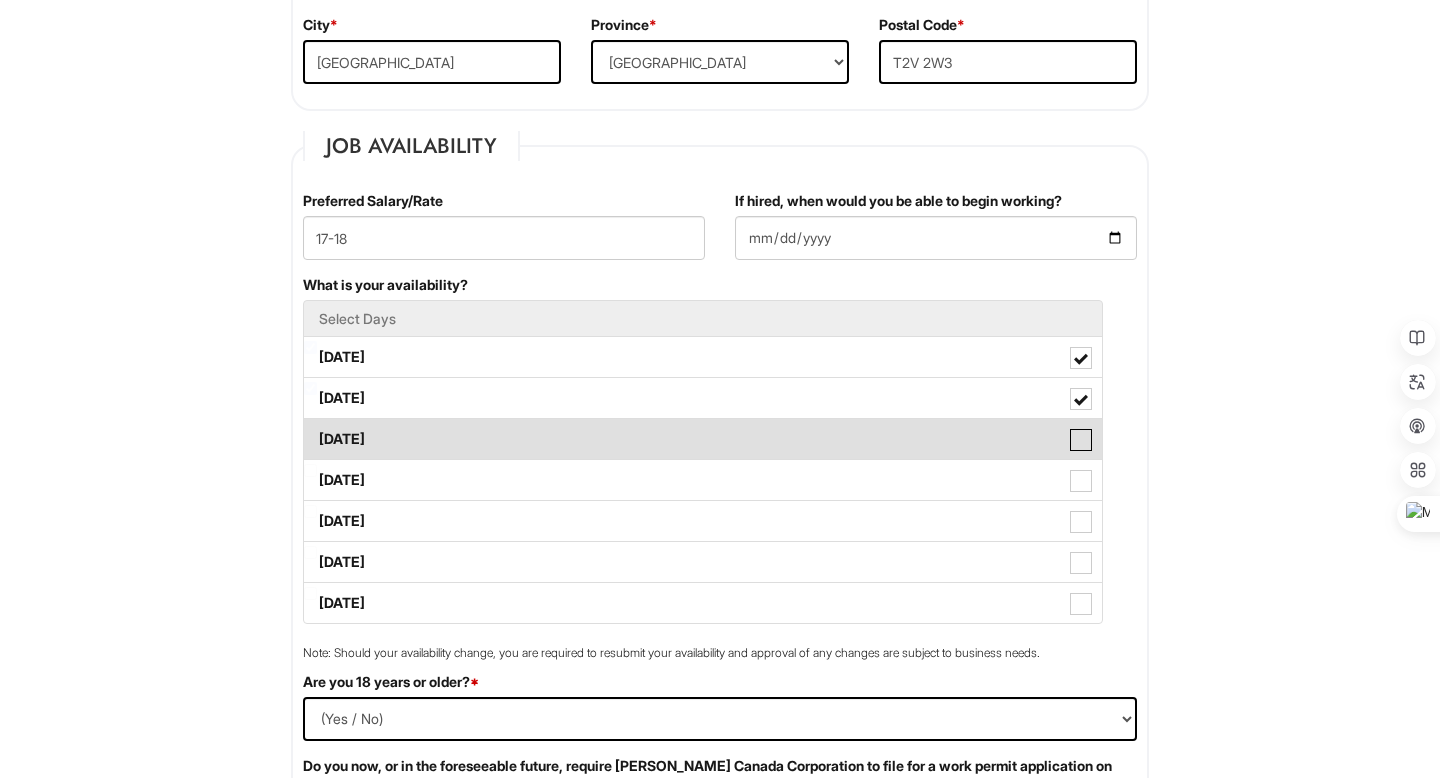 click on "Wednesday" at bounding box center (310, 429) 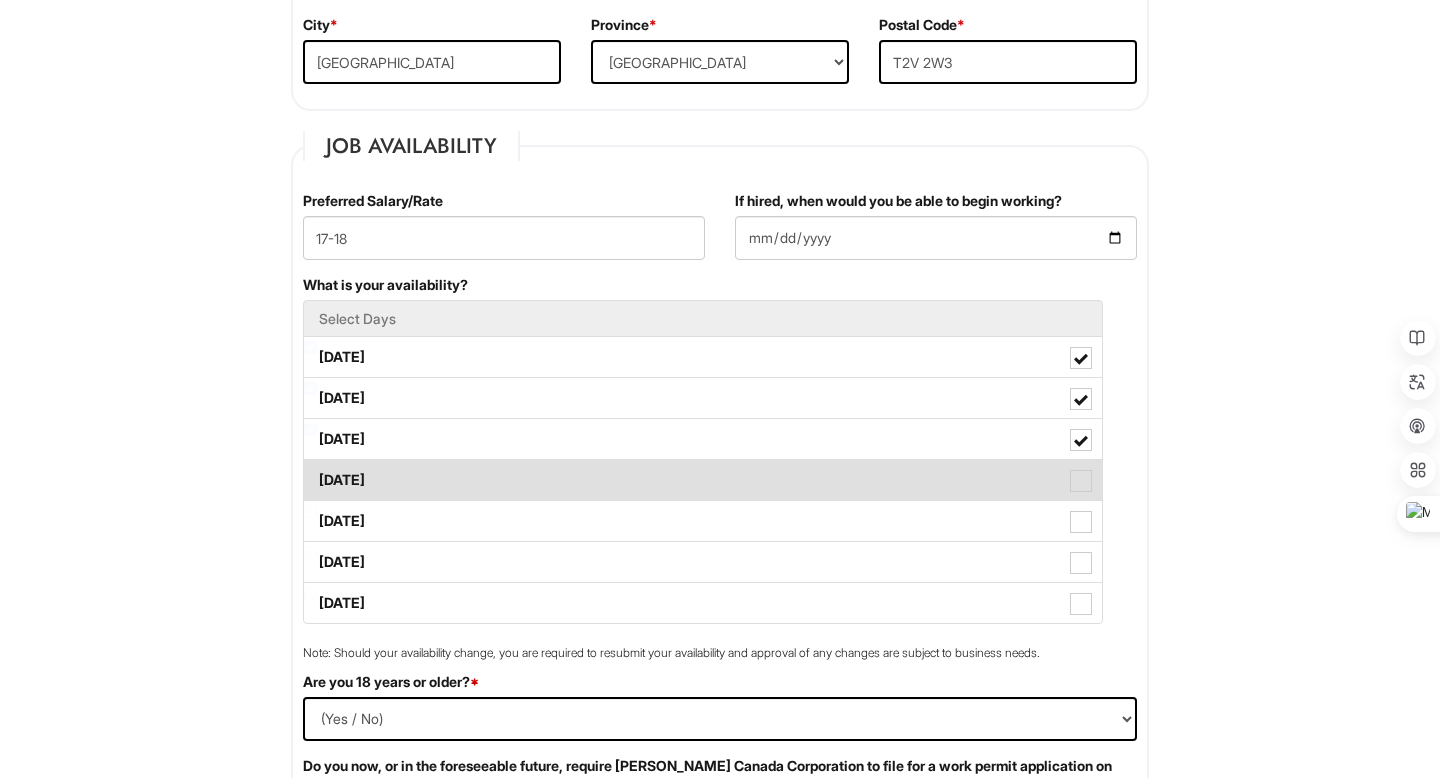 click at bounding box center [1081, 481] 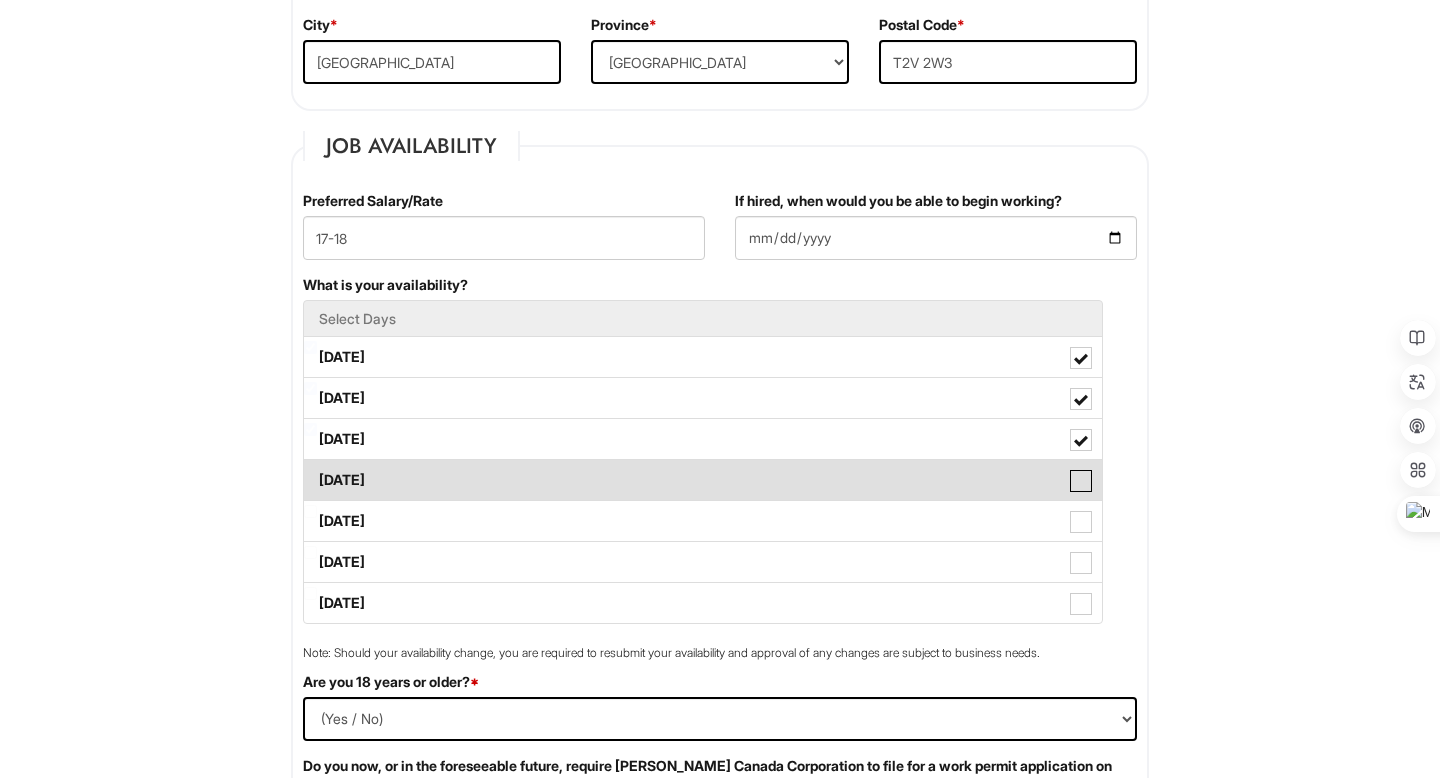 click on "Thursday" at bounding box center (310, 470) 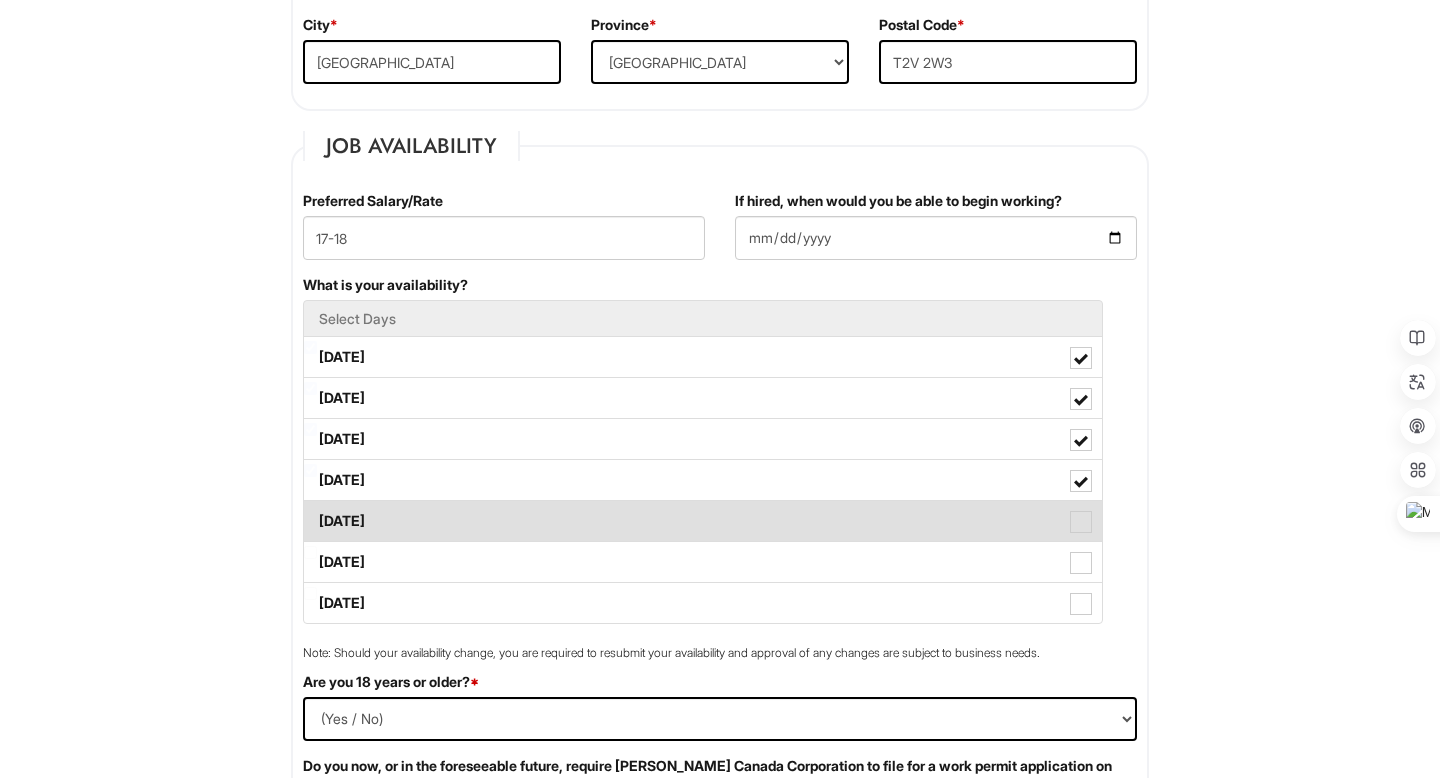 click at bounding box center (1081, 522) 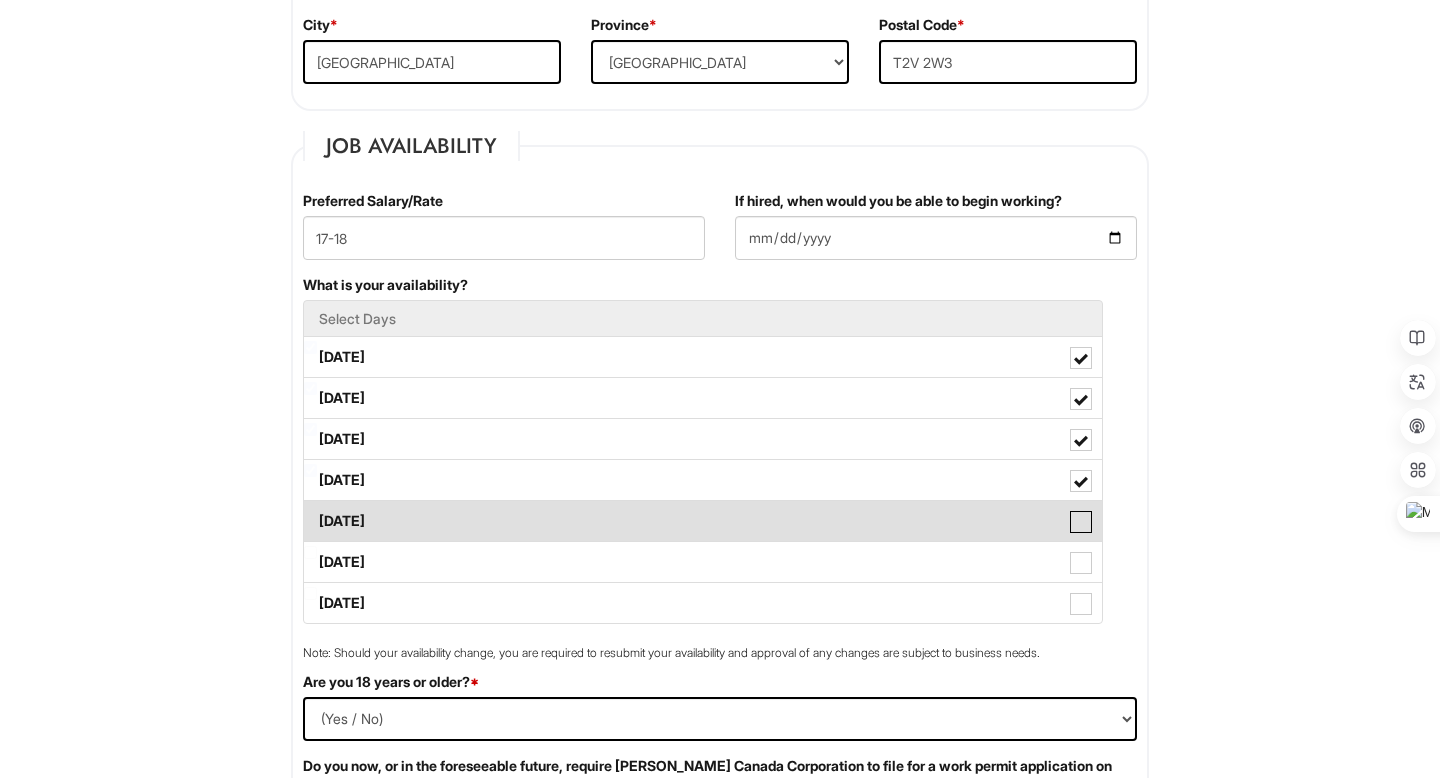 click on "Friday" at bounding box center [310, 511] 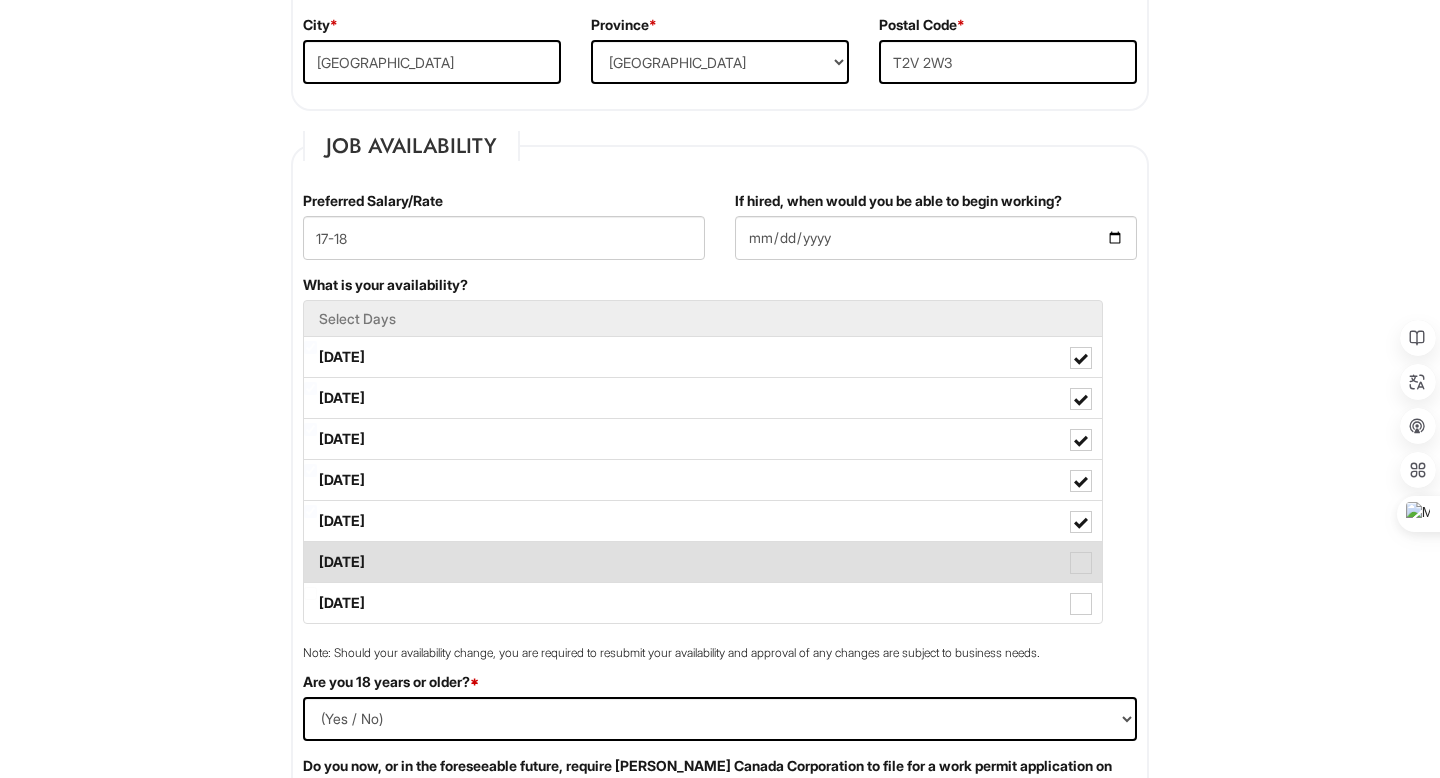 click at bounding box center [1081, 563] 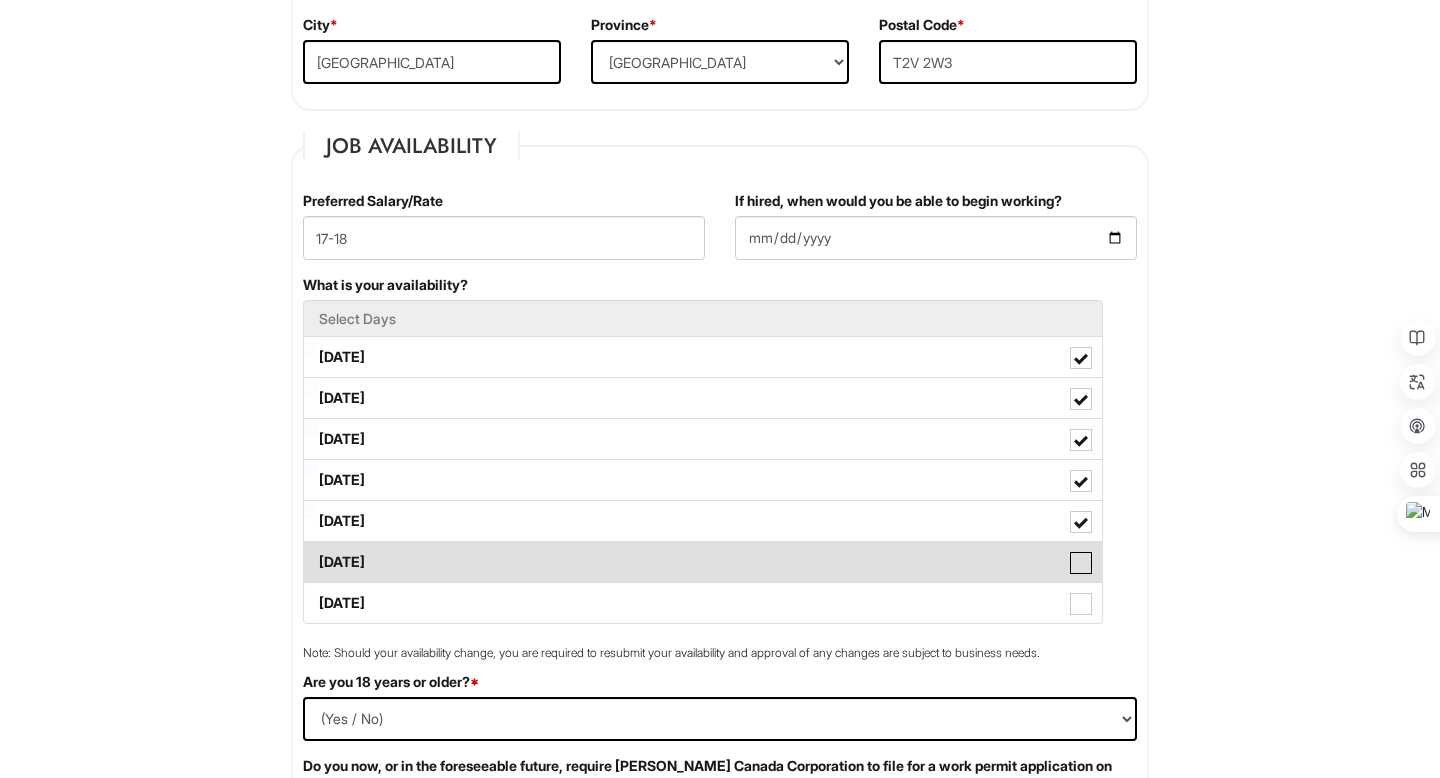 click on "Saturday" at bounding box center (310, 552) 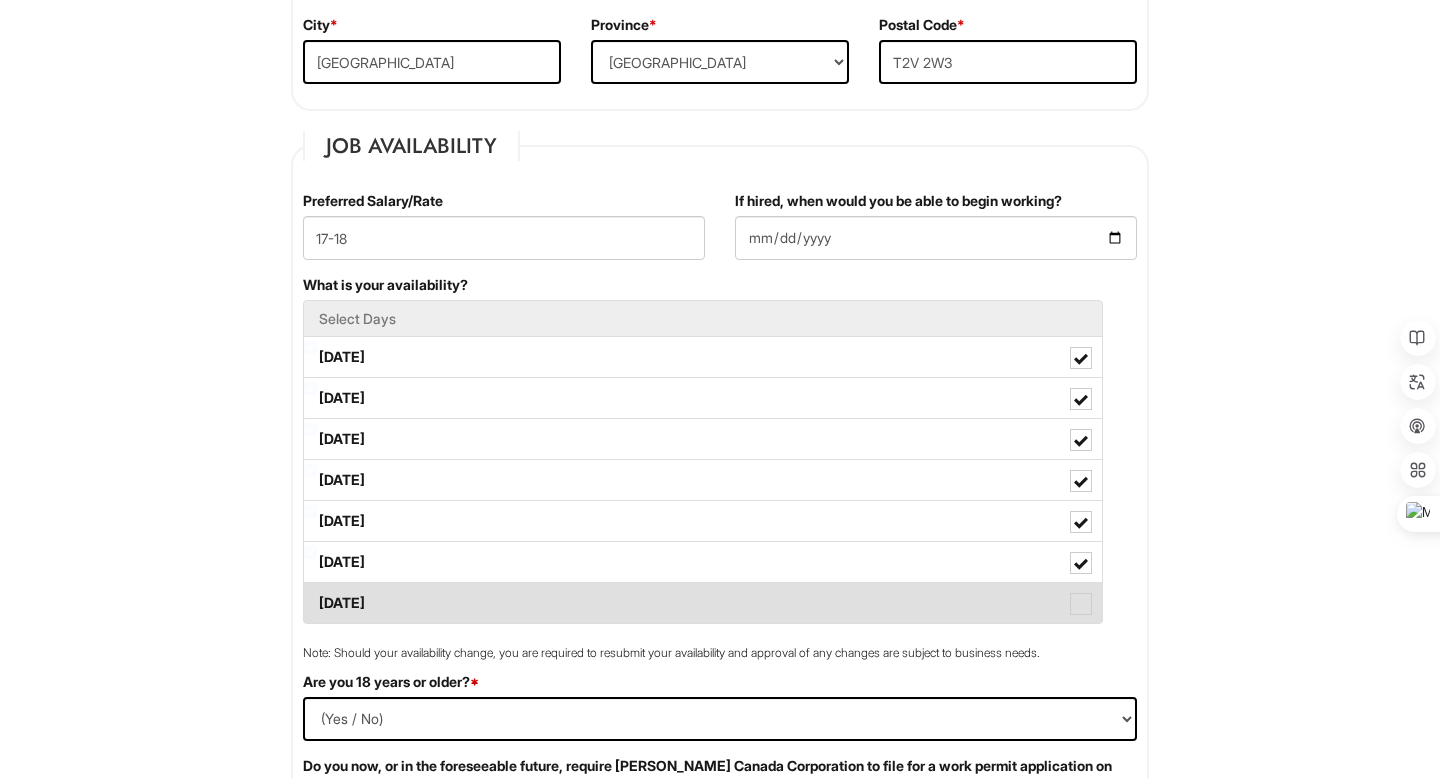 click at bounding box center [1081, 604] 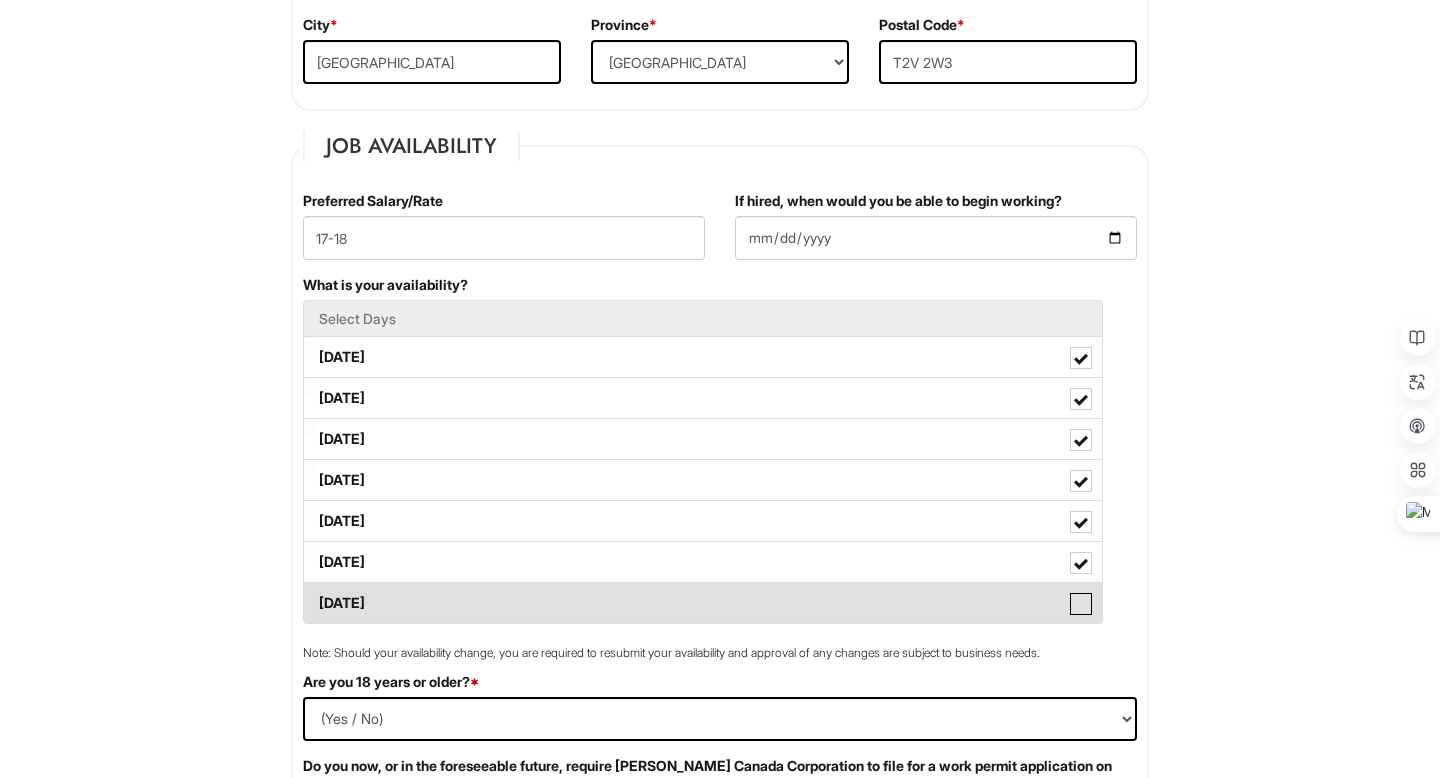 click on "Sunday" at bounding box center (310, 593) 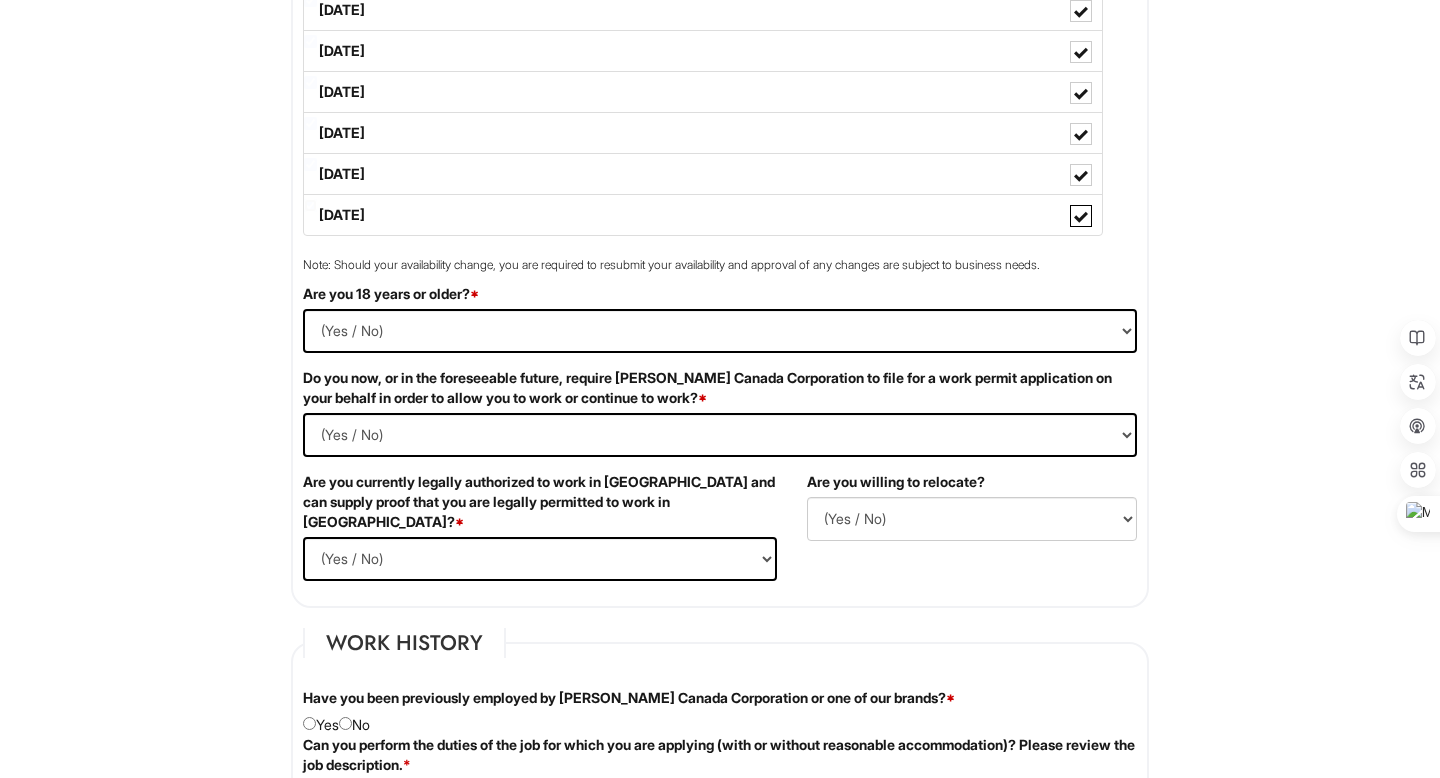 scroll, scrollTop: 979, scrollLeft: 0, axis: vertical 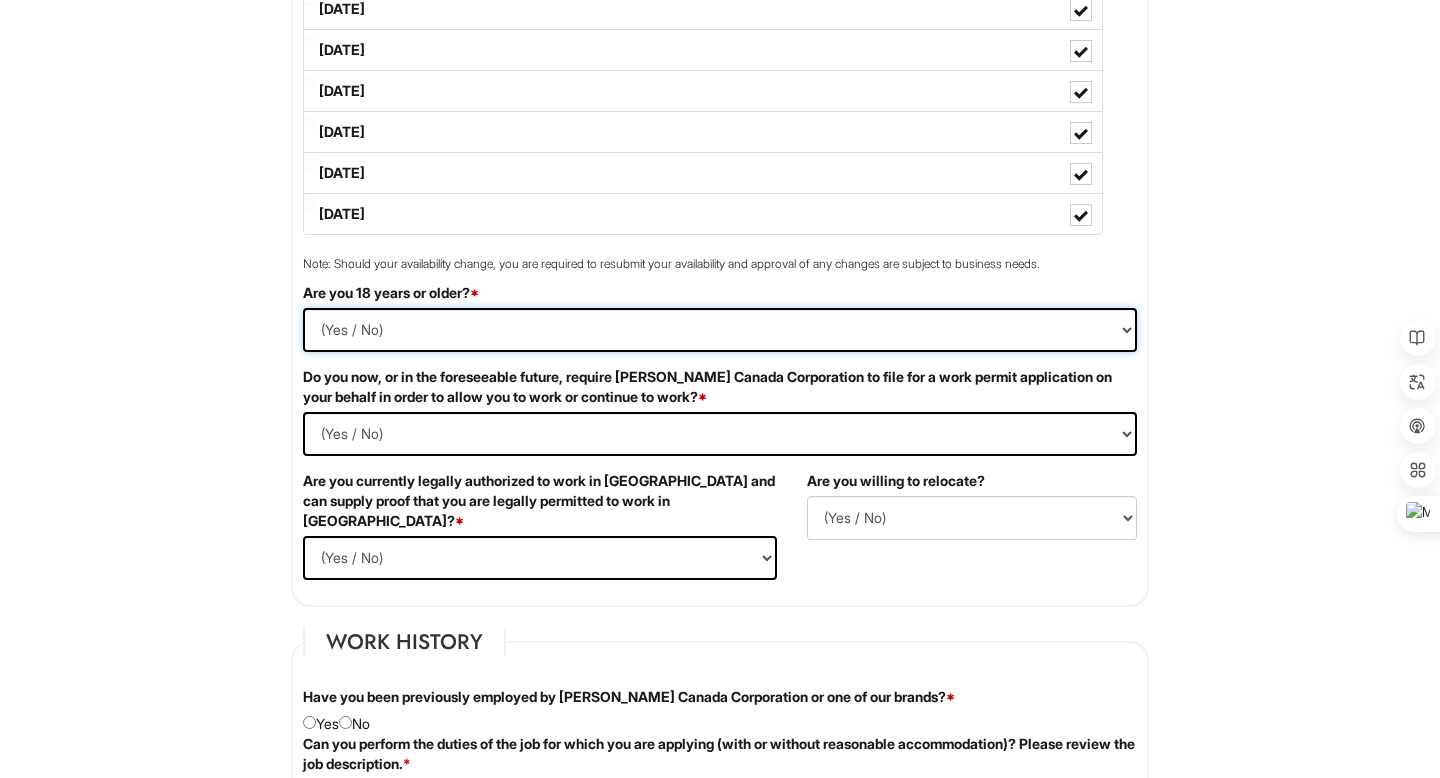 click on "(Yes / No) 是 不是" at bounding box center (720, 330) 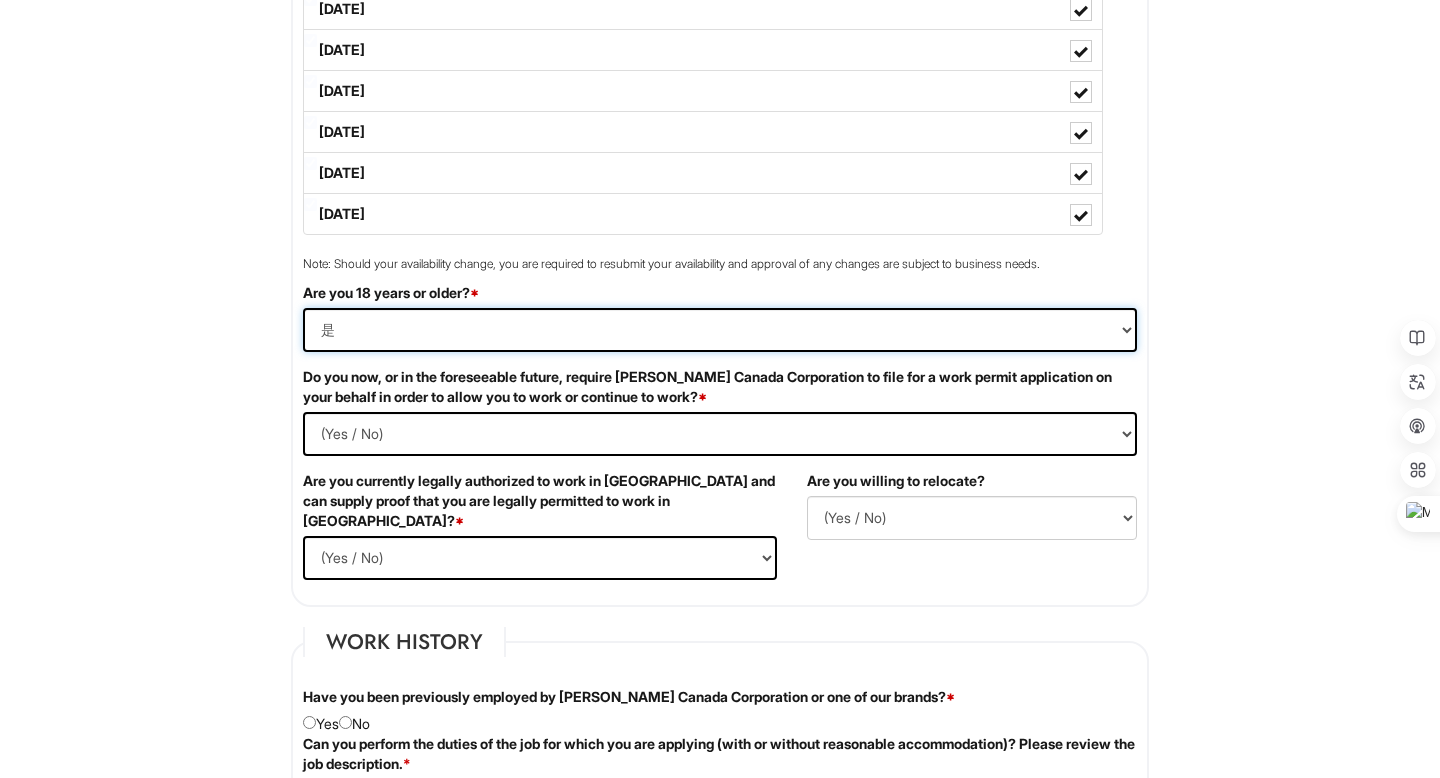 click on "(Yes / No) 是 不是" at bounding box center (720, 330) 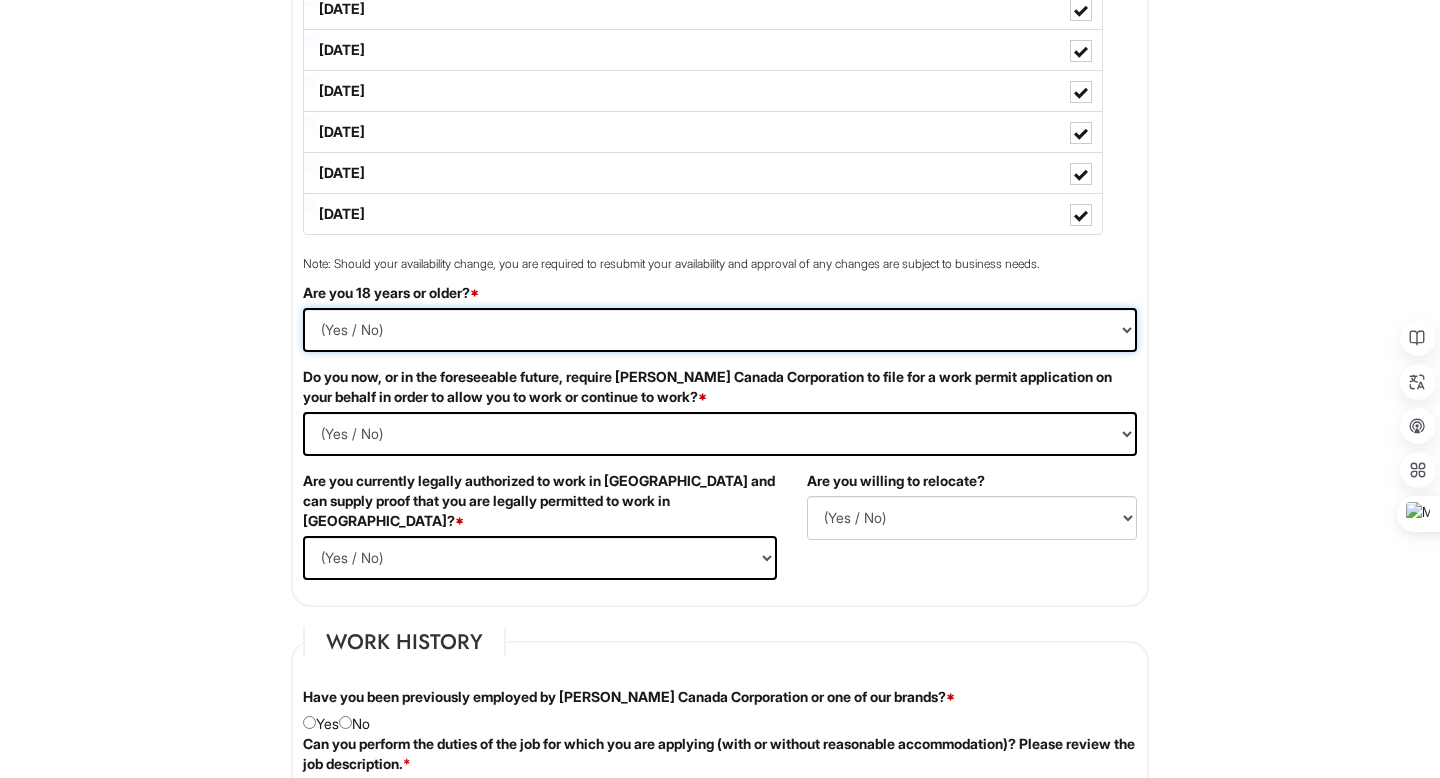 click on "(Yes / No) 是 不是" at bounding box center (720, 330) 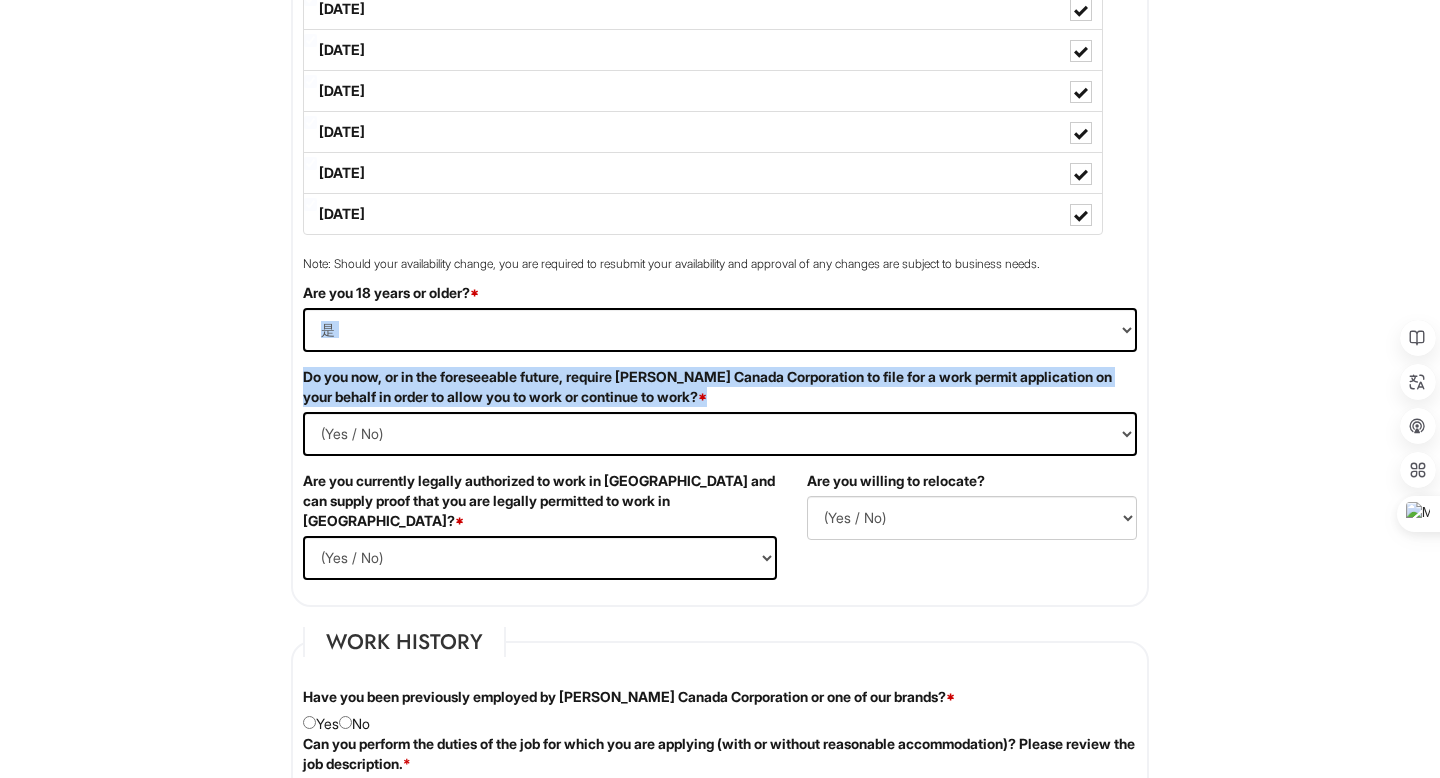 drag, startPoint x: 762, startPoint y: 397, endPoint x: 316, endPoint y: 348, distance: 448.68362 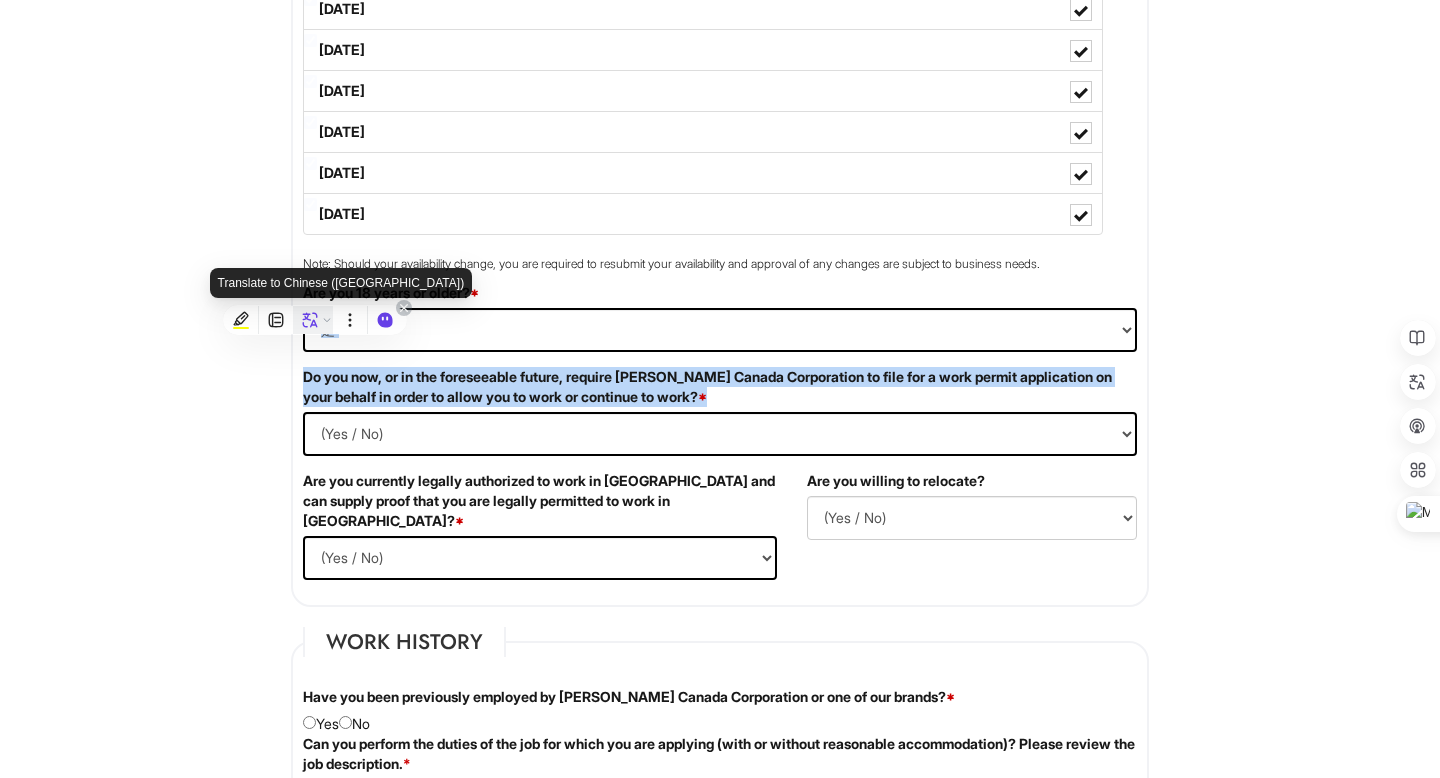 click 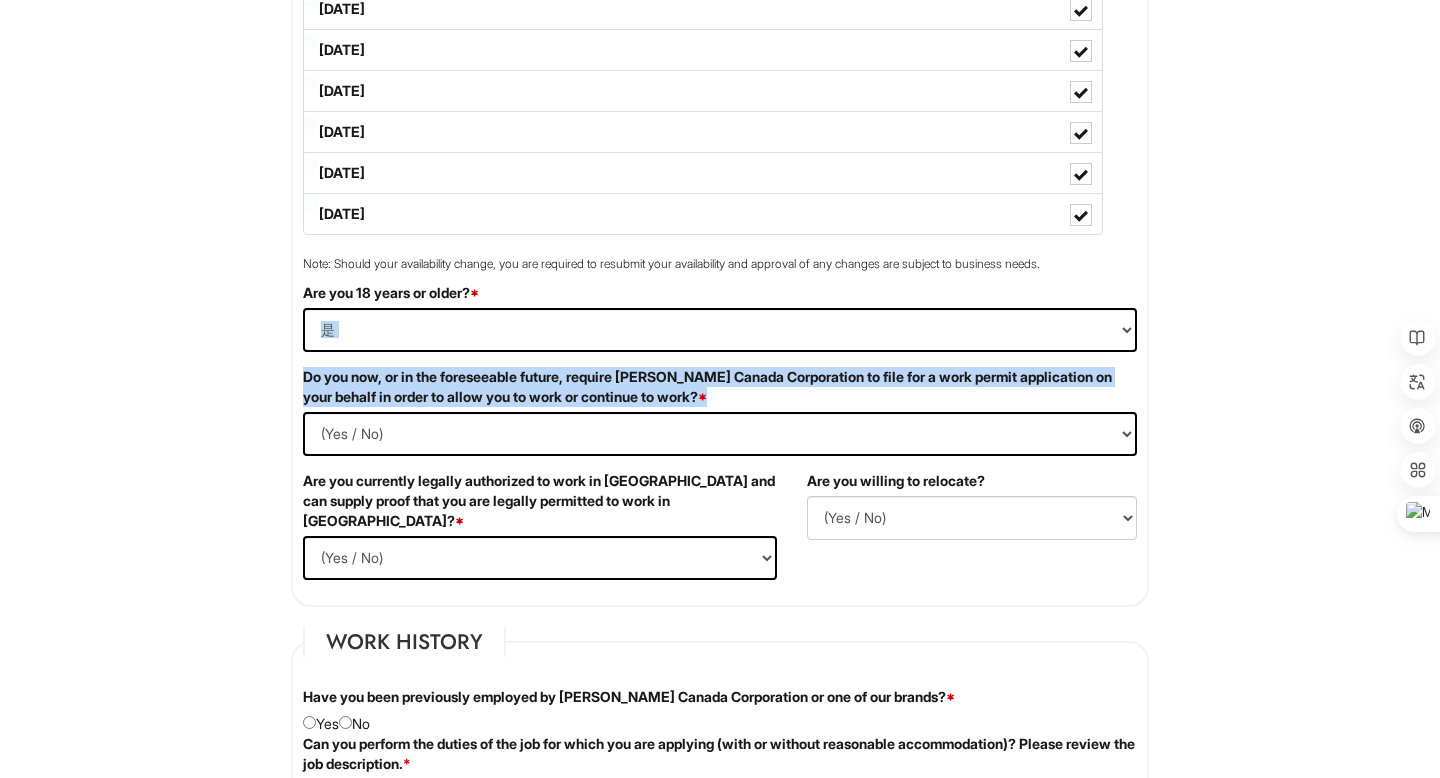 click on "Do you now, or in the foreseeable future, require Giorgio Armani Canada Corporation to file for a work permit application on your behalf in order to allow you to work or continue to work? *" at bounding box center (720, 387) 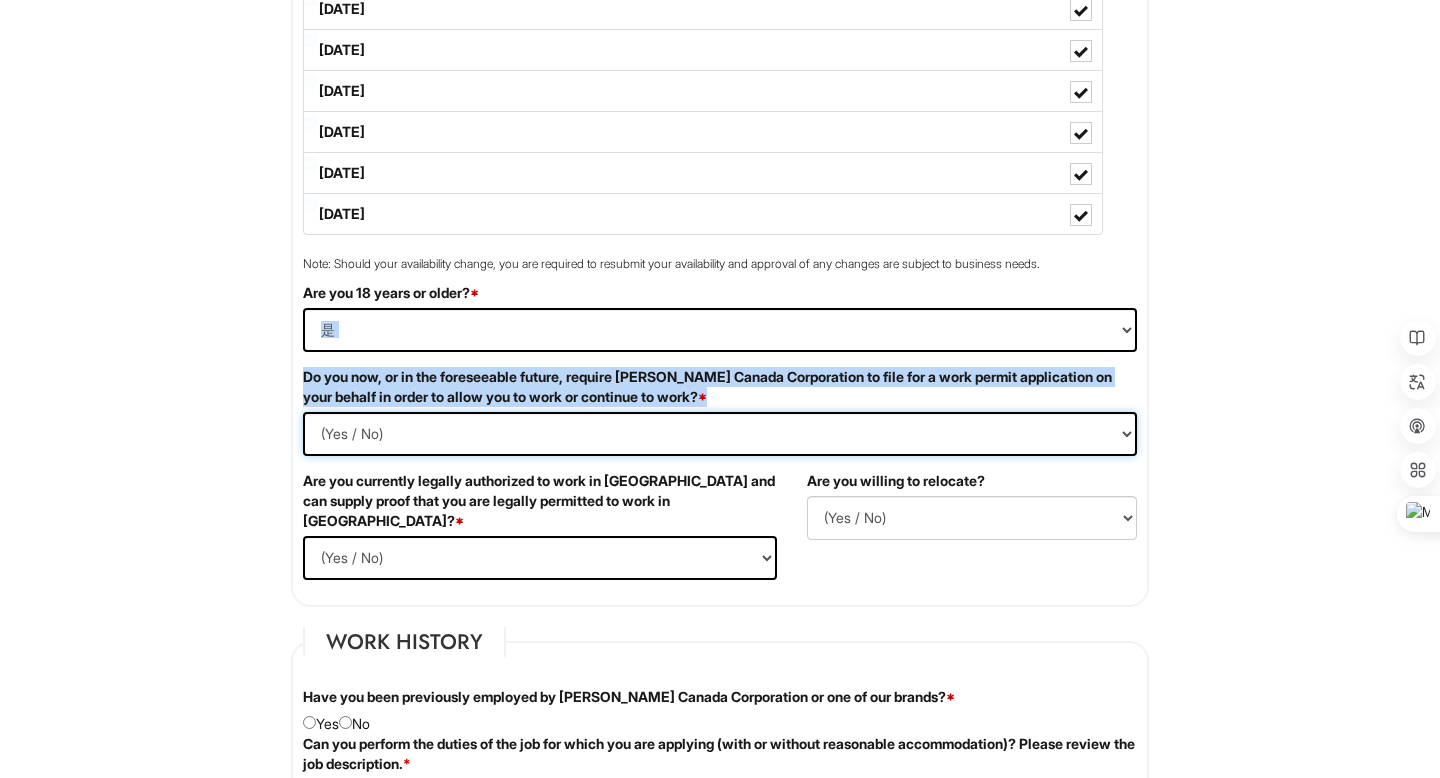 click on "(Yes / No) 是 不是" at bounding box center [720, 434] 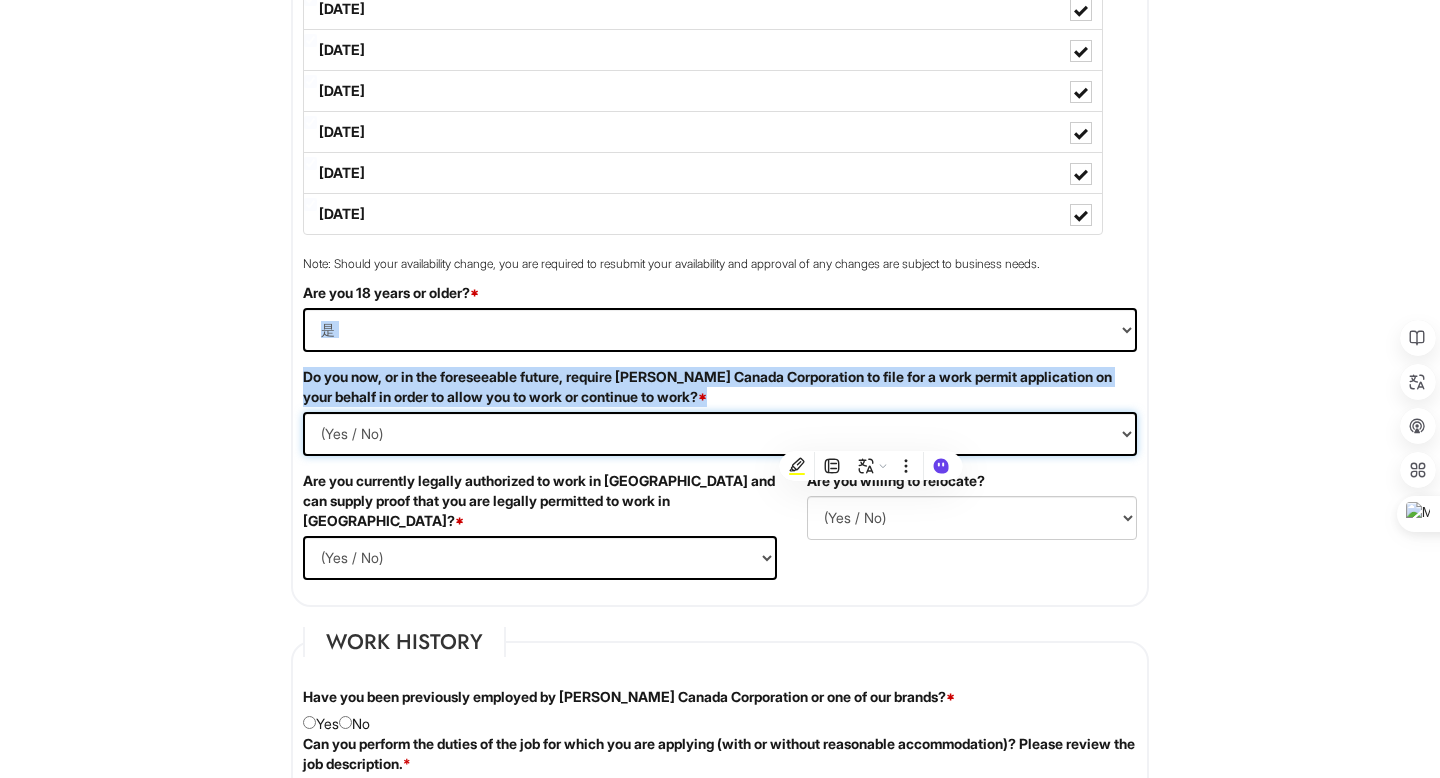 select on "No" 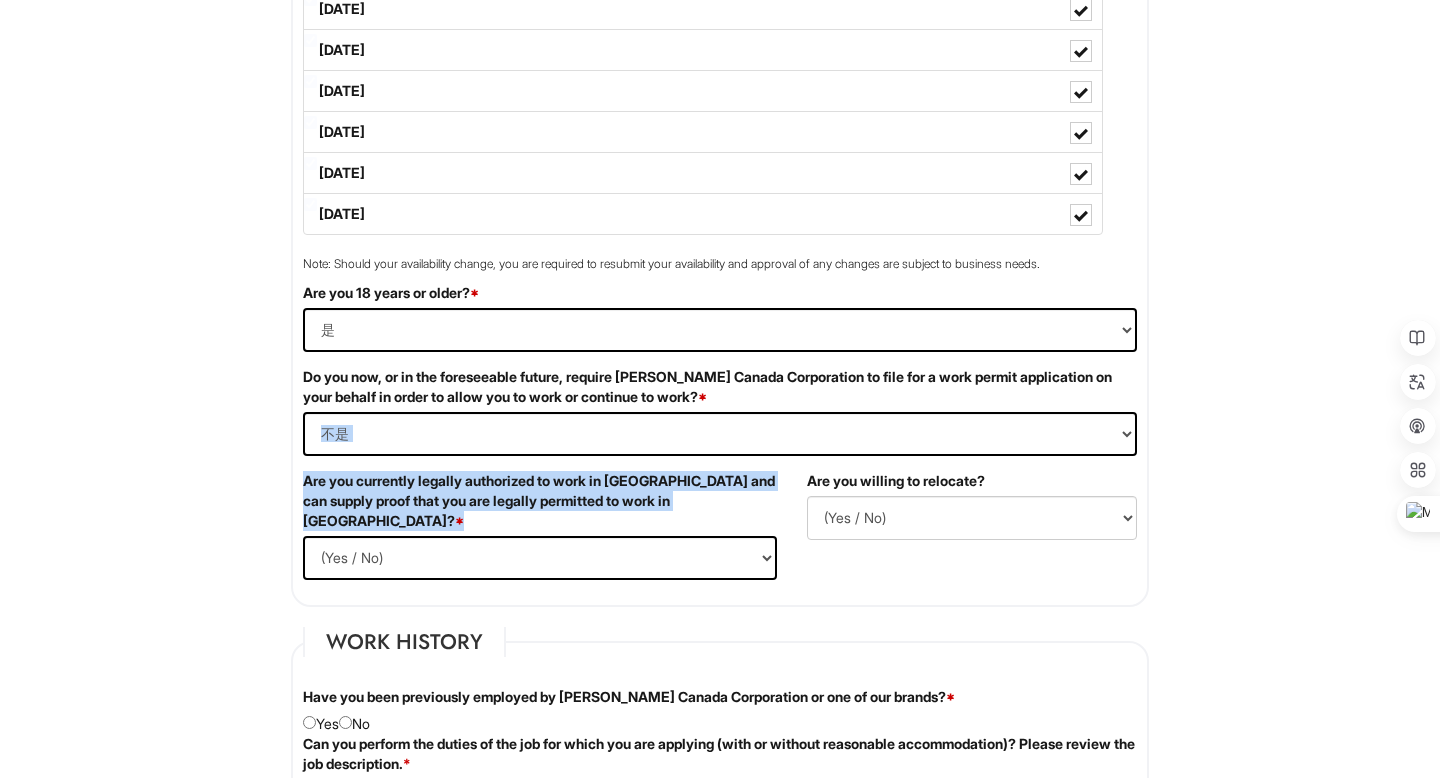 drag, startPoint x: 739, startPoint y: 494, endPoint x: 317, endPoint y: 450, distance: 424.28763 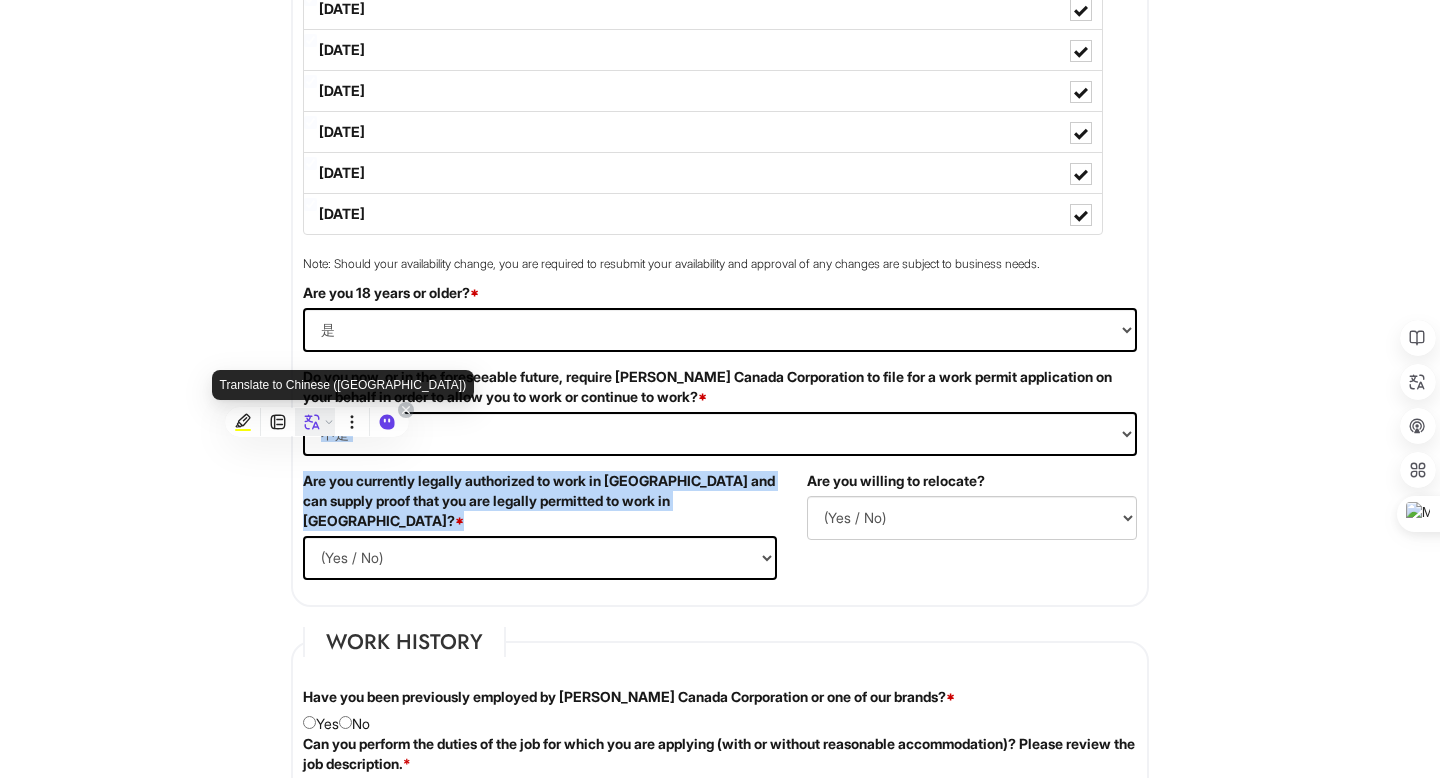 click 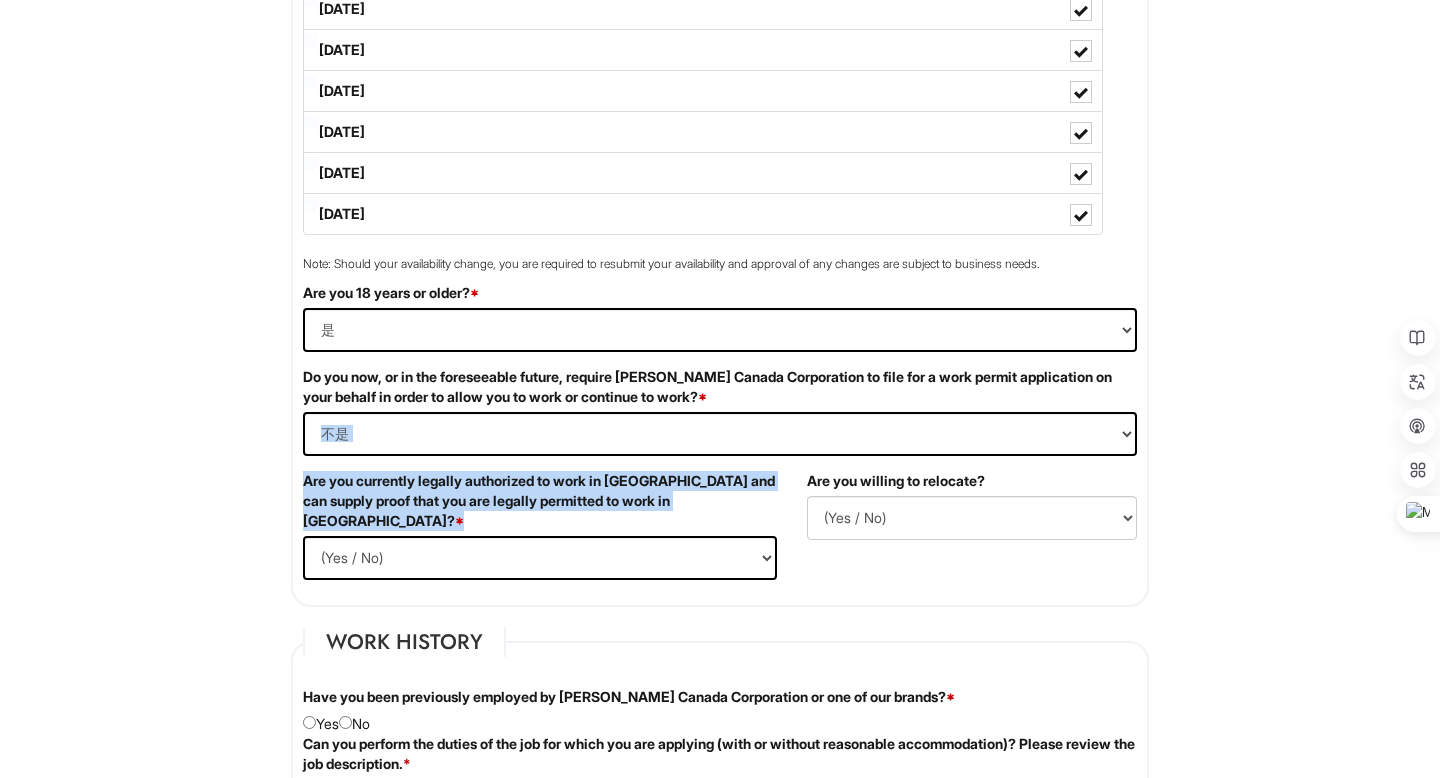 click on "Langue: FR
Please Complete This Form 1 2 Client Advisor (PT), Armani Exchange PLEASE COMPLETE ALL REQUIRED FIELDS
Personal Information
Last Name  *   Huang
First Name  *   Chloe
Middle Name
E-mail Address  *   chloewong333@gmail.com
Phone  *   3682998938
LinkedIn URL   www.linkedin.com/in/chloe-huang-8a2b83238
Resume Upload *   简历加载
Street Address  *   8880 Horton Road, SW
Address Line 2
City  *   Calgary
Province  *   Province ALBERTA BRITISH COLUMBIA MANITOBA NEW BRUNSWICK NEWFOUNDLAND NOVA SCOTIA NORTHWEST TERRITORIES NUNAVUT ONTARIO PRINCE EDWARD ISLAND QUEBEC SASKATCHEWAN YUKON TERRITORY ALABAMA ALASKA ARIZONA ARKANSAS CALIFORNIA COLORADO CONNECTICUT DELAWARE DISTRICT OF COLUMBIA FLORIDA GEORGIA HAWAII IDAHO ILLINOIS INDIANA IOWA KANSAS KENTUCKY LOUISIANA MAINE MARYLAND MASSACHUSETTS MICHIGAN MINNESOTA MISSISSIPPI MISSOURI MONTANA NEBRASKA NEVADA NEW HAMPSHIRE NEW JERSEY NEW MEXICO NEW YORK NORTH CAROLINA NORTH DAKOTA OHIO OKLAHOMA OREGON" at bounding box center [720, 1075] 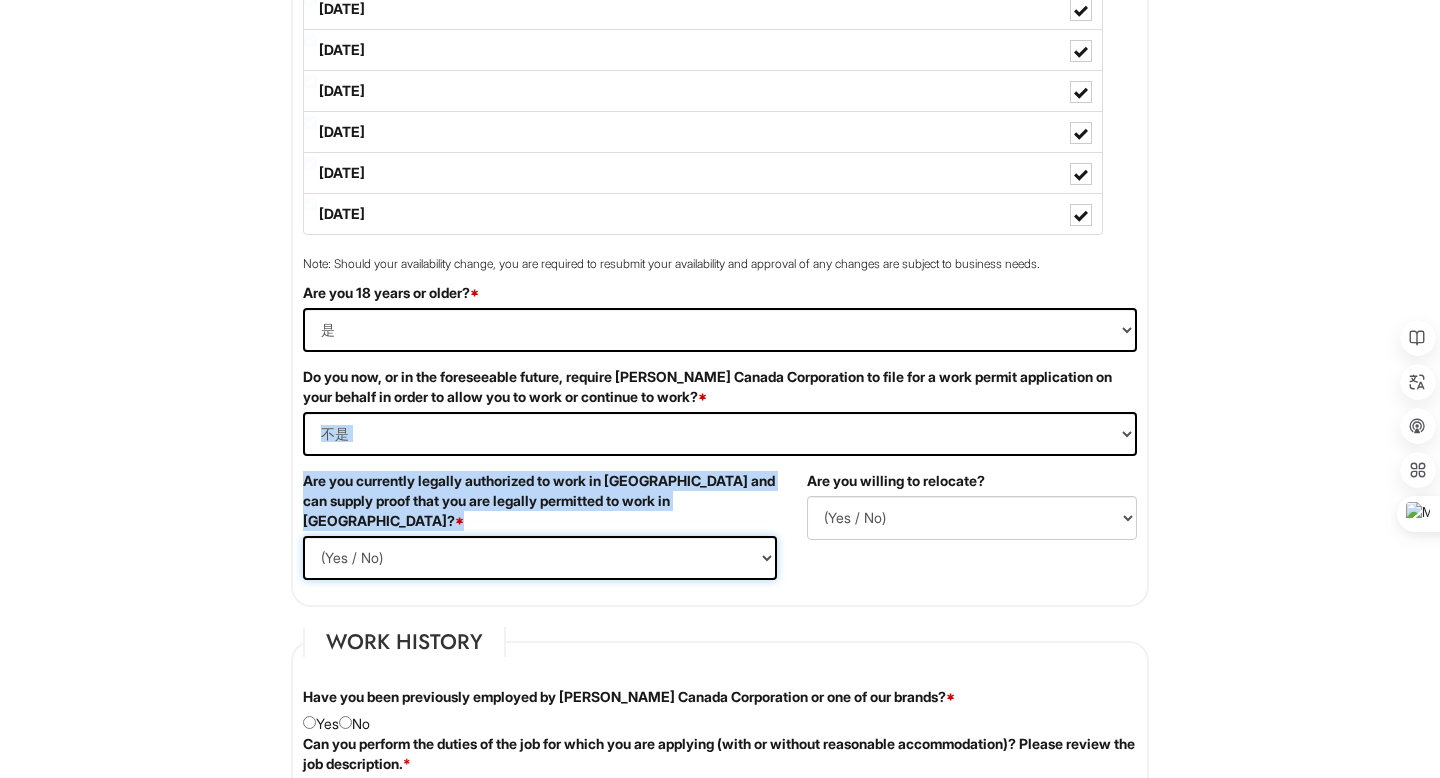 click on "(Yes / No) 是 不是" at bounding box center [540, 558] 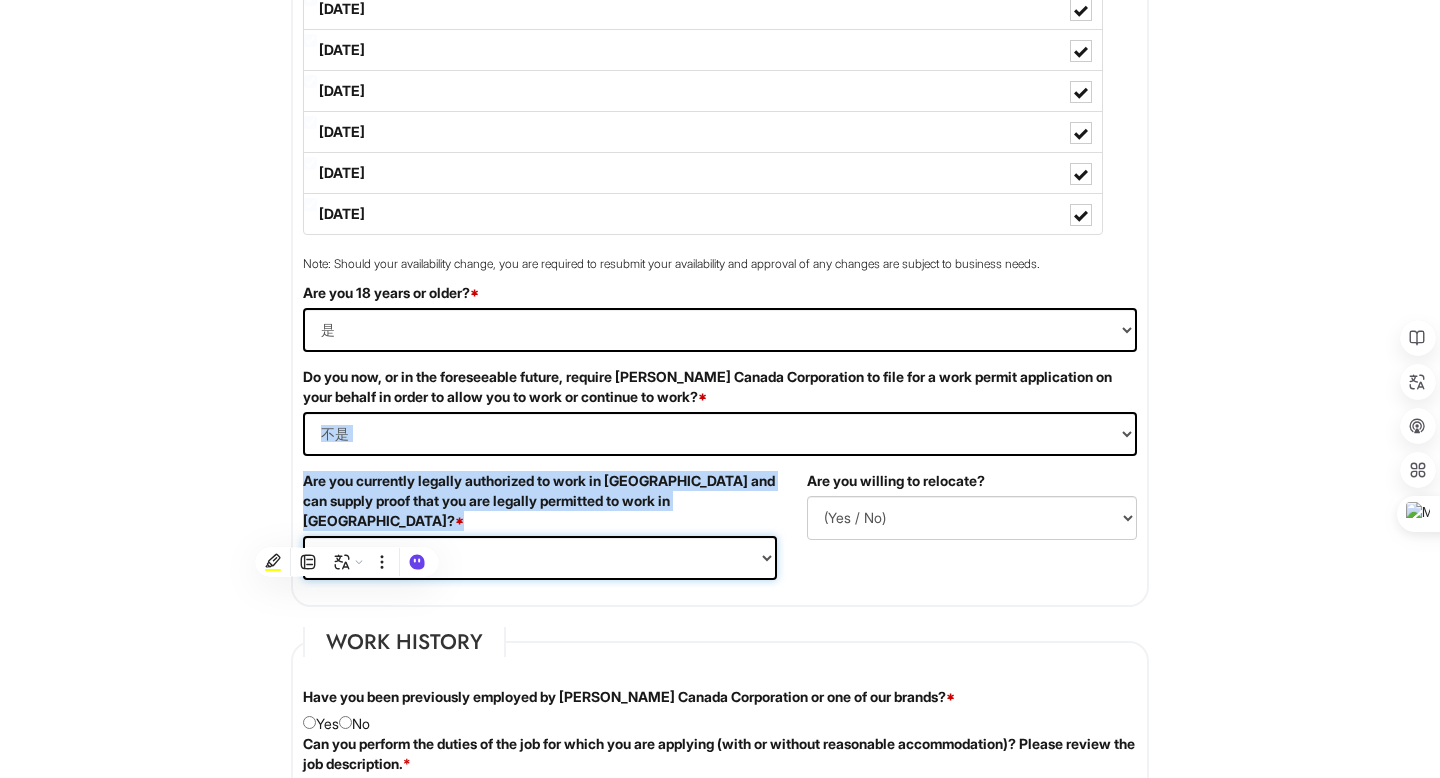 select on "Yes" 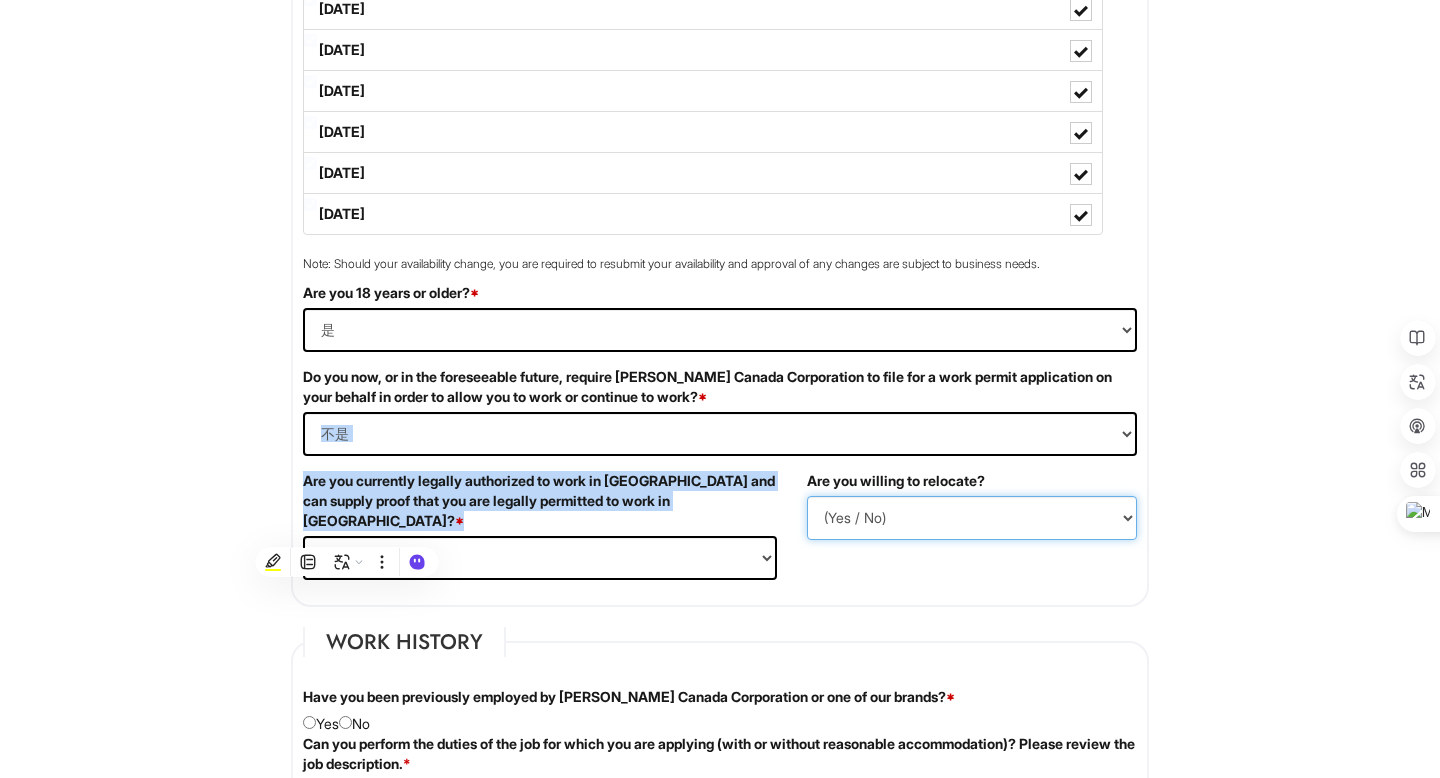 click on "(Yes / No) 不是 是" at bounding box center [972, 518] 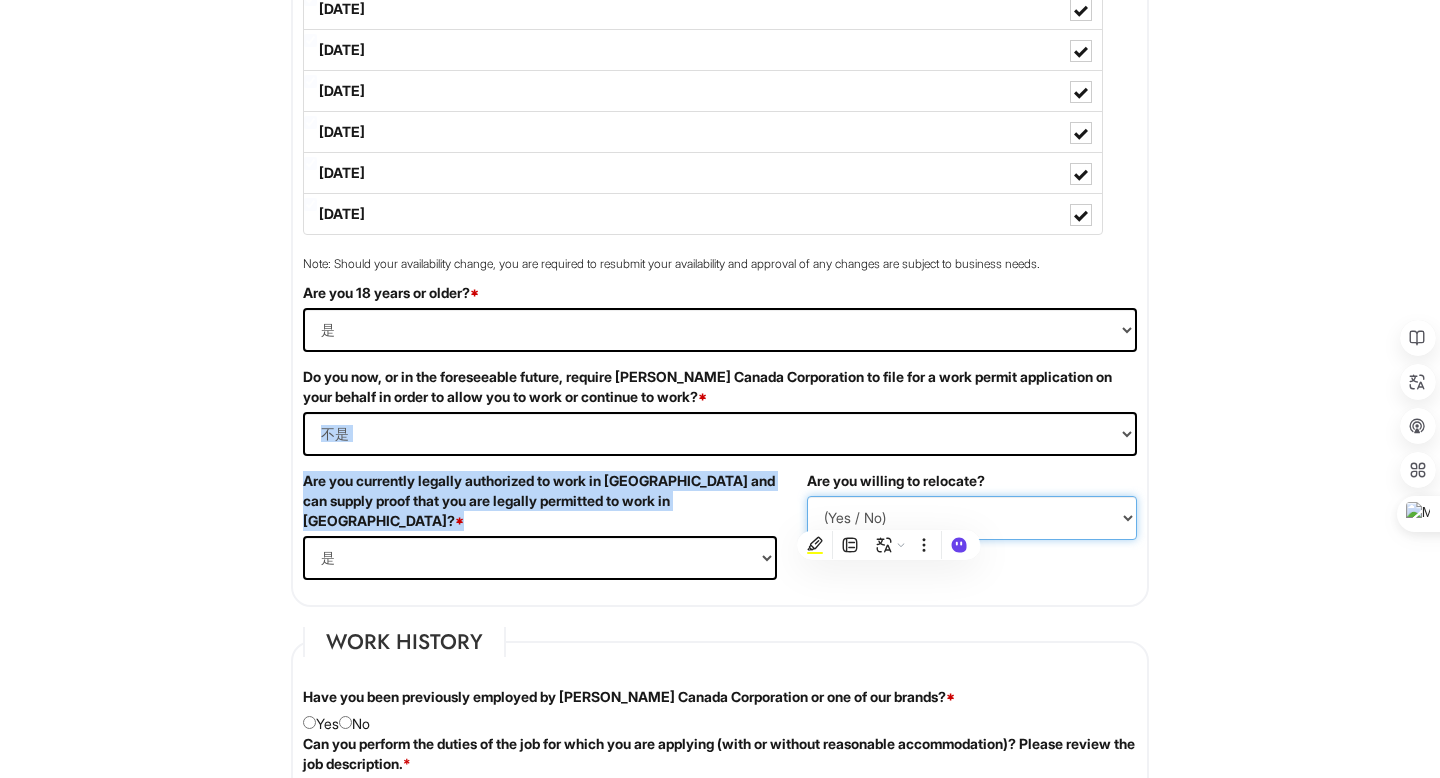 select on "Y" 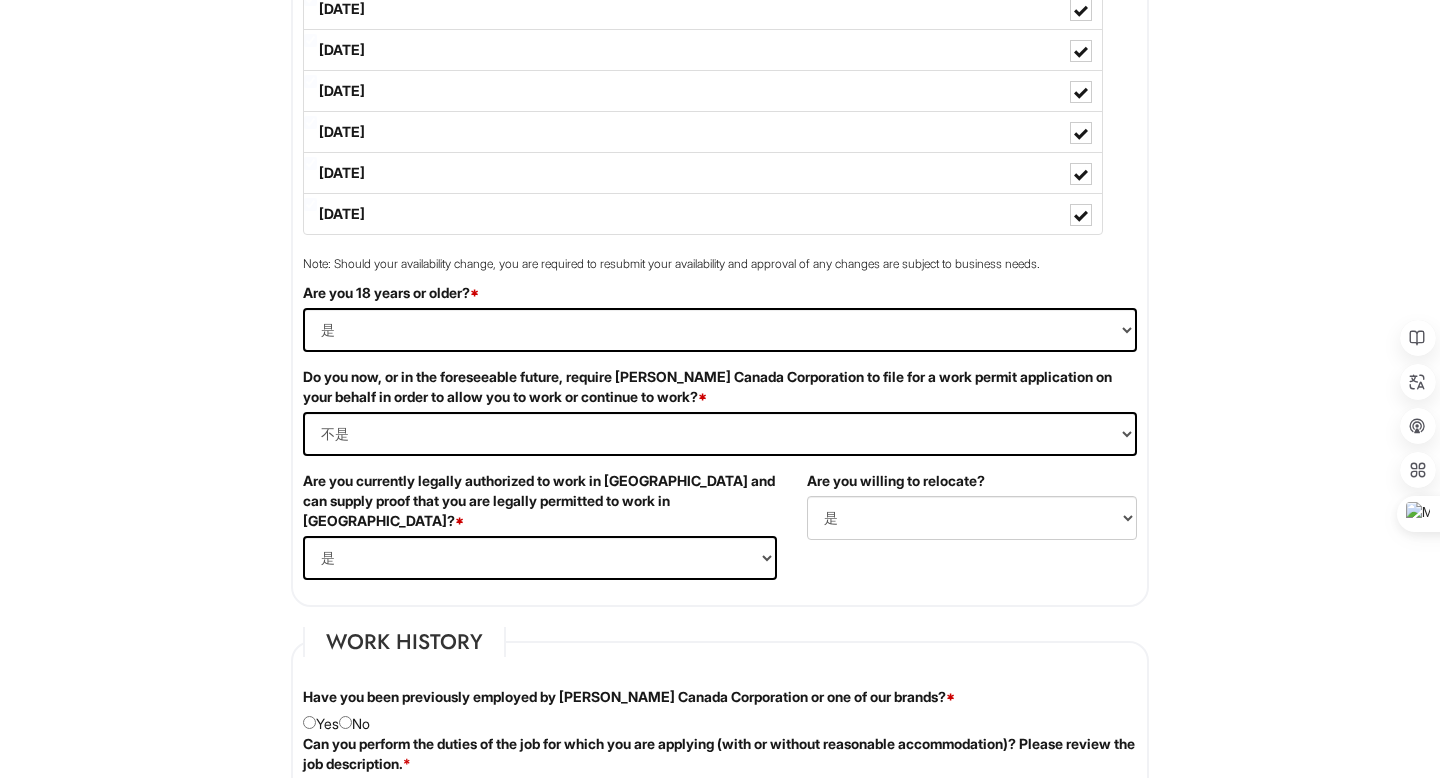 click on "Are you 18 years or older? *   (Yes / No) 是 不是
Do you now, or in the foreseeable future, require Giorgio Armani Canada Corporation to file for a work permit application on your behalf in order to allow you to work or continue to work? *   (Yes / No) 是 不是
Are you currently legally authorized to work in Canada and can supply proof that you are legally permitted to work in Canada? *   (Yes / No) 是 不是
Are you willing to relocate?   (Yes / No) 不是 是" at bounding box center (720, 439) 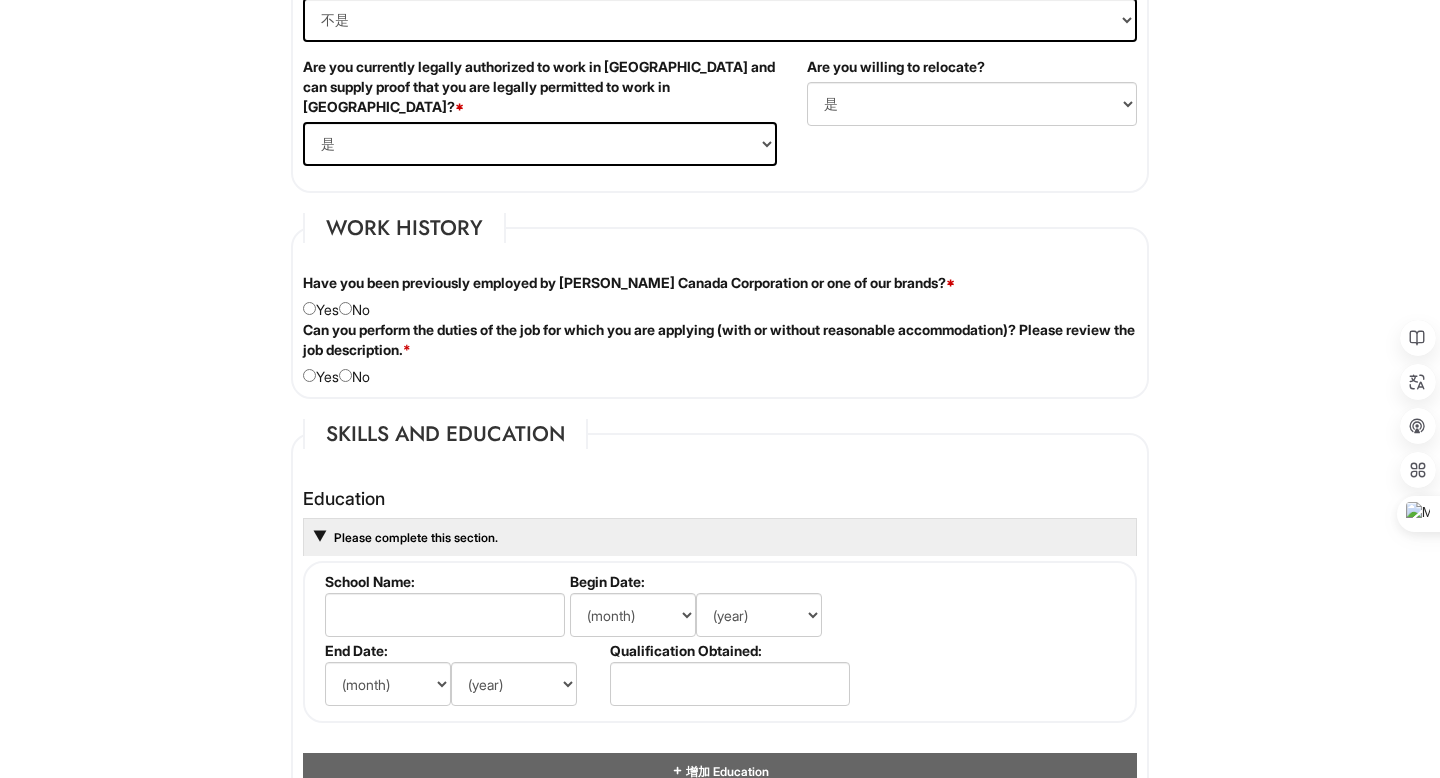 scroll, scrollTop: 1398, scrollLeft: 0, axis: vertical 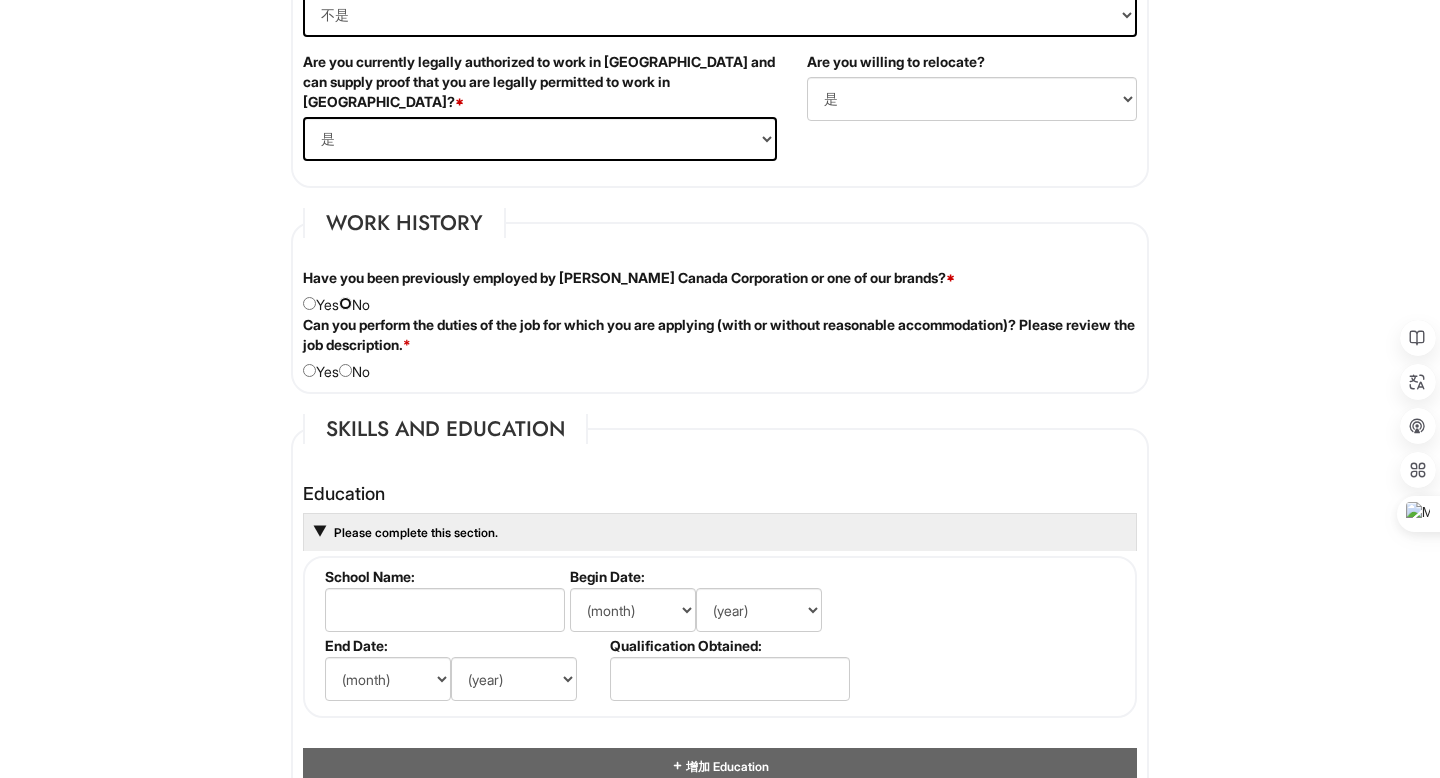 click at bounding box center (345, 303) 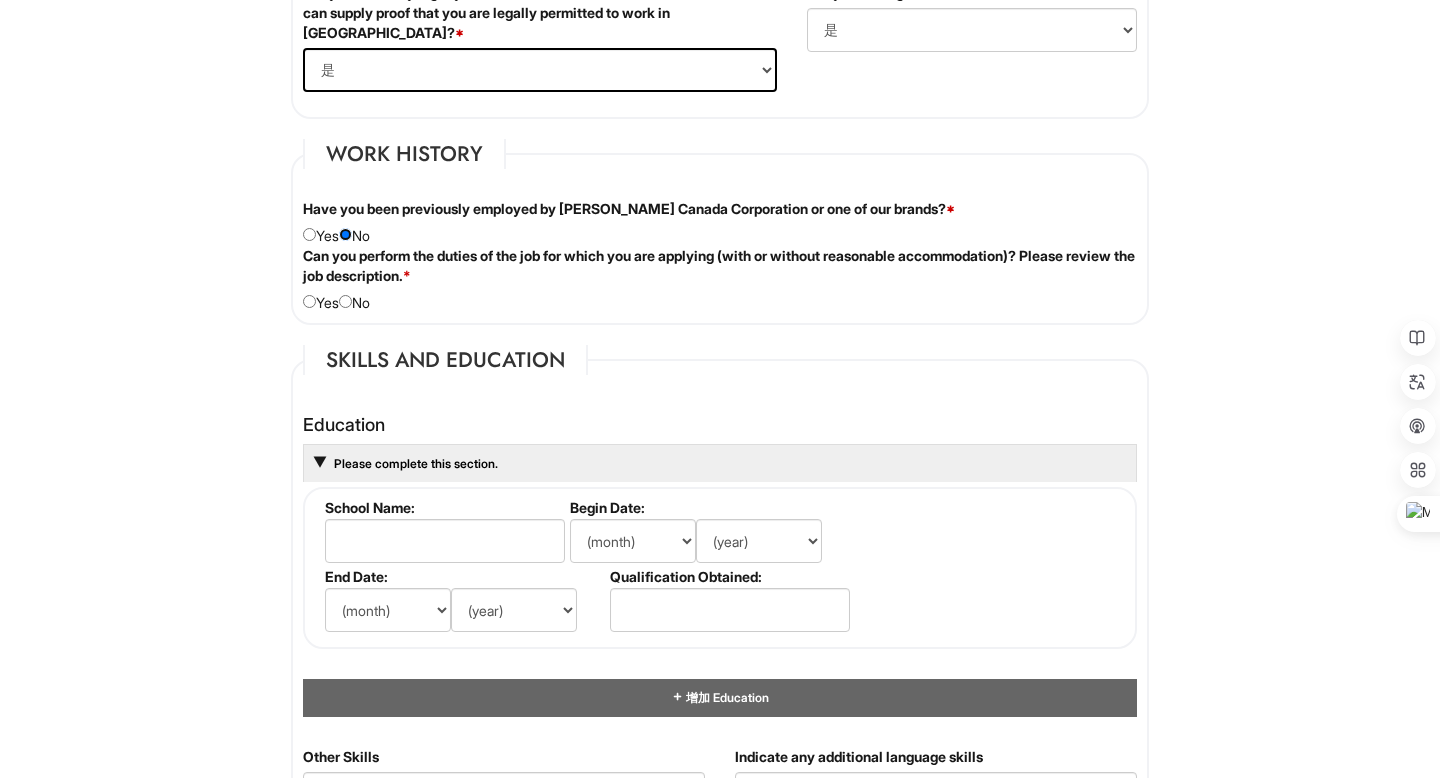 scroll, scrollTop: 1469, scrollLeft: 0, axis: vertical 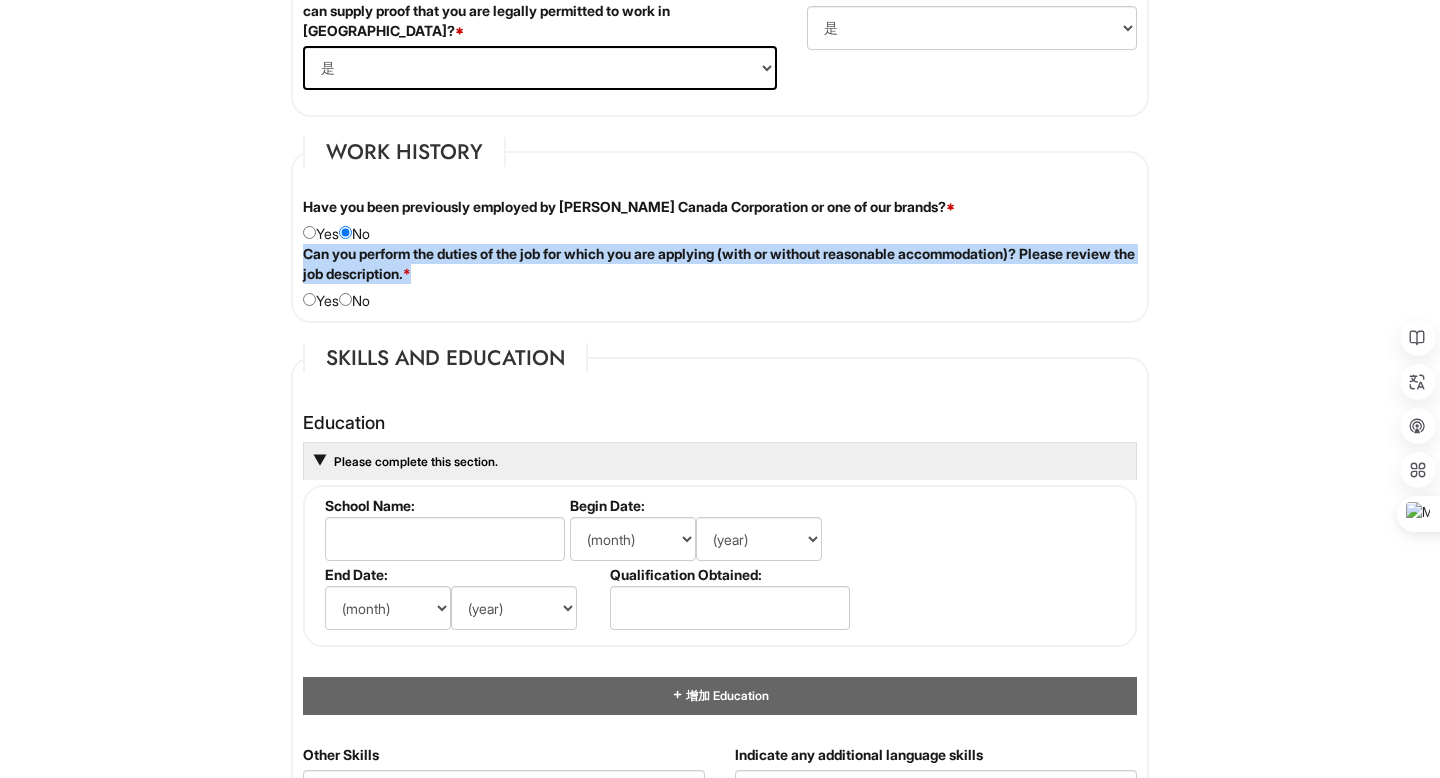 drag, startPoint x: 520, startPoint y: 256, endPoint x: 300, endPoint y: 234, distance: 221.09726 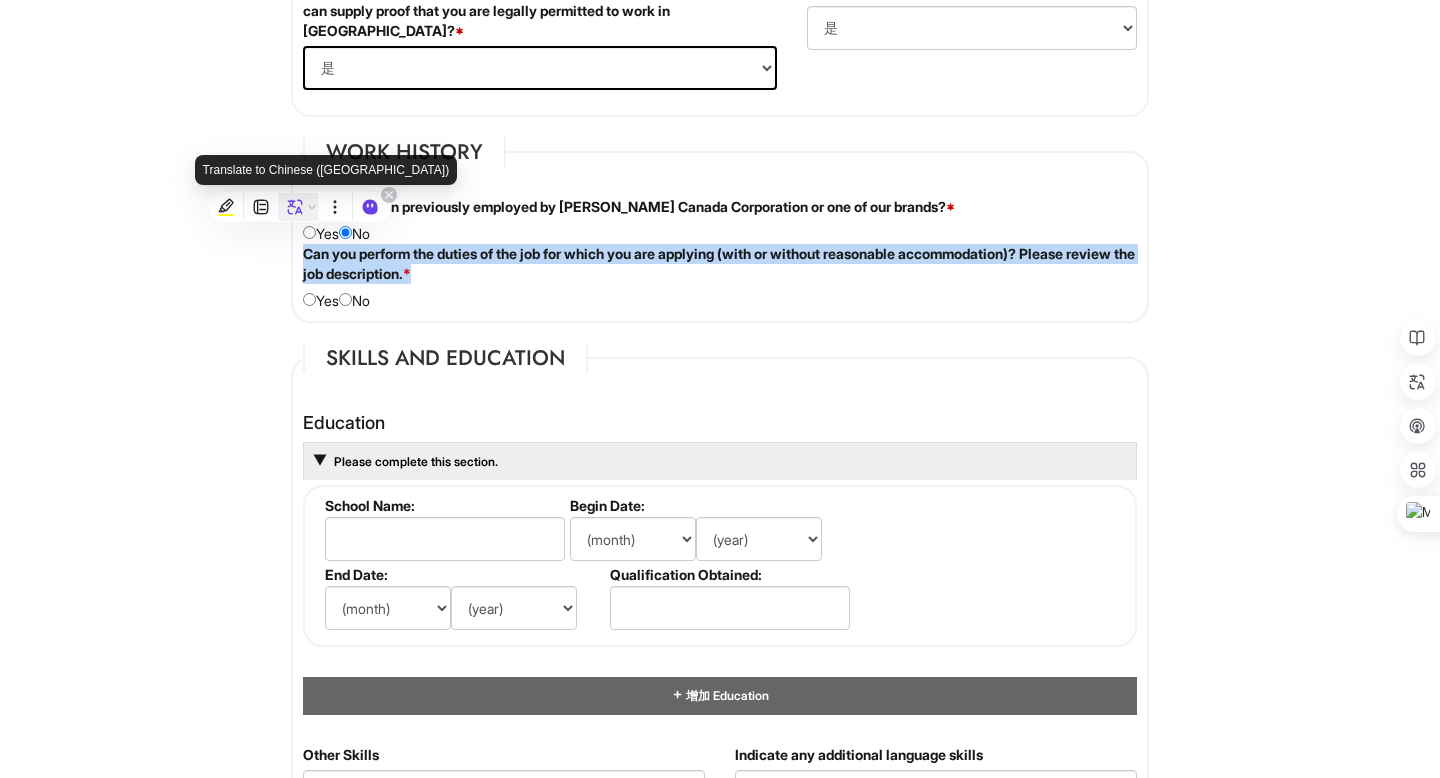 click 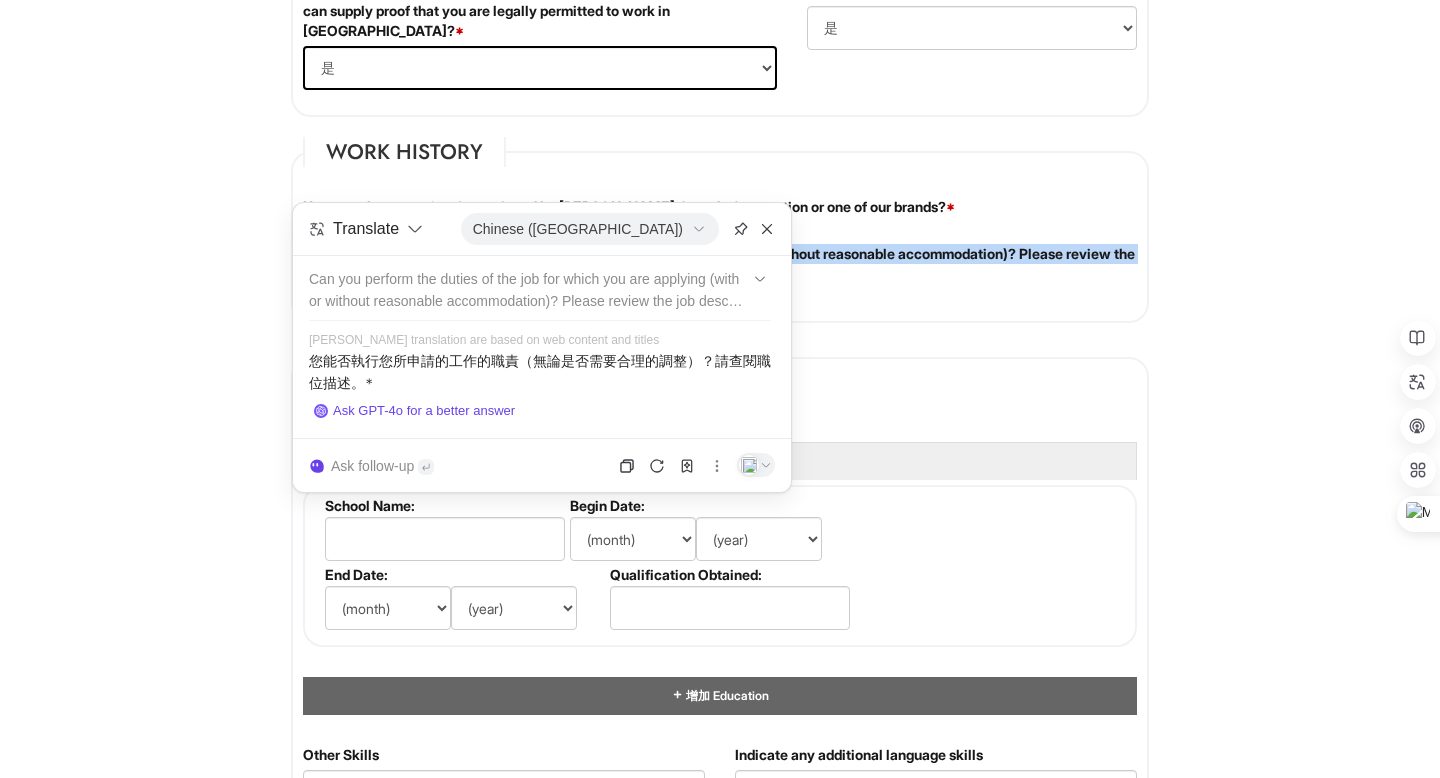 click on "Personal Information
Last Name  *   Huang
First Name  *   Chloe
Middle Name
E-mail Address  *   chloewong333@gmail.com
Phone  *   3682998938
LinkedIn URL   www.linkedin.com/in/chloe-huang-8a2b83238
Resume Upload *   简历加载
Street Address  *   8880 Horton Road, SW
Address Line 2
City  *   Calgary
Province  *   Province ALBERTA BRITISH COLUMBIA MANITOBA NEW BRUNSWICK NEWFOUNDLAND NOVA SCOTIA NORTHWEST TERRITORIES NUNAVUT ONTARIO PRINCE EDWARD ISLAND QUEBEC SASKATCHEWAN YUKON TERRITORY ALABAMA ALASKA ARIZONA ARKANSAS CALIFORNIA COLORADO CONNECTICUT DELAWARE DISTRICT OF COLUMBIA FLORIDA GEORGIA HAWAII IDAHO ILLINOIS INDIANA IOWA KANSAS KENTUCKY LOUISIANA MAINE MARYLAND MASSACHUSETTS MICHIGAN MINNESOTA MISSISSIPPI MISSOURI MONTANA NEBRASKA NEVADA NEW HAMPSHIRE NEW JERSEY NEW MEXICO NEW YORK NORTH CAROLINA NORTH DAKOTA OHIO OKLAHOMA OREGON PENNSYLVANIA RHODE ISLAND SOUTH CAROLINA SOUTH DAKOTA TENNESSEE TEXAS UTAH VERMONT VIRGINIA WASHINGTON WEST VIRGINIA WISCONSIN" at bounding box center [720, 579] 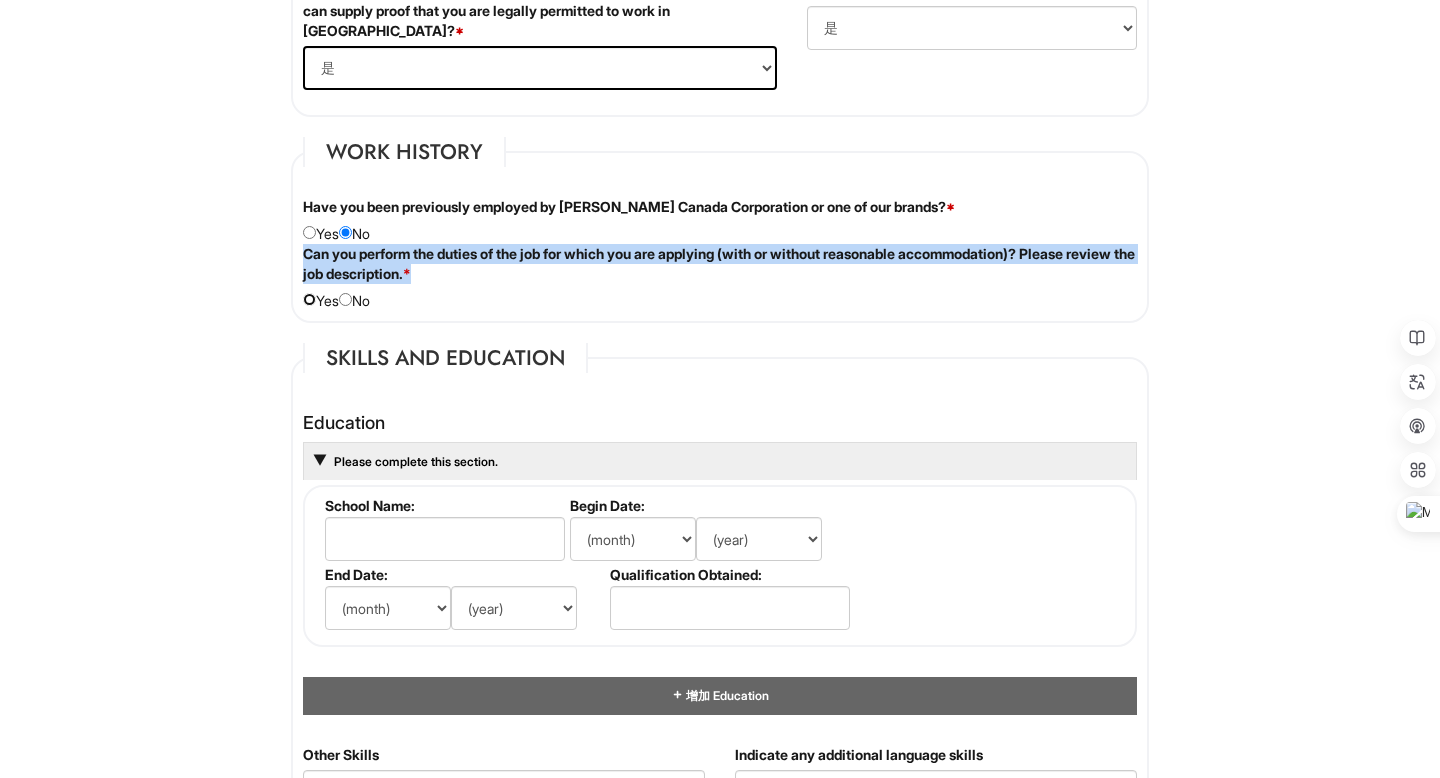 click at bounding box center [309, 299] 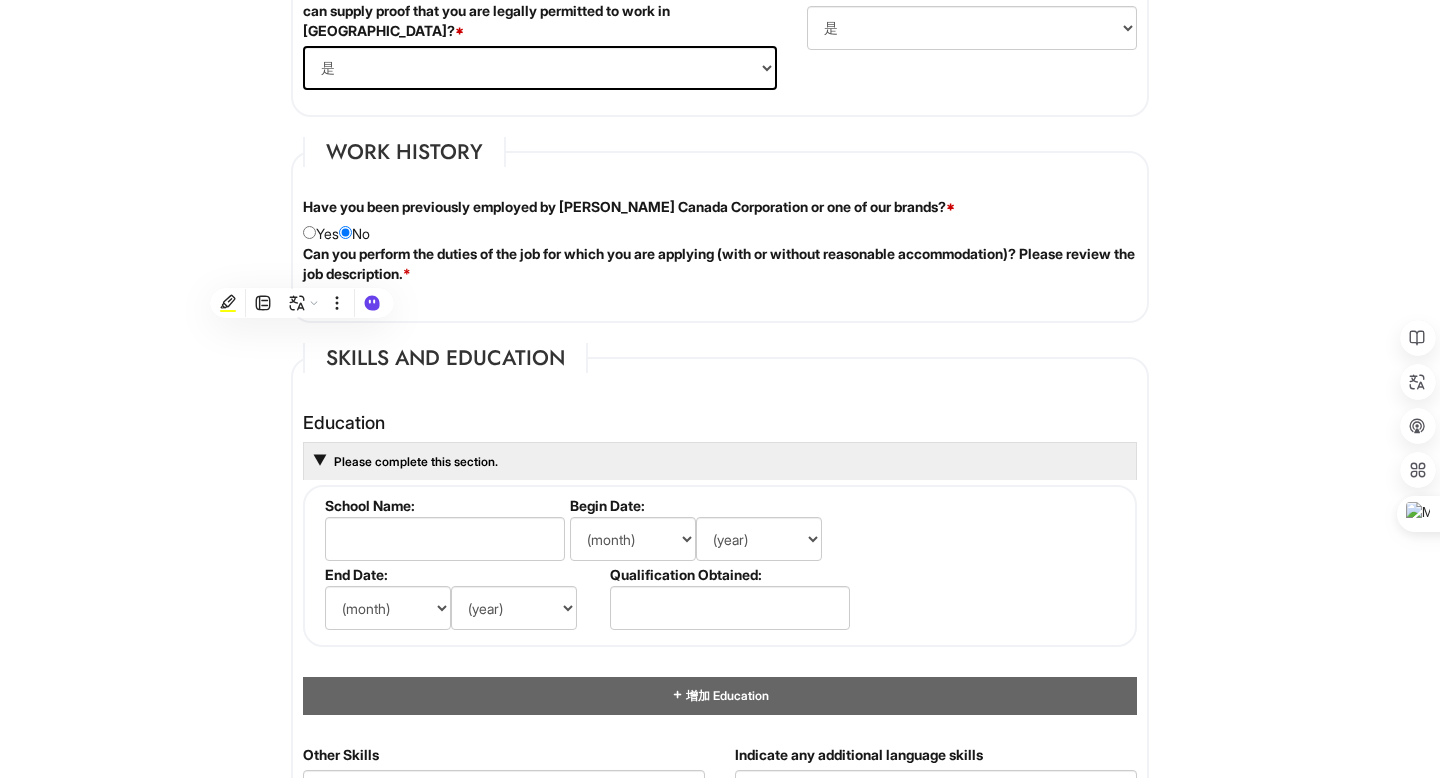 click on "Can you perform the duties of the job for which you are applying (with or without reasonable accommodation)? Please review the job description. *    Yes   No" at bounding box center (720, 277) 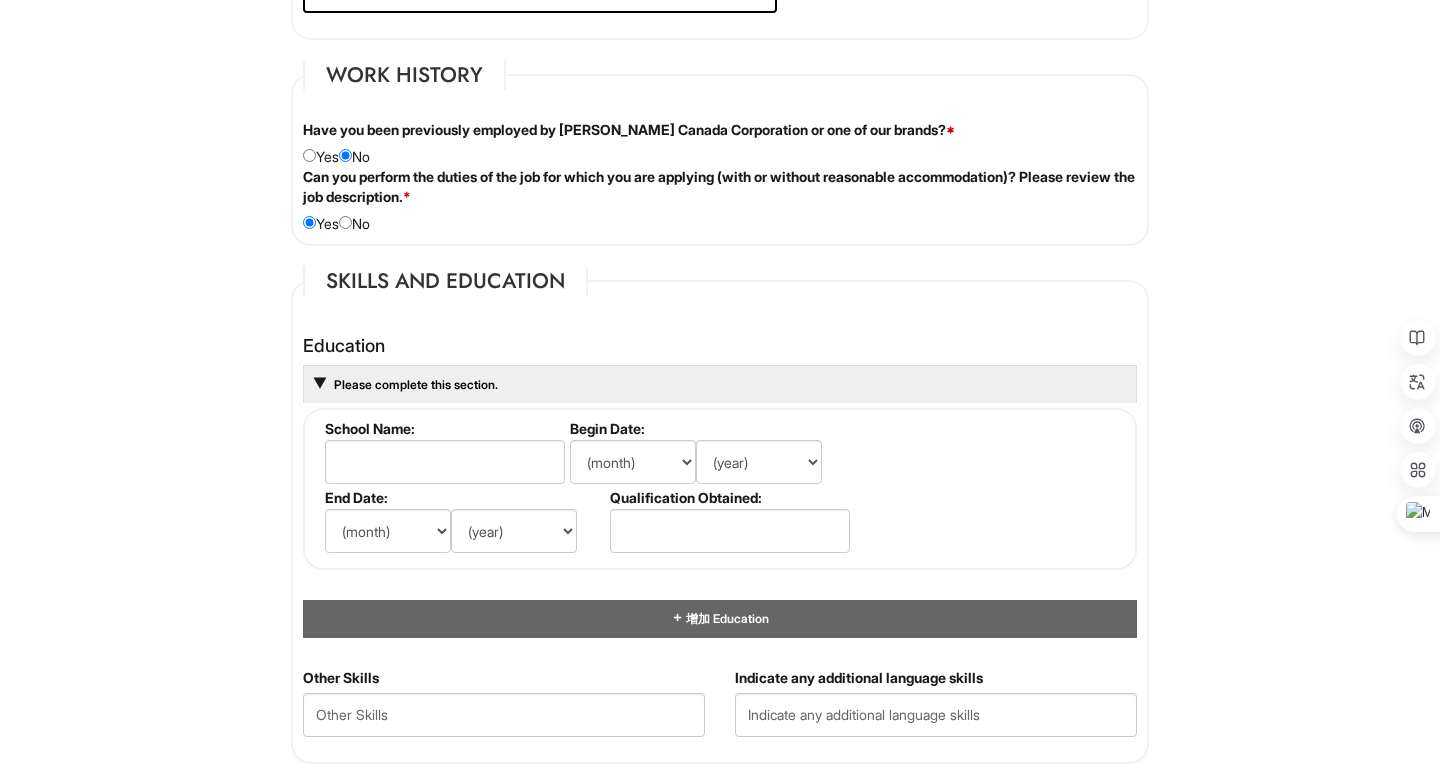 scroll, scrollTop: 1565, scrollLeft: 0, axis: vertical 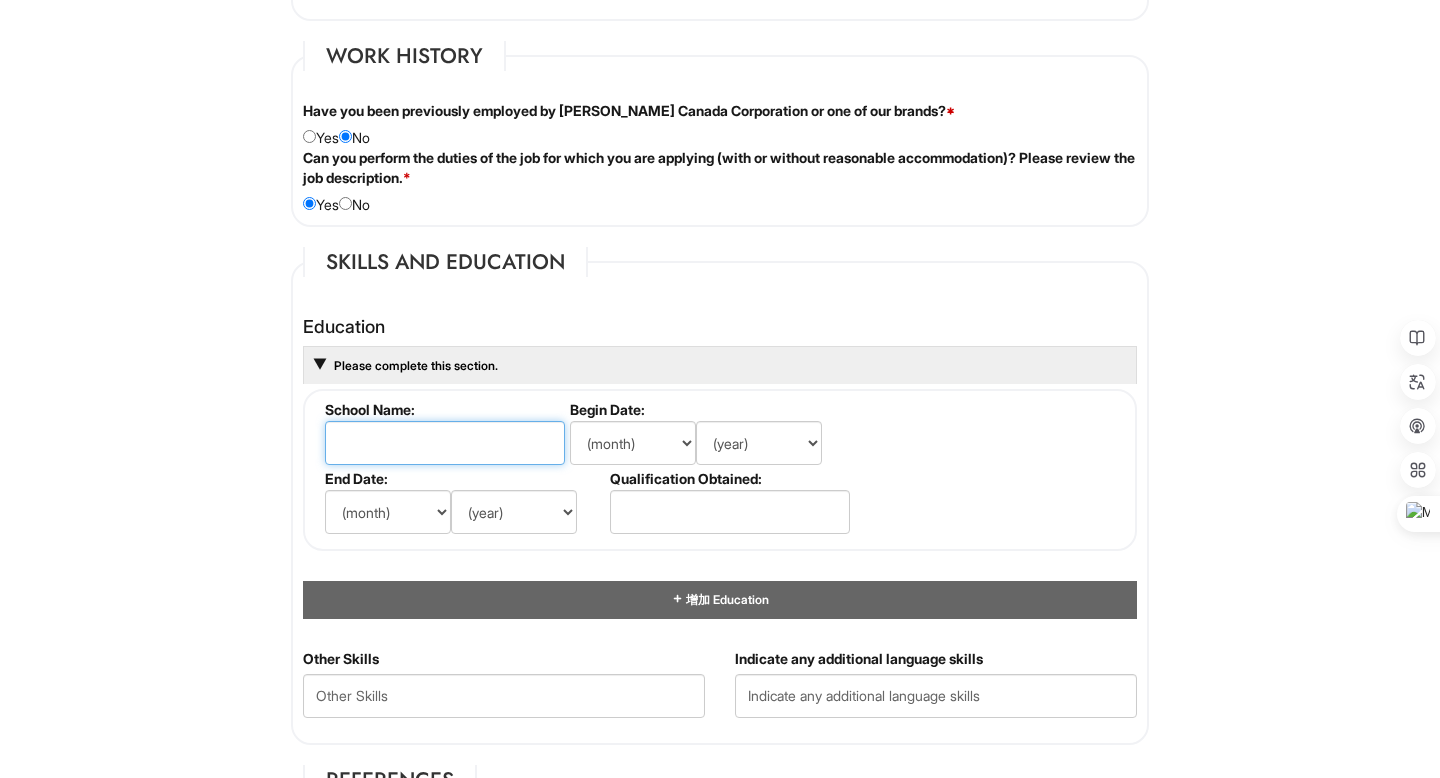 click at bounding box center (445, 443) 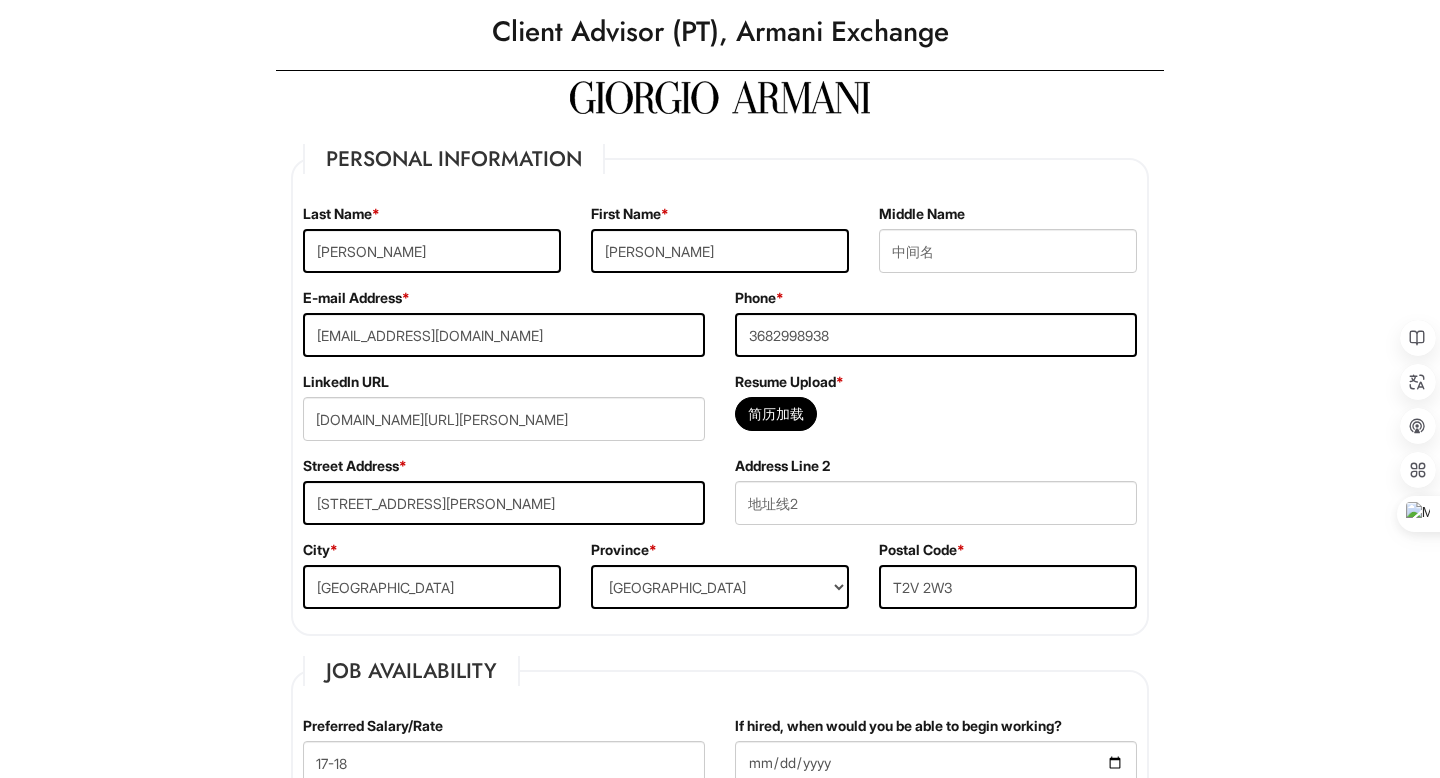 scroll, scrollTop: 22, scrollLeft: 0, axis: vertical 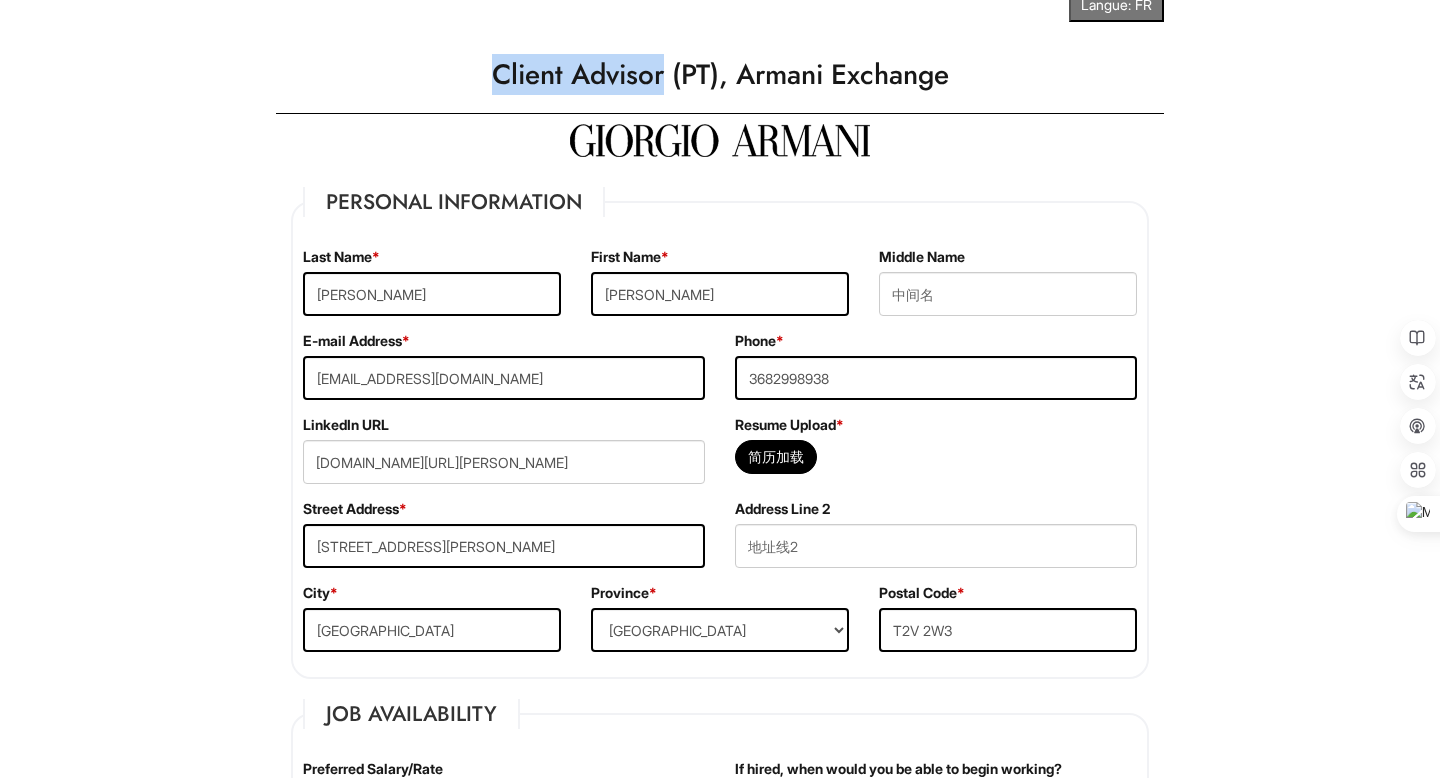 drag, startPoint x: 663, startPoint y: 78, endPoint x: 494, endPoint y: 81, distance: 169.02663 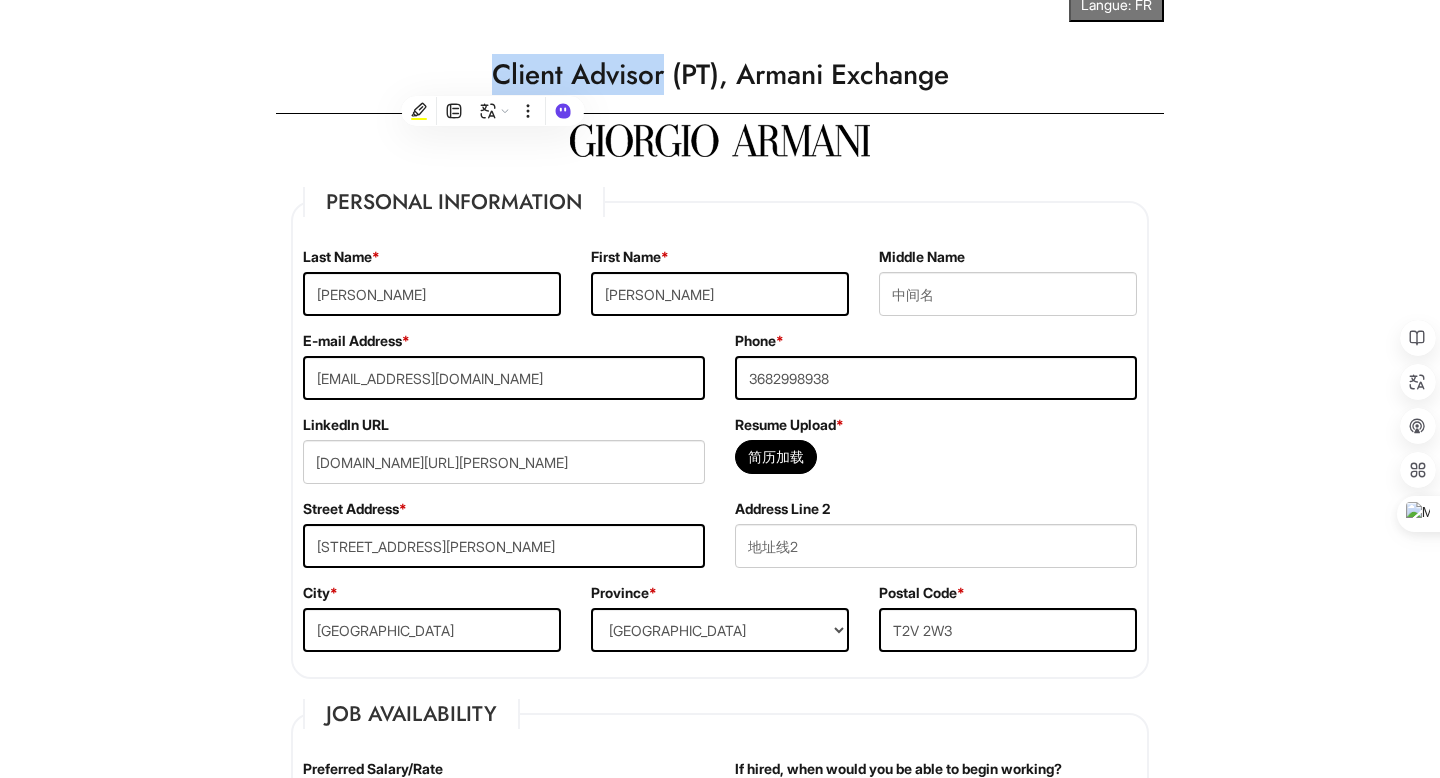 copy on "Client Advisor" 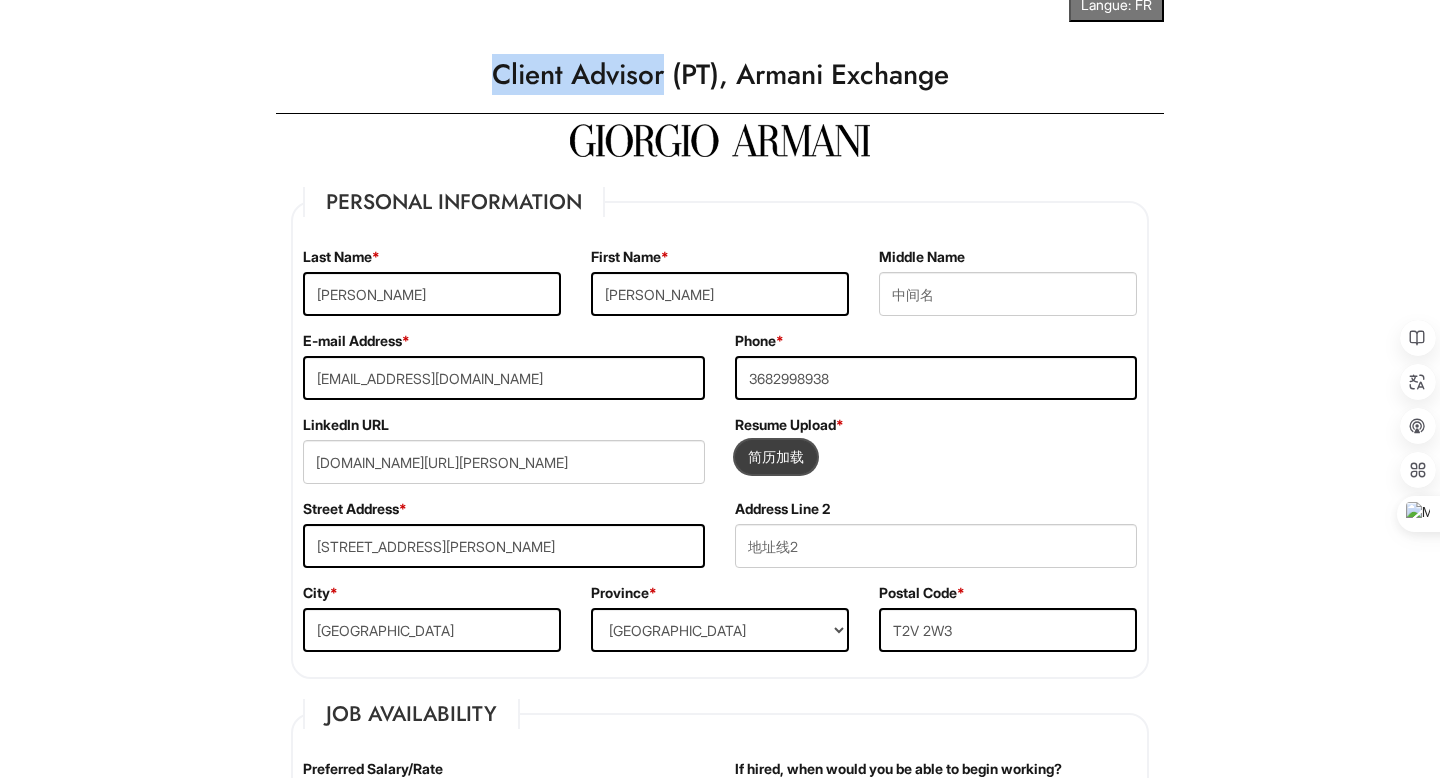 click at bounding box center [776, 457] 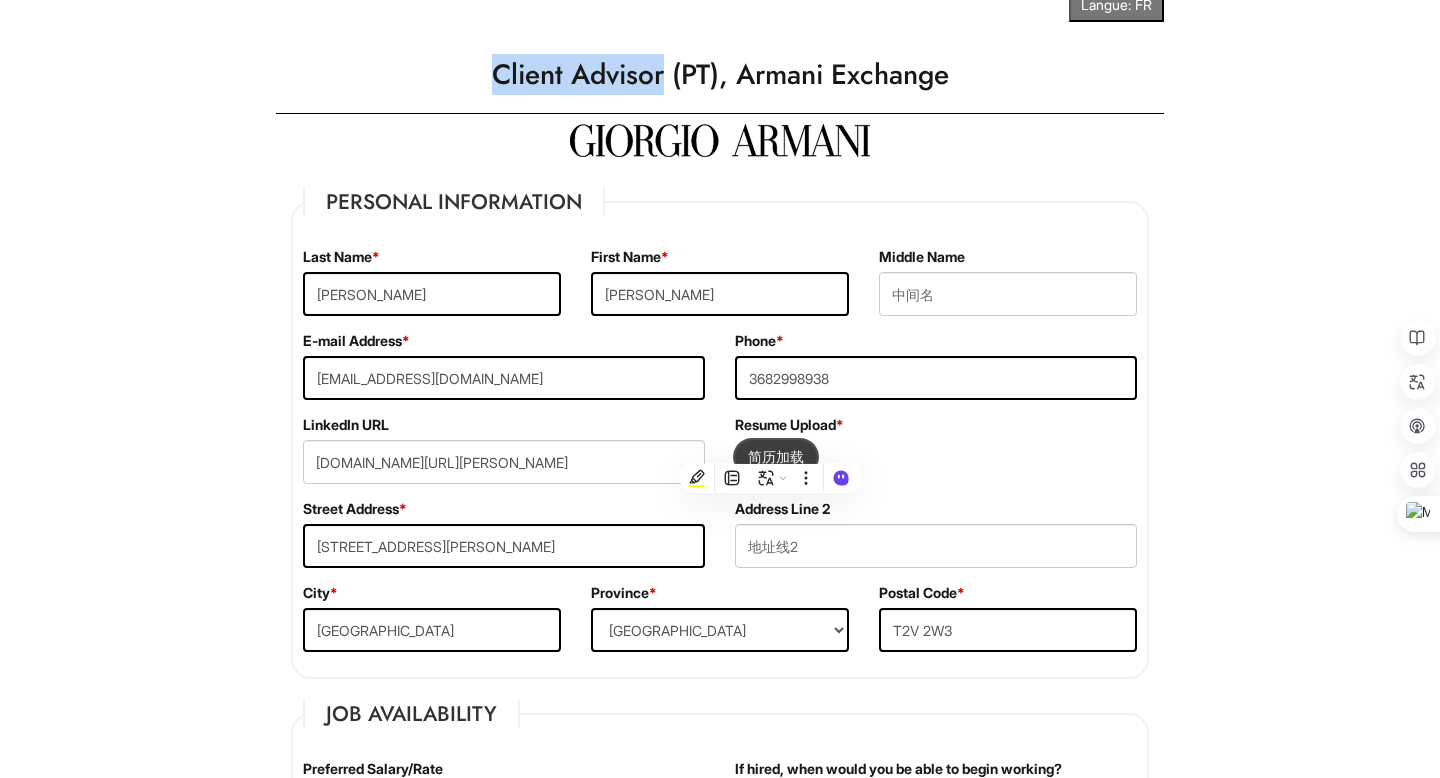 type on "C:\fakepath\Client Advisor Resume.pdf" 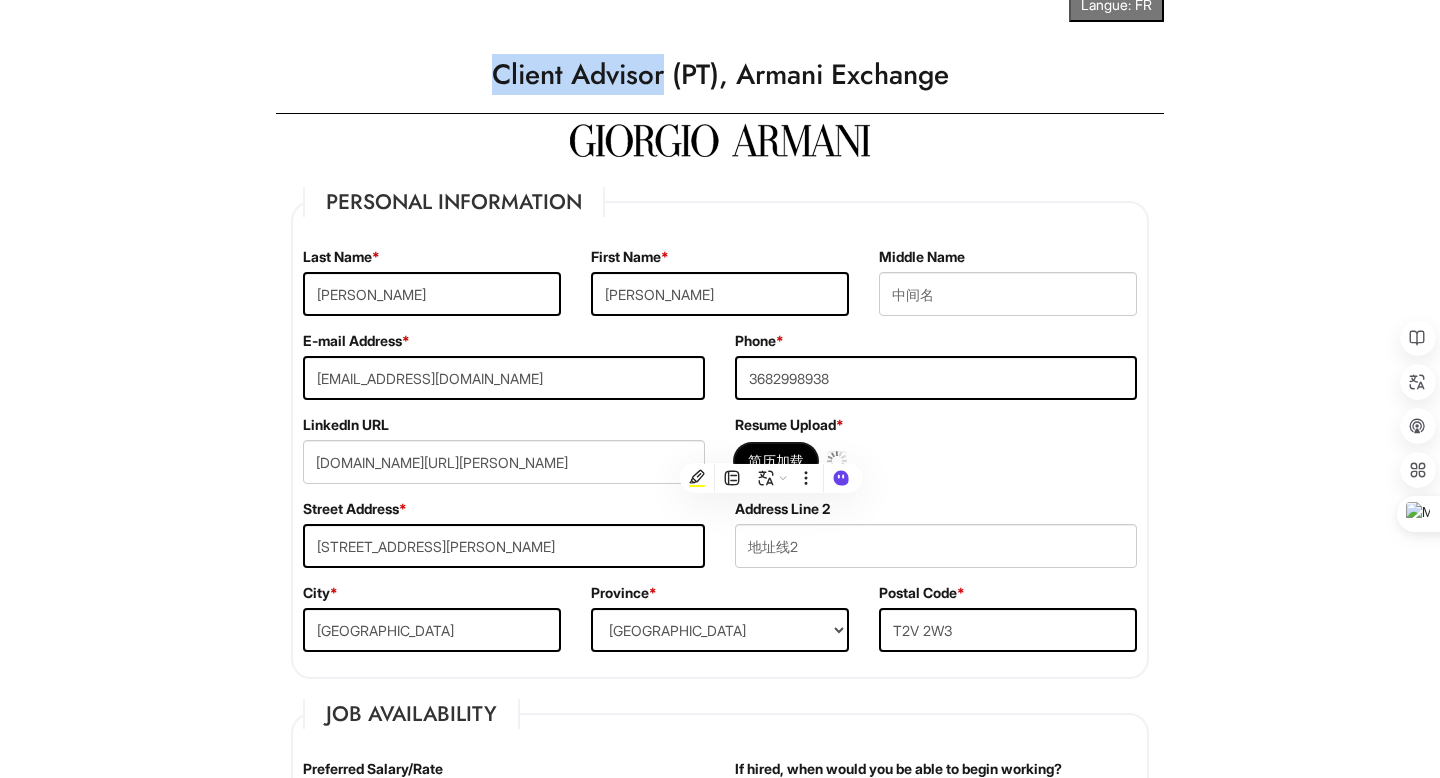 type 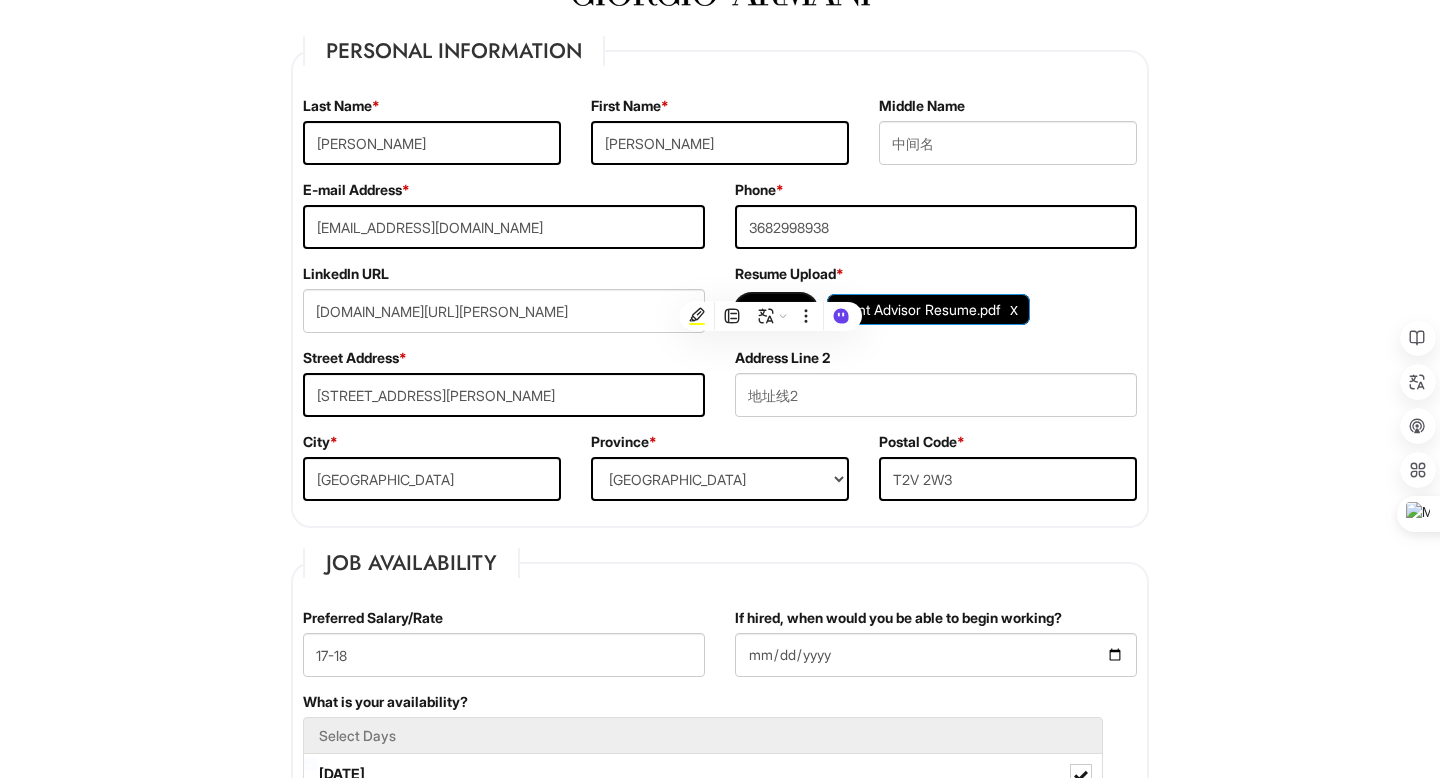 scroll, scrollTop: 191, scrollLeft: 0, axis: vertical 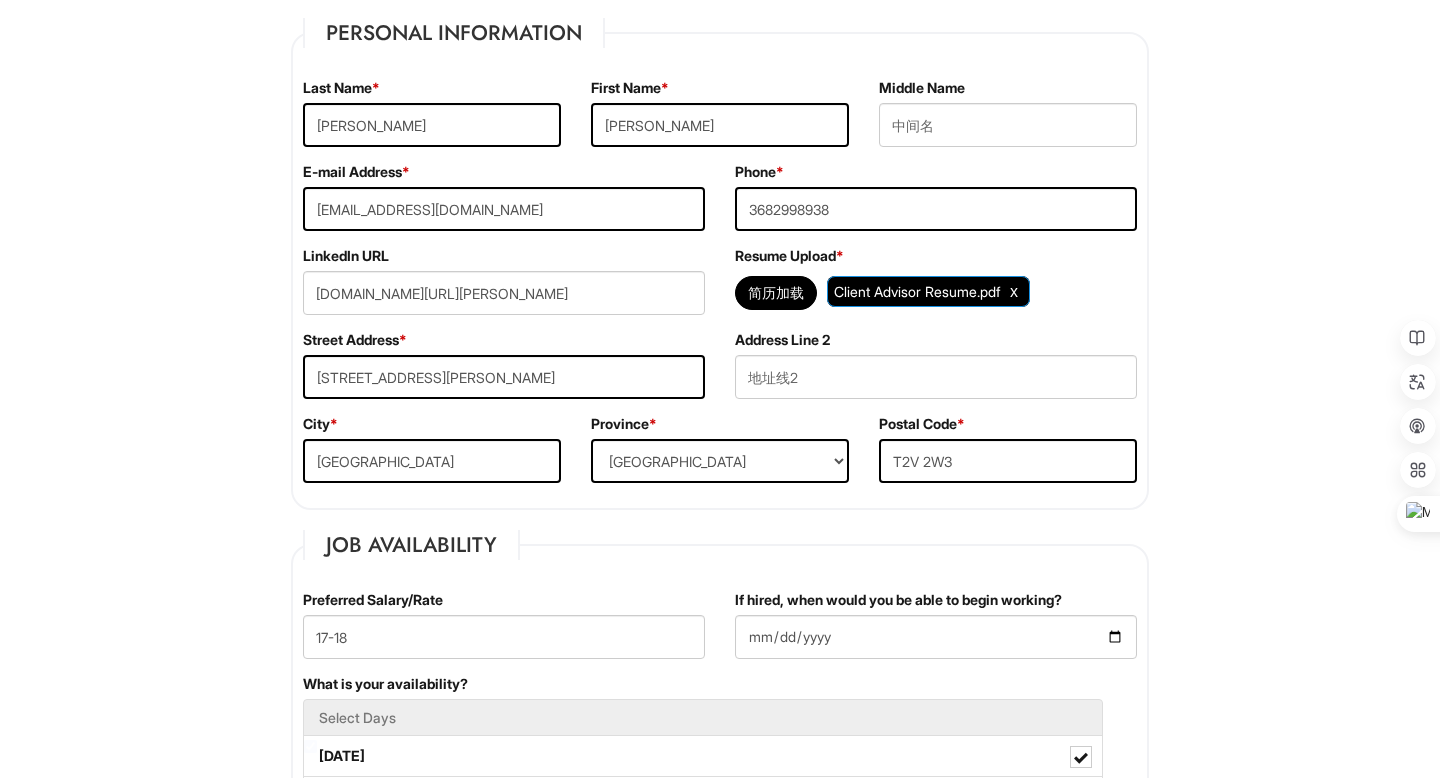 click on "Langue: FR
Please Complete This Form 1 2 Client Advisor (PT), Armani Exchange PLEASE COMPLETE ALL REQUIRED FIELDS
Personal Information
Last Name  *   Huang
First Name  *   Chloe
Middle Name
E-mail Address  *   chloewong333@gmail.com
Phone  *   3682998938
LinkedIn URL   www.linkedin.com/in/chloe-huang-8a2b83238
Resume Upload *   简历加载 Client Advisor Resume.pdf
Street Address  *   8880 Horton Road, SW
Address Line 2
City  *   Calgary
Province  *   Province ALBERTA BRITISH COLUMBIA MANITOBA NEW BRUNSWICK NEWFOUNDLAND NOVA SCOTIA NORTHWEST TERRITORIES NUNAVUT ONTARIO PRINCE EDWARD ISLAND QUEBEC SASKATCHEWAN YUKON TERRITORY ALABAMA ALASKA ARIZONA ARKANSAS CALIFORNIA COLORADO CONNECTICUT DELAWARE DISTRICT OF COLUMBIA FLORIDA GEORGIA HAWAII IDAHO ILLINOIS INDIANA IOWA KANSAS KENTUCKY LOUISIANA MAINE MARYLAND MASSACHUSETTS MICHIGAN MINNESOTA MISSISSIPPI MISSOURI MONTANA NEBRASKA NEVADA NEW HAMPSHIRE NEW JERSEY NEW MEXICO NEW YORK NORTH CAROLINA OHIO TEXAS" at bounding box center [720, 1692] 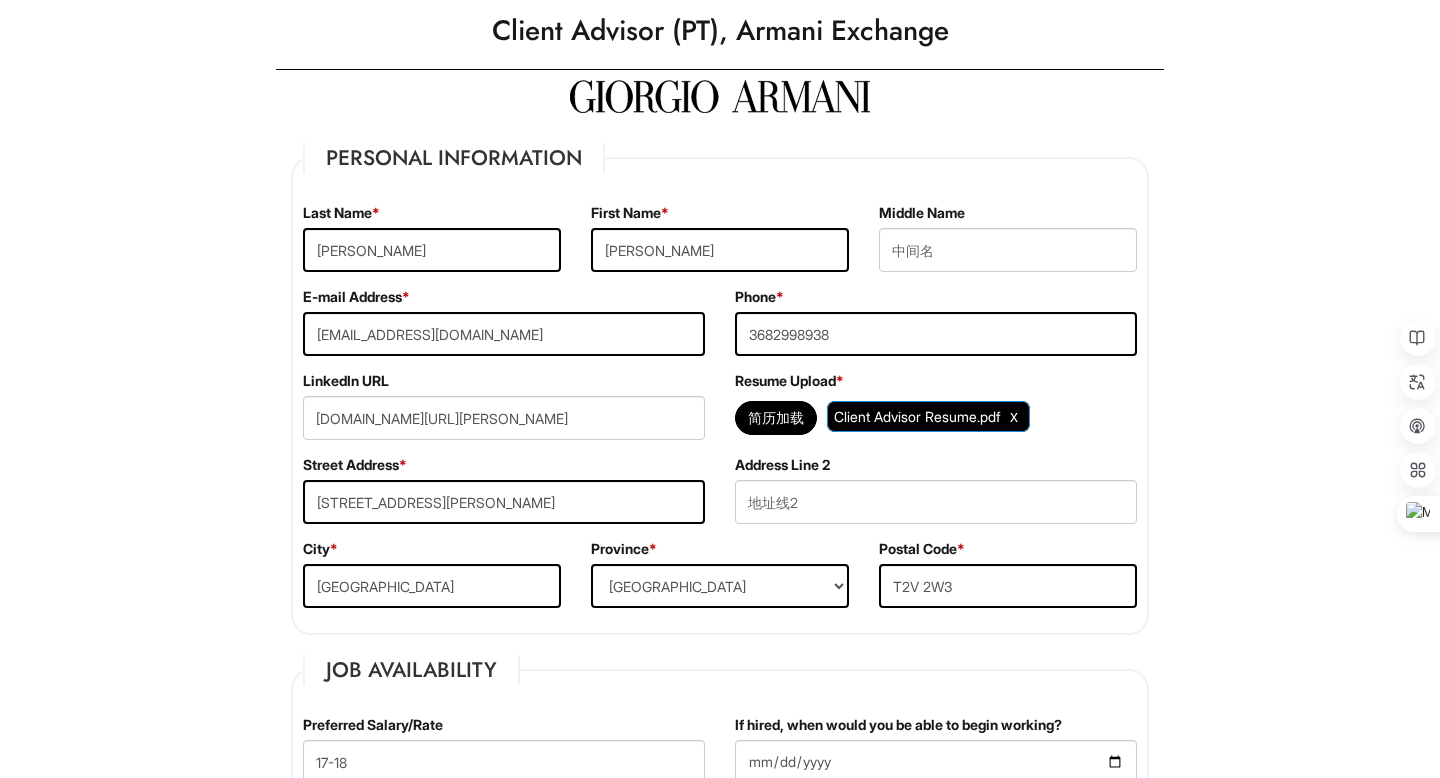 scroll, scrollTop: 49, scrollLeft: 0, axis: vertical 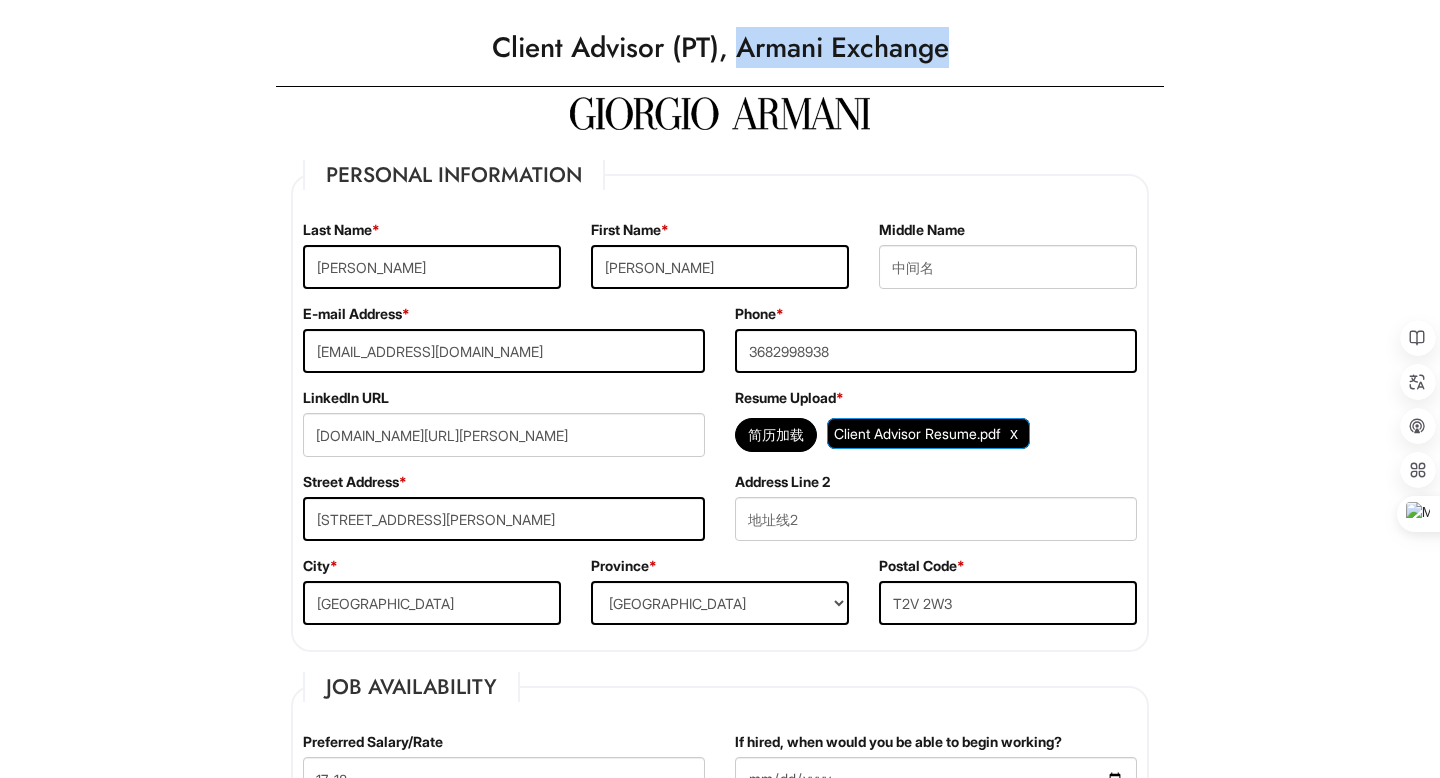 drag, startPoint x: 957, startPoint y: 42, endPoint x: 736, endPoint y: 50, distance: 221.14474 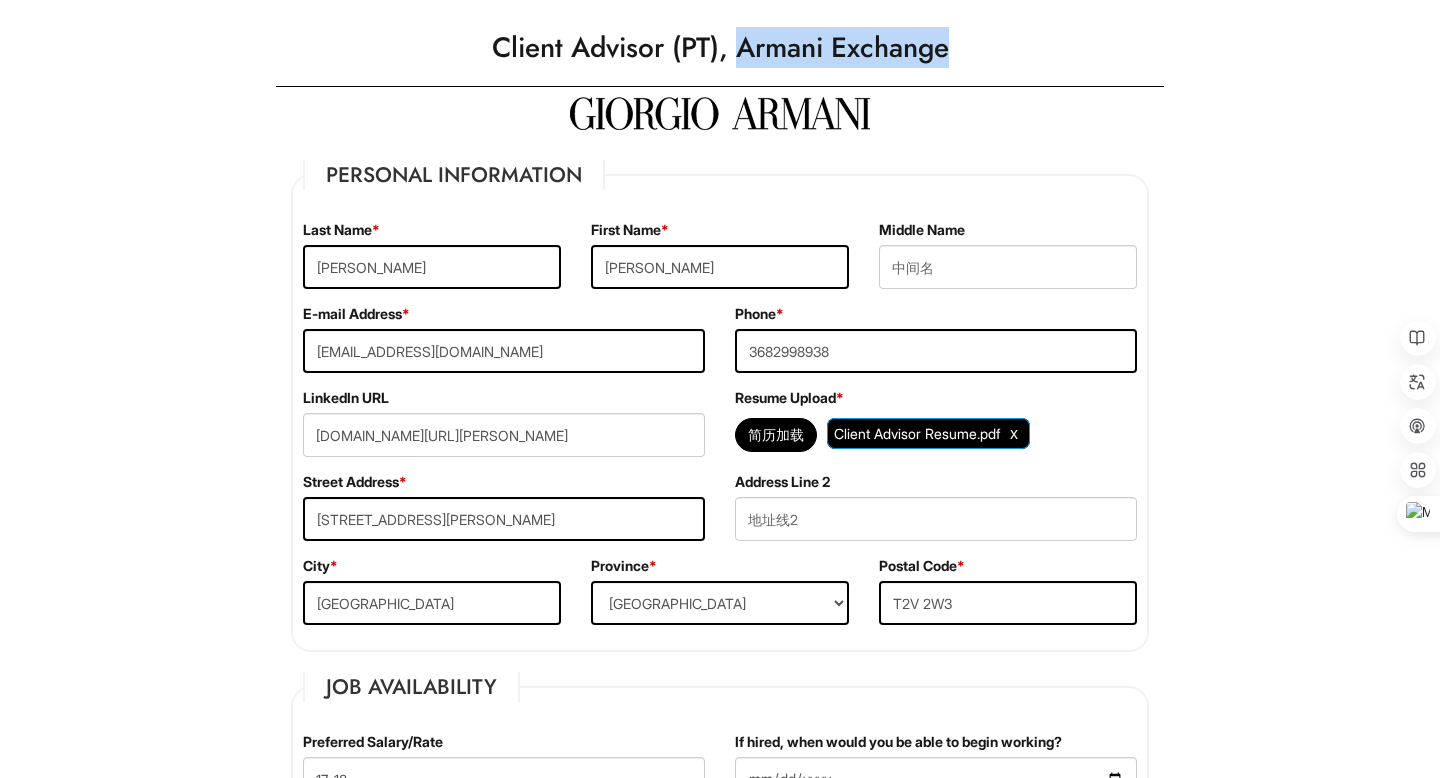 click on "Client Advisor (PT), Armani Exchange" at bounding box center (720, 48) 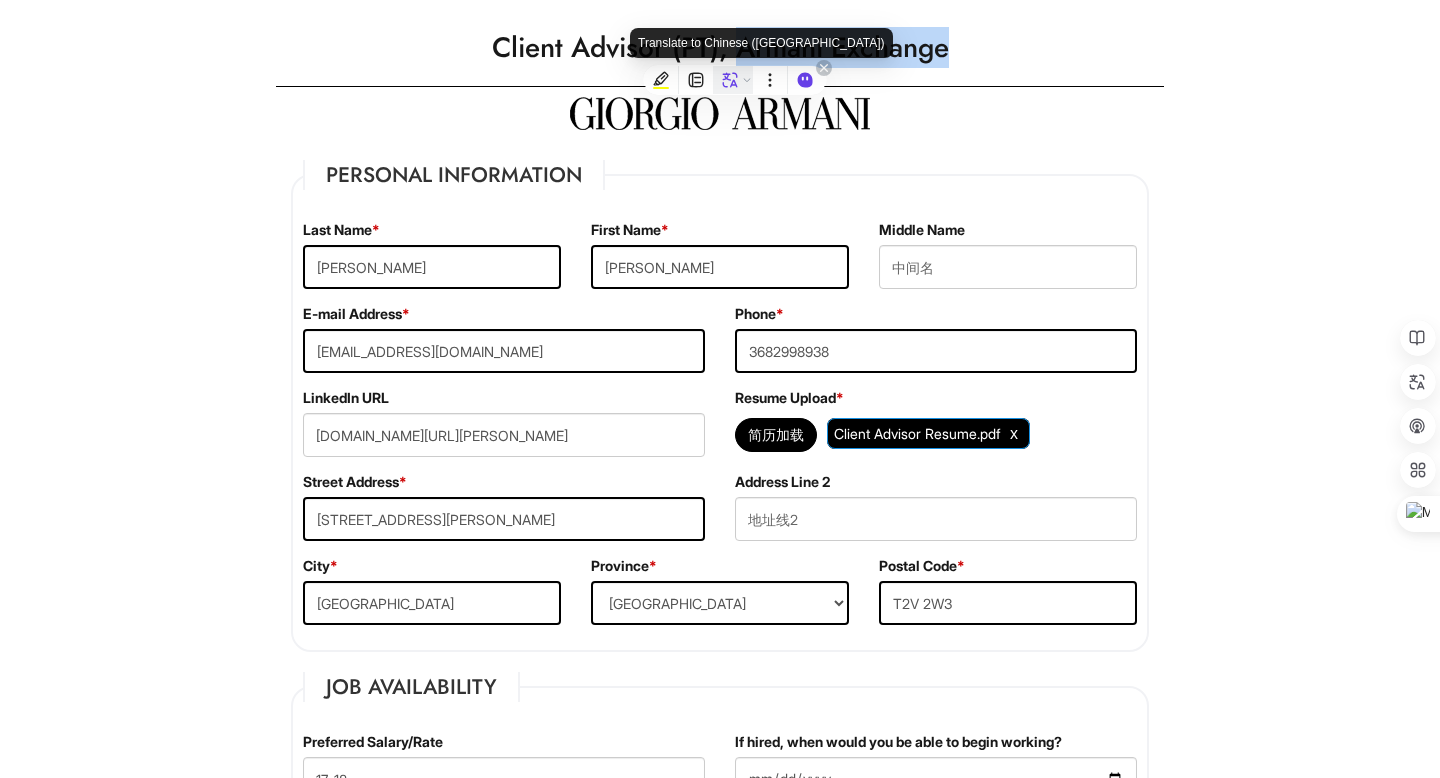 click 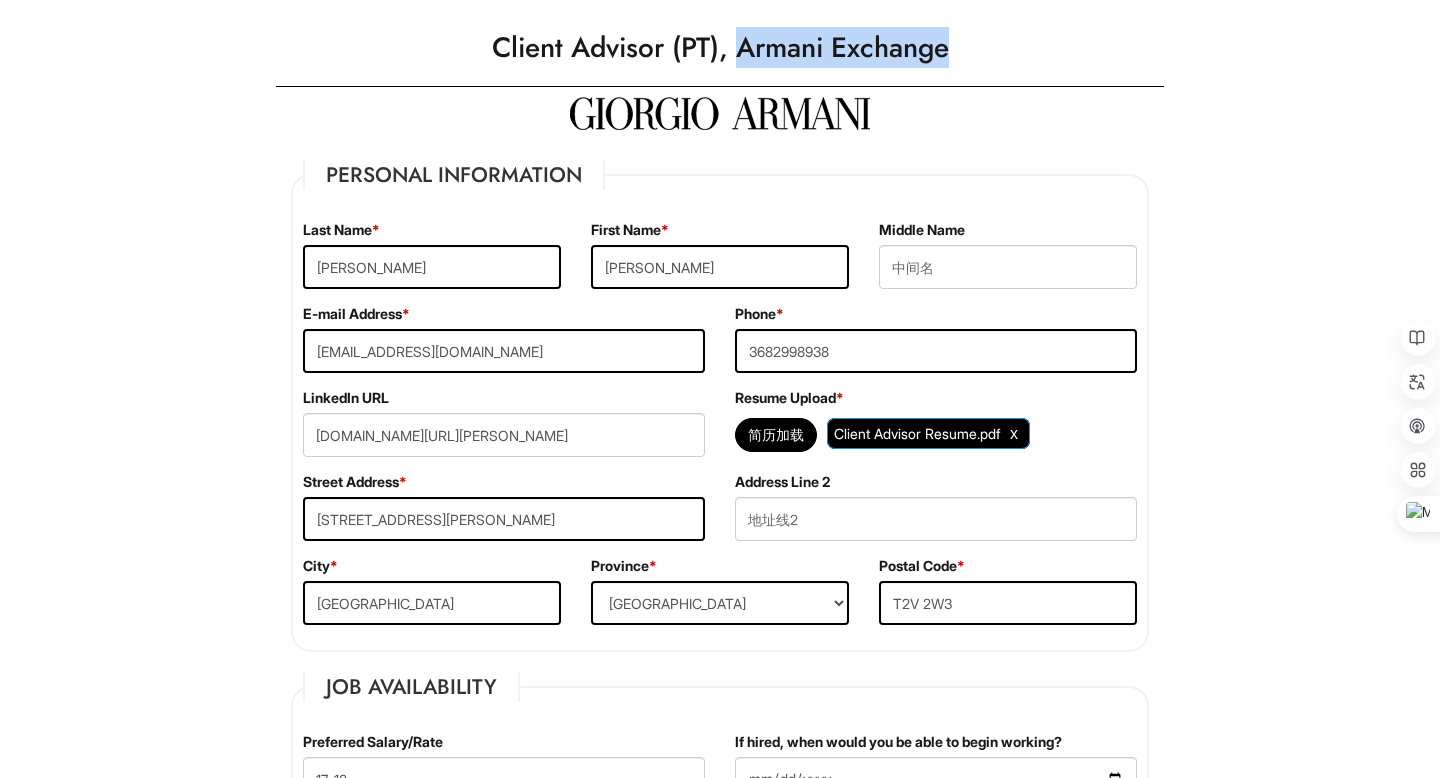 click on "Langue: FR
Please Complete This Form 1 2 Client Advisor (PT), Armani Exchange PLEASE COMPLETE ALL REQUIRED FIELDS
Personal Information
Last Name  *   Huang
First Name  *   Chloe
Middle Name
E-mail Address  *   chloewong333@gmail.com
Phone  *   3682998938
LinkedIn URL   www.linkedin.com/in/chloe-huang-8a2b83238
Resume Upload *   简历加载 Client Advisor Resume.pdf
Street Address  *   8880 Horton Road, SW
Address Line 2
City  *   Calgary
Province  *   Province ALBERTA BRITISH COLUMBIA MANITOBA NEW BRUNSWICK NEWFOUNDLAND NOVA SCOTIA NORTHWEST TERRITORIES NUNAVUT ONTARIO PRINCE EDWARD ISLAND QUEBEC SASKATCHEWAN YUKON TERRITORY ALABAMA ALASKA ARIZONA ARKANSAS CALIFORNIA COLORADO CONNECTICUT DELAWARE DISTRICT OF COLUMBIA FLORIDA GEORGIA HAWAII IDAHO ILLINOIS INDIANA IOWA KANSAS KENTUCKY LOUISIANA MAINE MARYLAND MASSACHUSETTS MICHIGAN MINNESOTA MISSISSIPPI MISSOURI MONTANA NEBRASKA NEVADA NEW HAMPSHIRE NEW JERSEY NEW MEXICO NEW YORK NORTH CAROLINA OHIO TEXAS" at bounding box center [720, 1834] 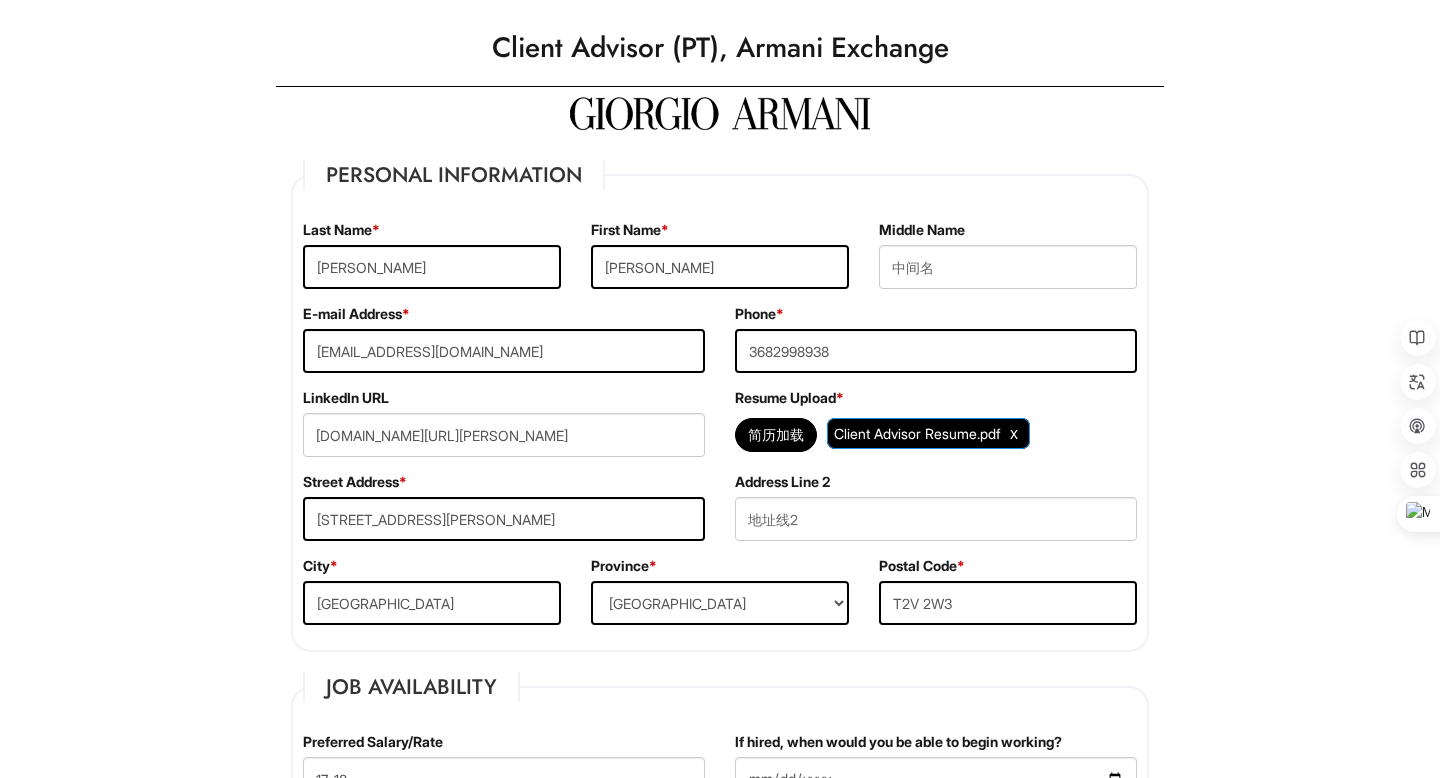 click on "1 2 Client Advisor (PT), Armani Exchange PLEASE COMPLETE ALL REQUIRED FIELDS
Personal Information
Last Name  *   Huang
First Name  *   Chloe
Middle Name
E-mail Address  *   chloewong333@gmail.com
Phone  *   3682998938
LinkedIn URL   www.linkedin.com/in/chloe-huang-8a2b83238
Resume Upload *   简历加载 Client Advisor Resume.pdf
Street Address  *   8880 Horton Road, SW
Address Line 2
City  *   Calgary
Province  *   Province ALBERTA BRITISH COLUMBIA MANITOBA NEW BRUNSWICK NEWFOUNDLAND NOVA SCOTIA NORTHWEST TERRITORIES NUNAVUT ONTARIO PRINCE EDWARD ISLAND QUEBEC SASKATCHEWAN YUKON TERRITORY ALABAMA ALASKA ARIZONA ARKANSAS CALIFORNIA COLORADO CONNECTICUT DELAWARE DISTRICT OF COLUMBIA FLORIDA GEORGIA HAWAII IDAHO ILLINOIS INDIANA IOWA KANSAS KENTUCKY LOUISIANA MAINE MARYLAND MASSACHUSETTS MICHIGAN MINNESOTA MISSISSIPPI MISSOURI MONTANA NEBRASKA NEVADA NEW HAMPSHIRE NEW JERSEY NEW MEXICO NEW YORK NORTH CAROLINA NORTH DAKOTA OHIO OKLAHOMA OREGON PENNSYLVANIA TENNESSEE" at bounding box center [720, 1843] 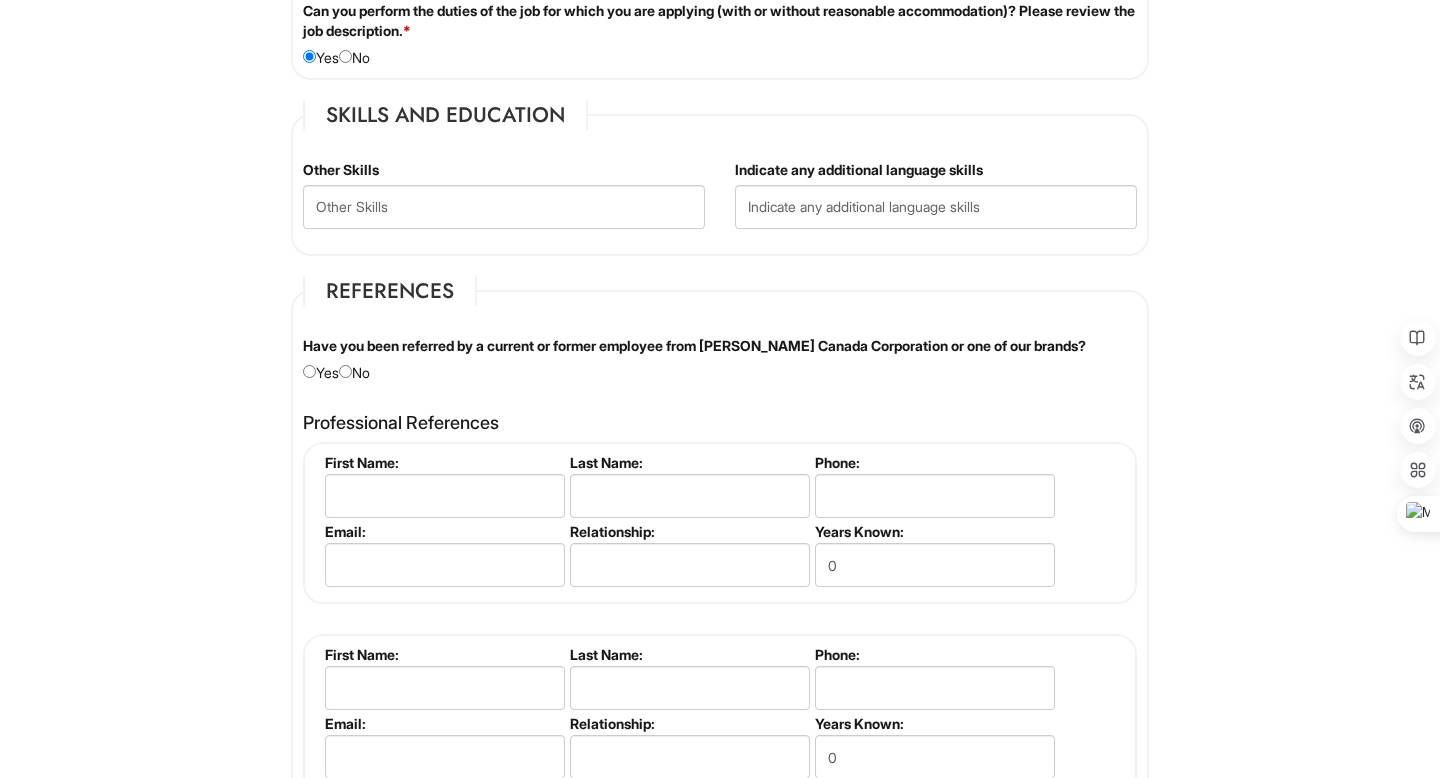 scroll, scrollTop: 1713, scrollLeft: 0, axis: vertical 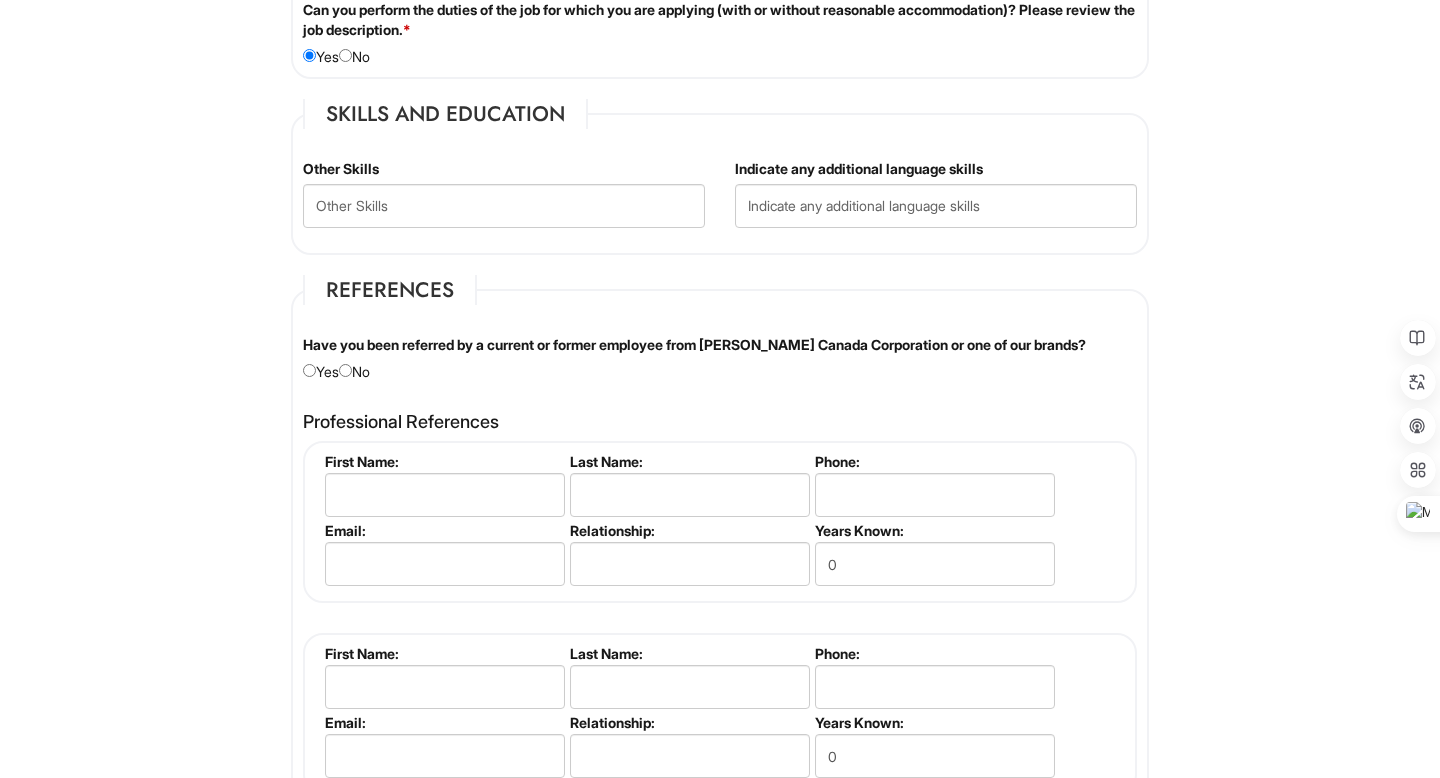 click on "Skills and Education
Education
Please complete this section.
School Name:
Begin Date:
(month) Jan Feb Mar Apr 五月 Jun Jul Aug Sep Oct Nov Dec (year) 2029 2028 2027 2026 2025 2024 2023 2022 2021 2020 2019 2018 2017 2016 2015 2014 2013 2012 2011 2010 2009 2008 2007 2006 2005 2004 2003 2002 2001 2000 1999 1998 1997 1996 1995 1994 1993 1992 1991 1990 1989 1988 1987 1986 1985 1984 1983 1982 1981 1980 1979 1978 1977 1976 1975 1974 1973 1972 1971 1970 1969 1968 1967 1966 1965 1964 1963 1962 1961 1960 1959 1958 1957 1956 1955 1954 1953 1952 1951 1950 1949 1948 1947 1946  --  2030 2031 2032 2033 2034 2035 2036 2037 2038 2039 2040 2041 2042 2043 2044 2045 2046 2047 2048 2049 2050 2051 2052 2053 2054 2055 2056 2057 2058 2059 2060 2061 2062 2063 2064
End Date:
(month) Jan Feb Mar Apr 五月 Jun Jul Aug Sep Oct Nov Dec (year) 2029 2028 2027 2026 2025 2024 2023 2022 2021 2020 2019 2018 2017 2016 2015 2014 2013 2012 2011 2010 2009 2008 2007 2006 2005 2004 2003 2002" at bounding box center [720, 177] 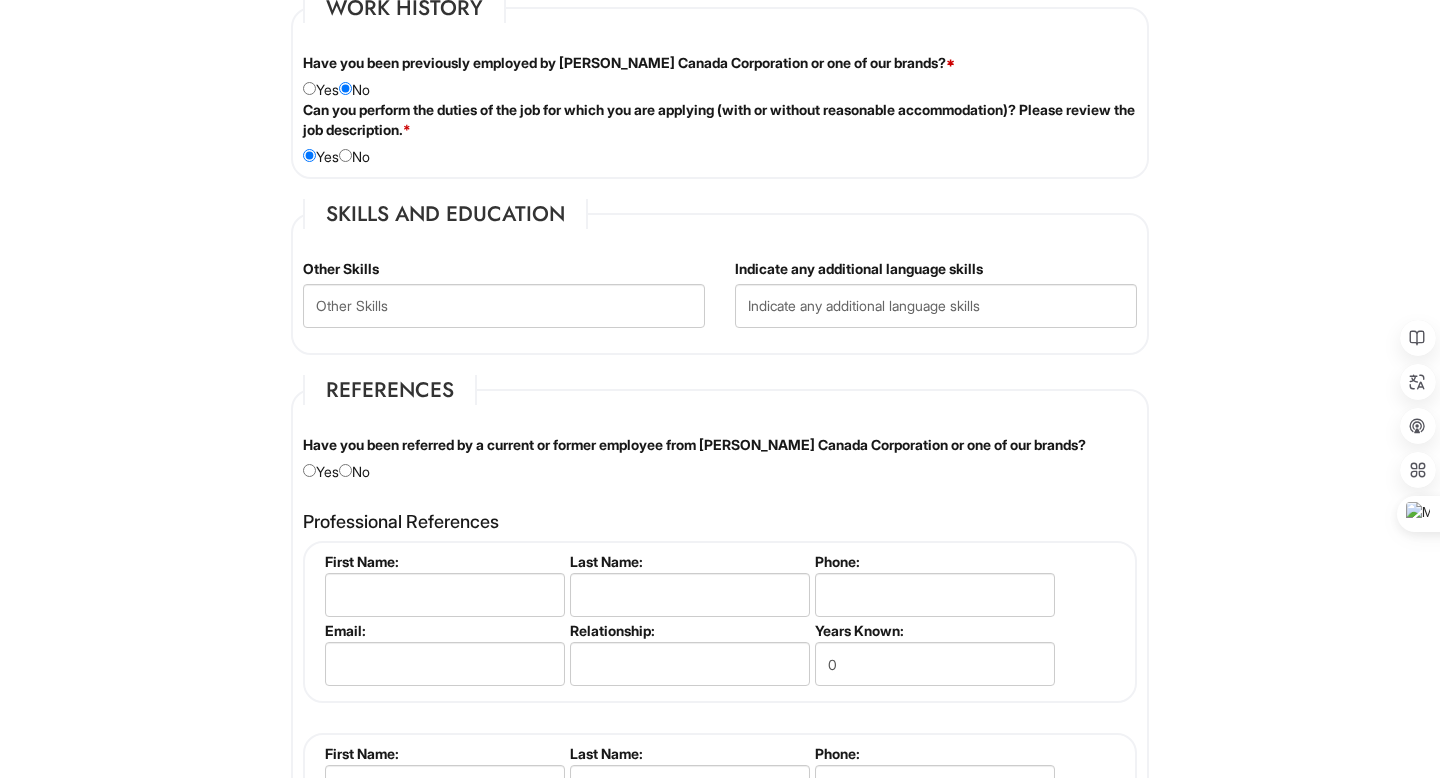 scroll, scrollTop: 1599, scrollLeft: 0, axis: vertical 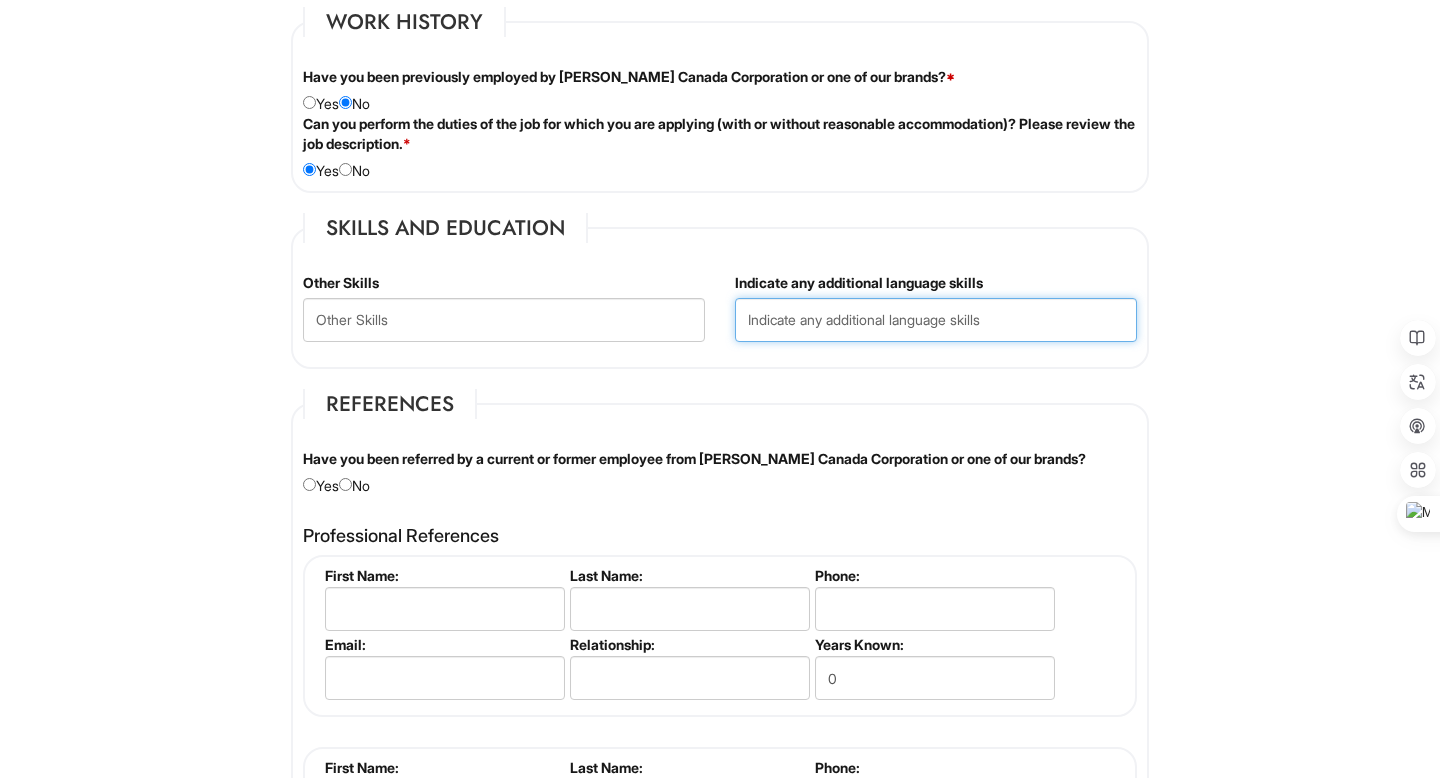 click at bounding box center [936, 320] 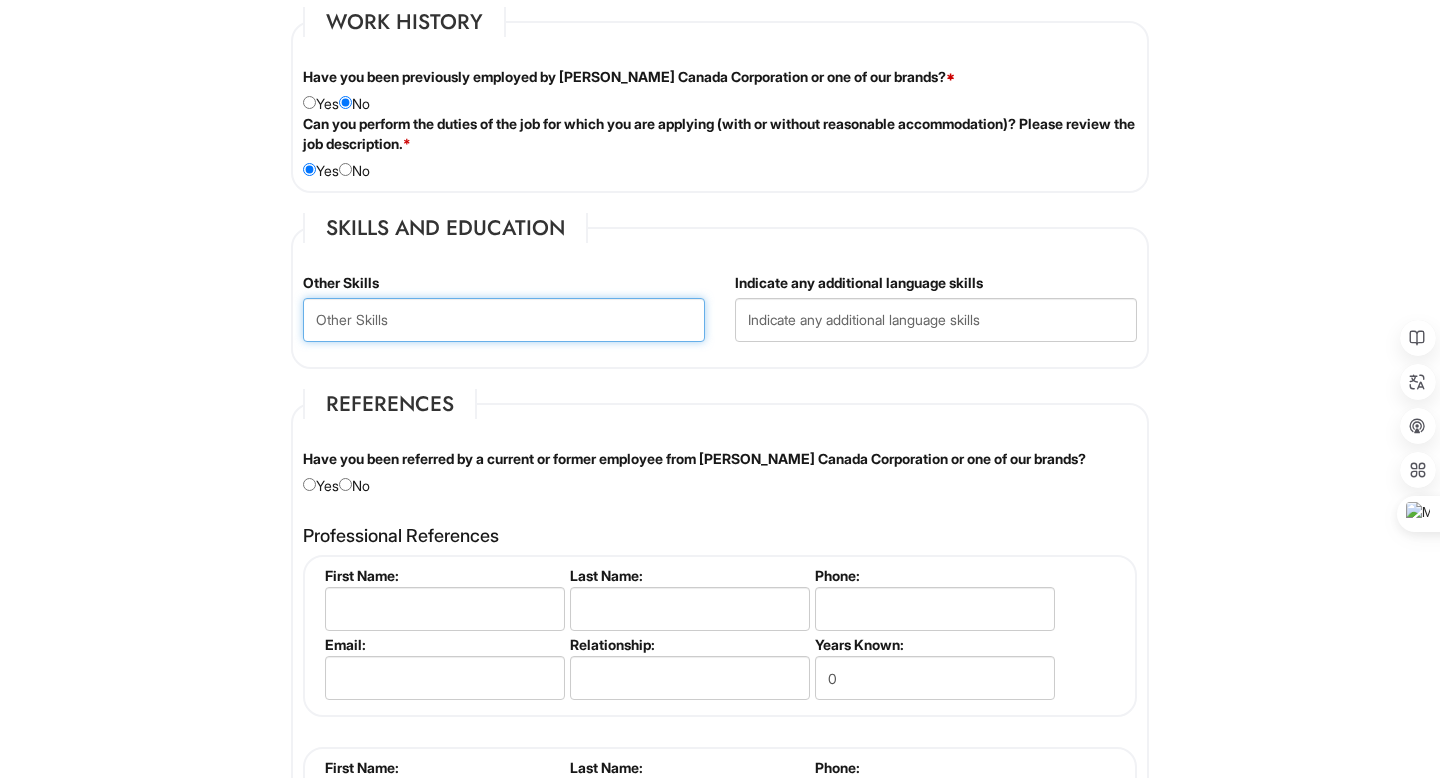 click at bounding box center (504, 320) 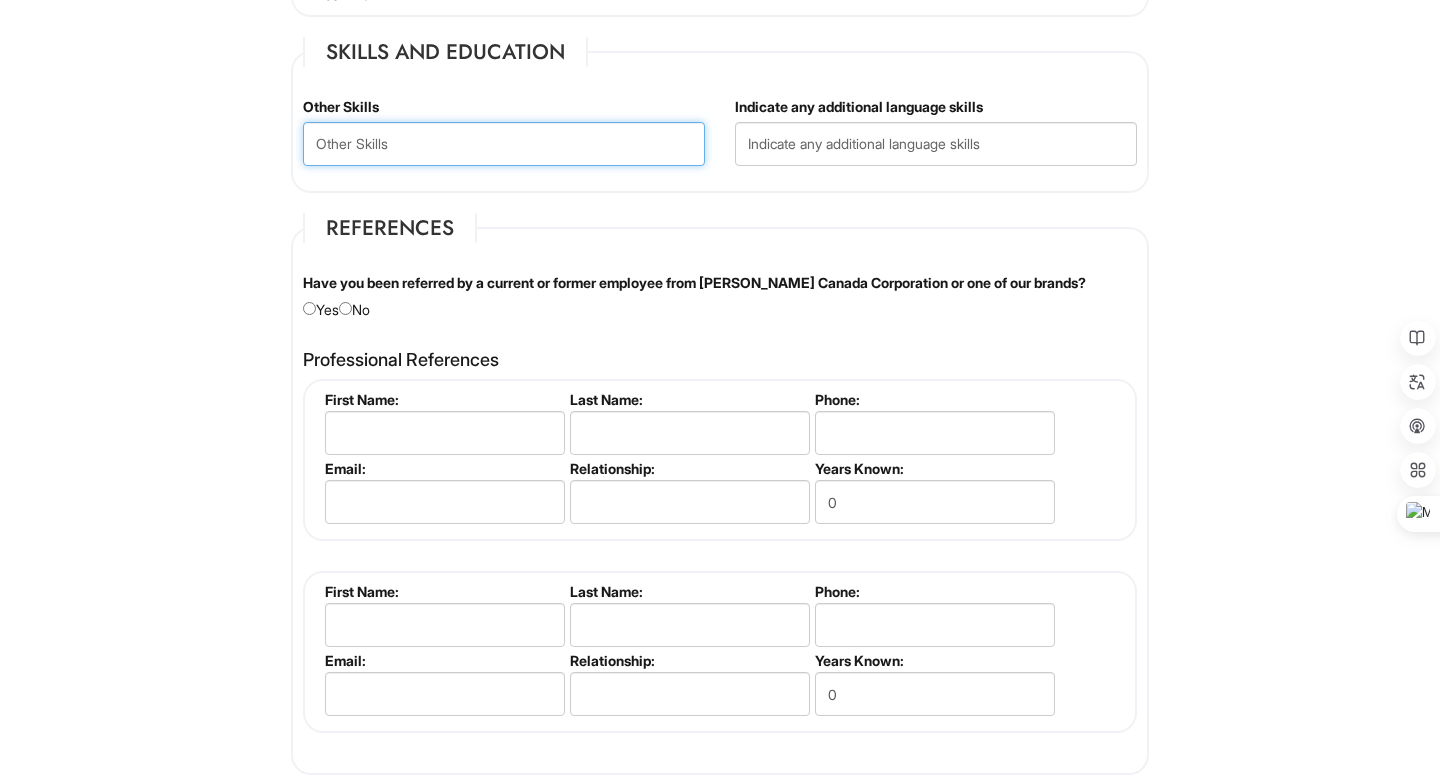 scroll, scrollTop: 1775, scrollLeft: 0, axis: vertical 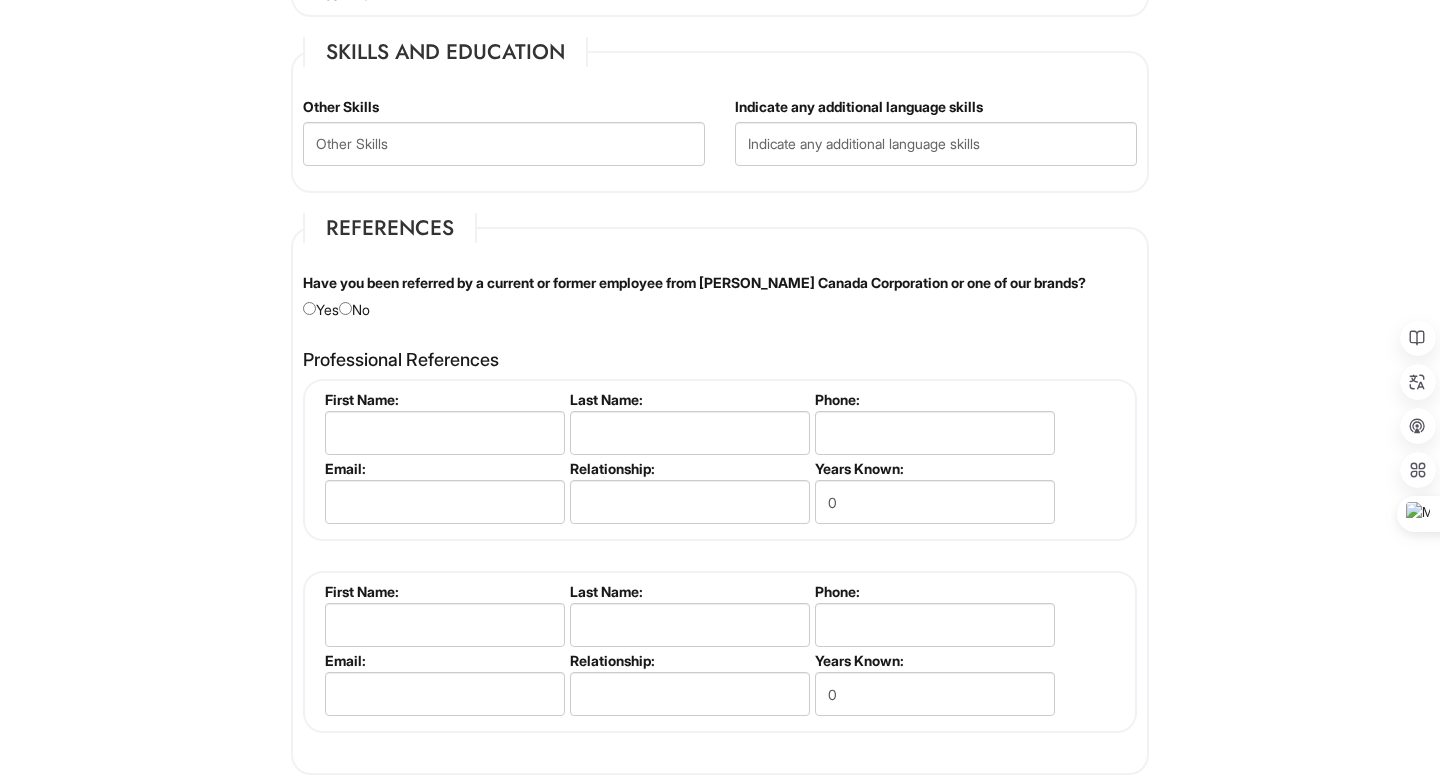drag, startPoint x: 305, startPoint y: 256, endPoint x: 1130, endPoint y: 248, distance: 825.03876 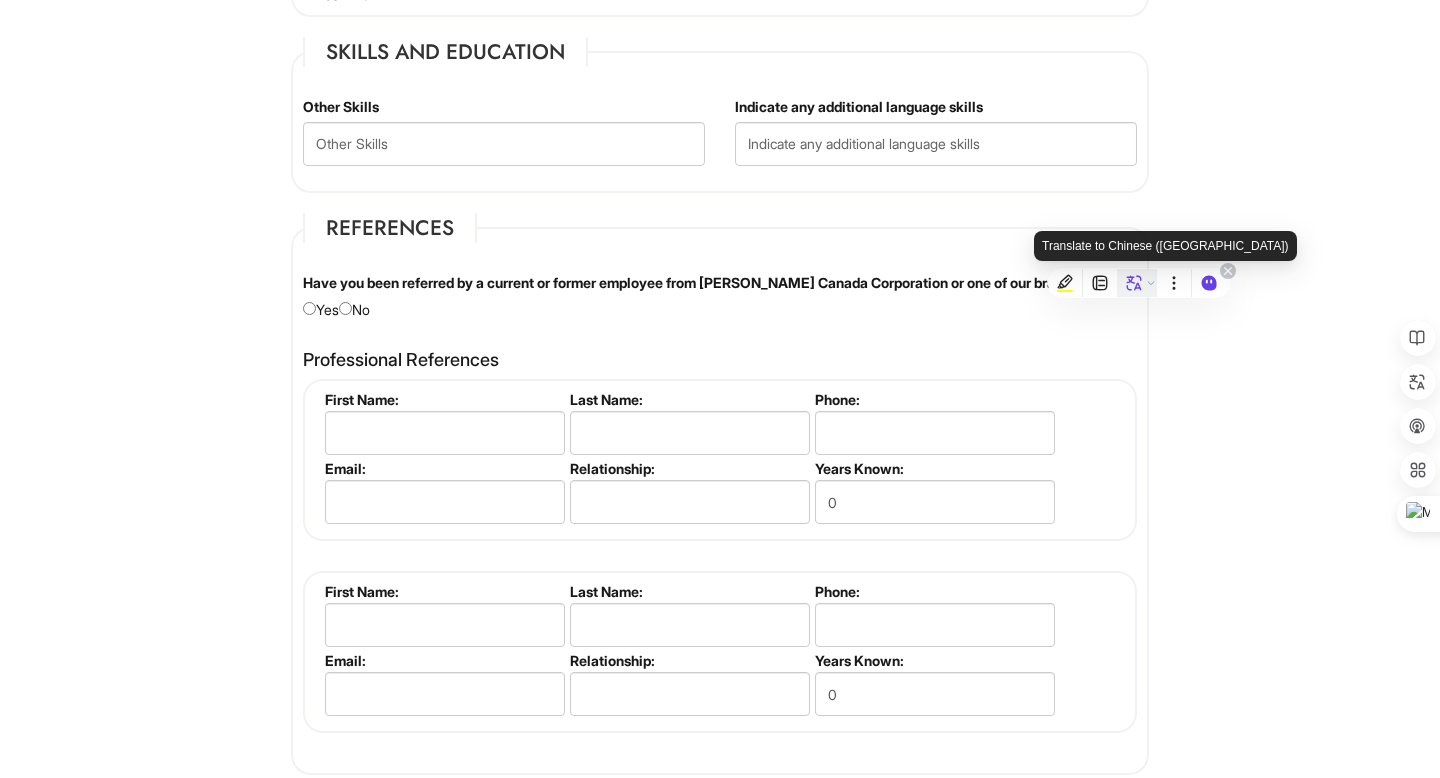 click 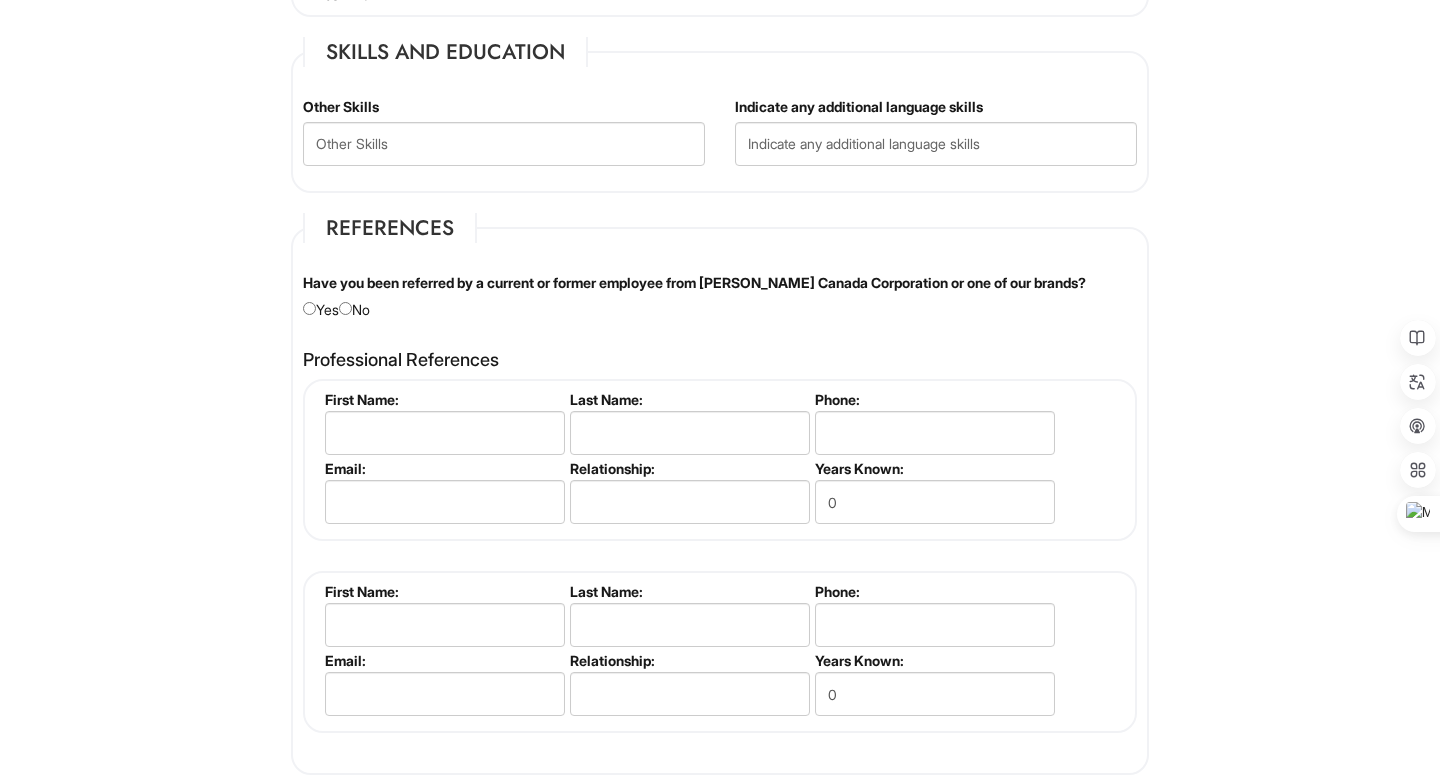 click on "Have you been referred by a current or former employee from Giorgio Armani Canada Corporation or one of our brands?    Yes   No" at bounding box center [720, 296] 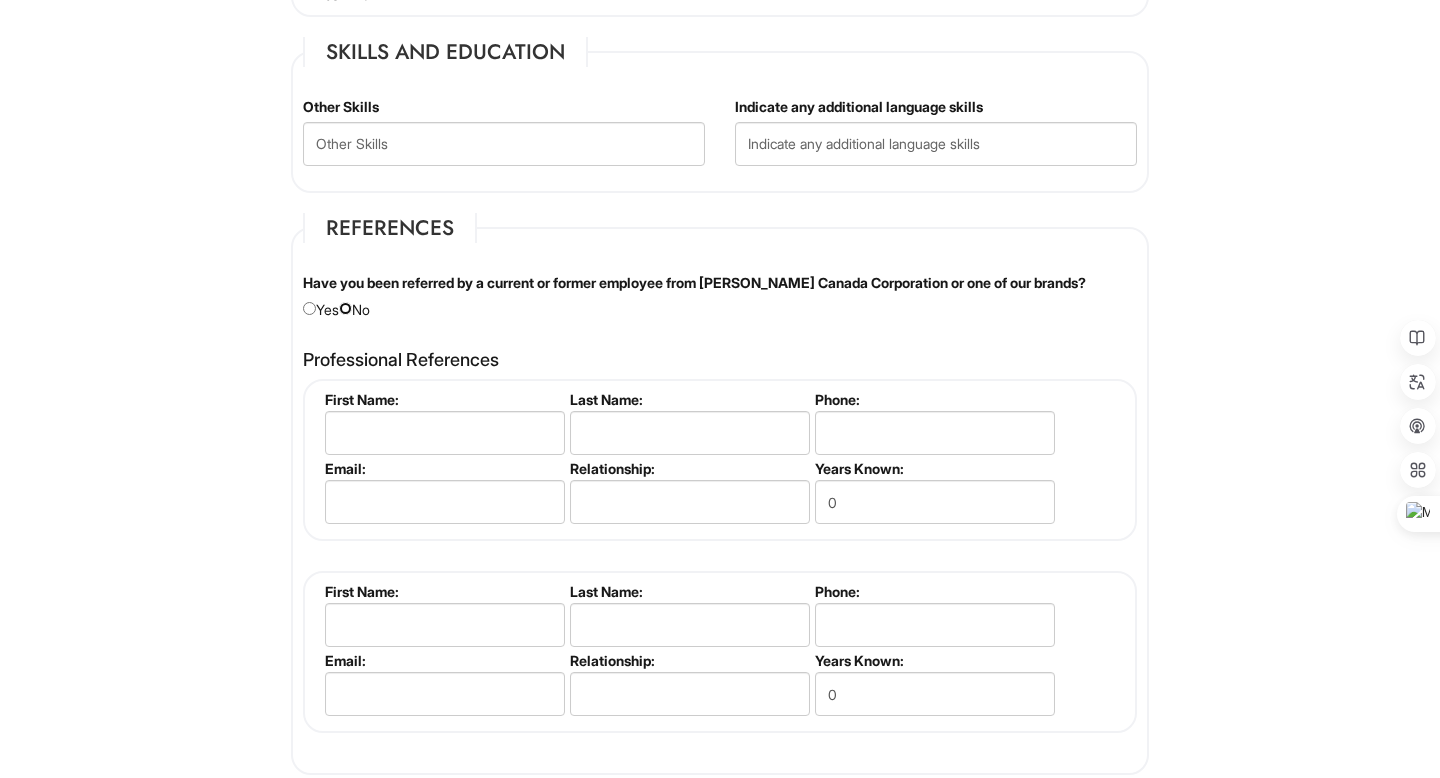 click at bounding box center [345, 308] 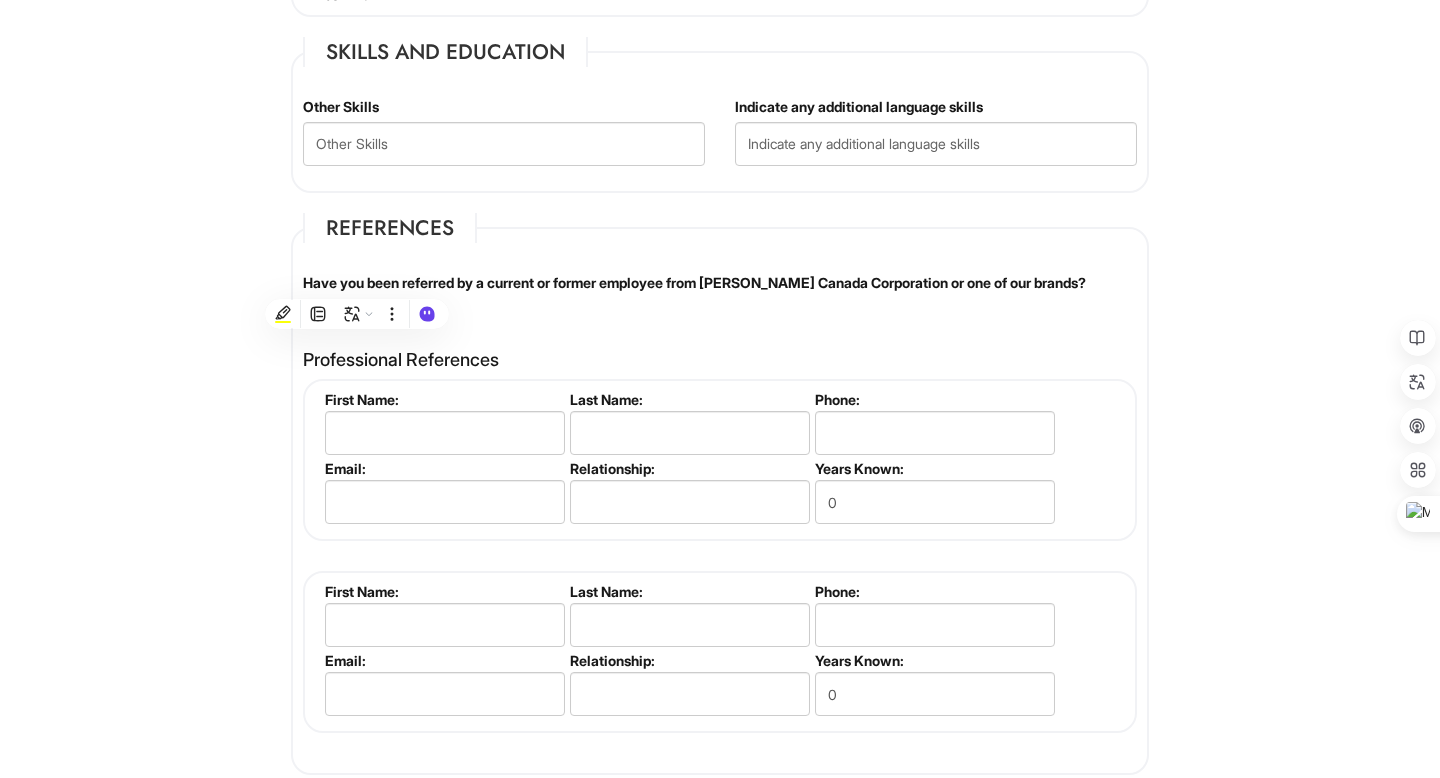 click on "Have you been referred by a current or former employee from Giorgio Armani Canada Corporation or one of our brands?    Yes   No" at bounding box center (720, 296) 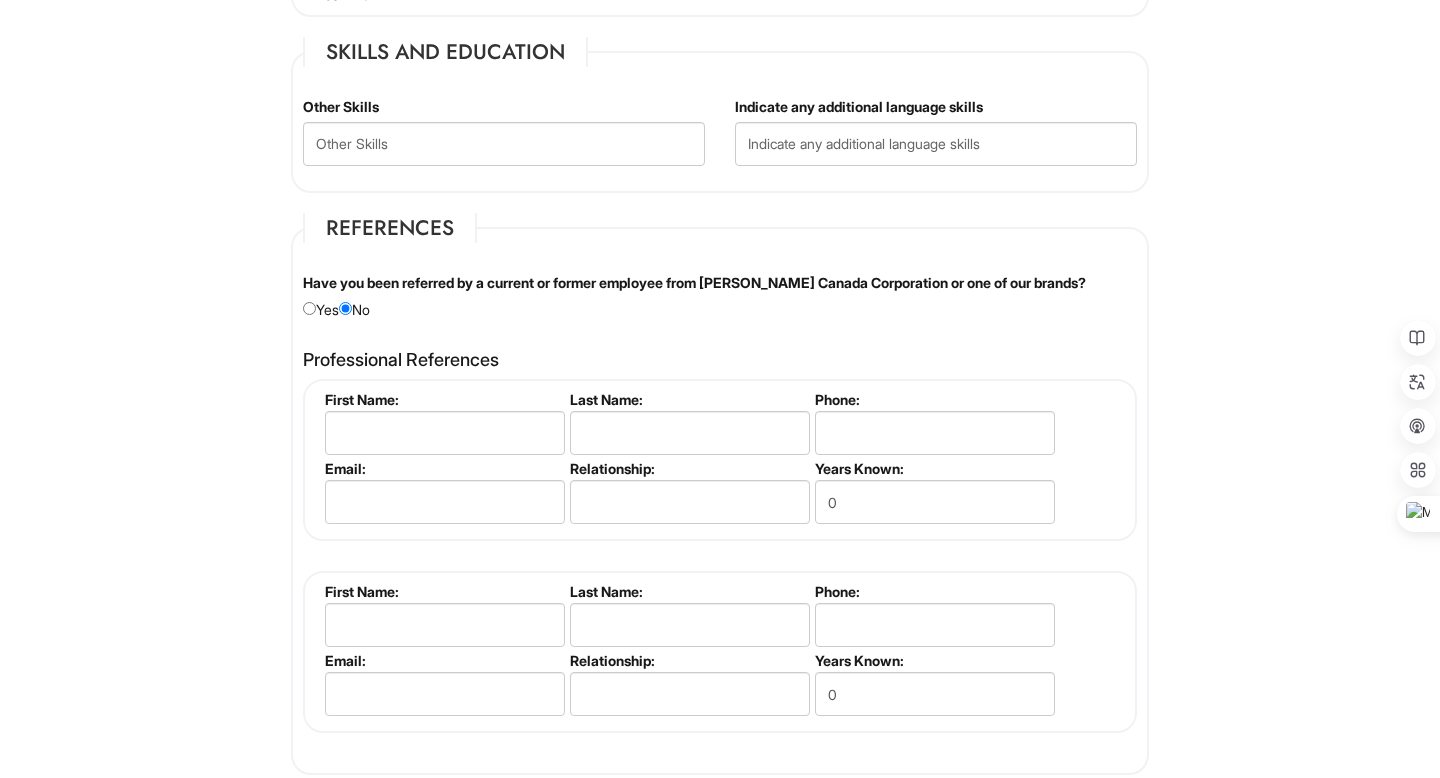 click on "Have you been referred by a current or former employee from Giorgio Armani Canada Corporation or one of our brands?    Yes   No" at bounding box center (720, 296) 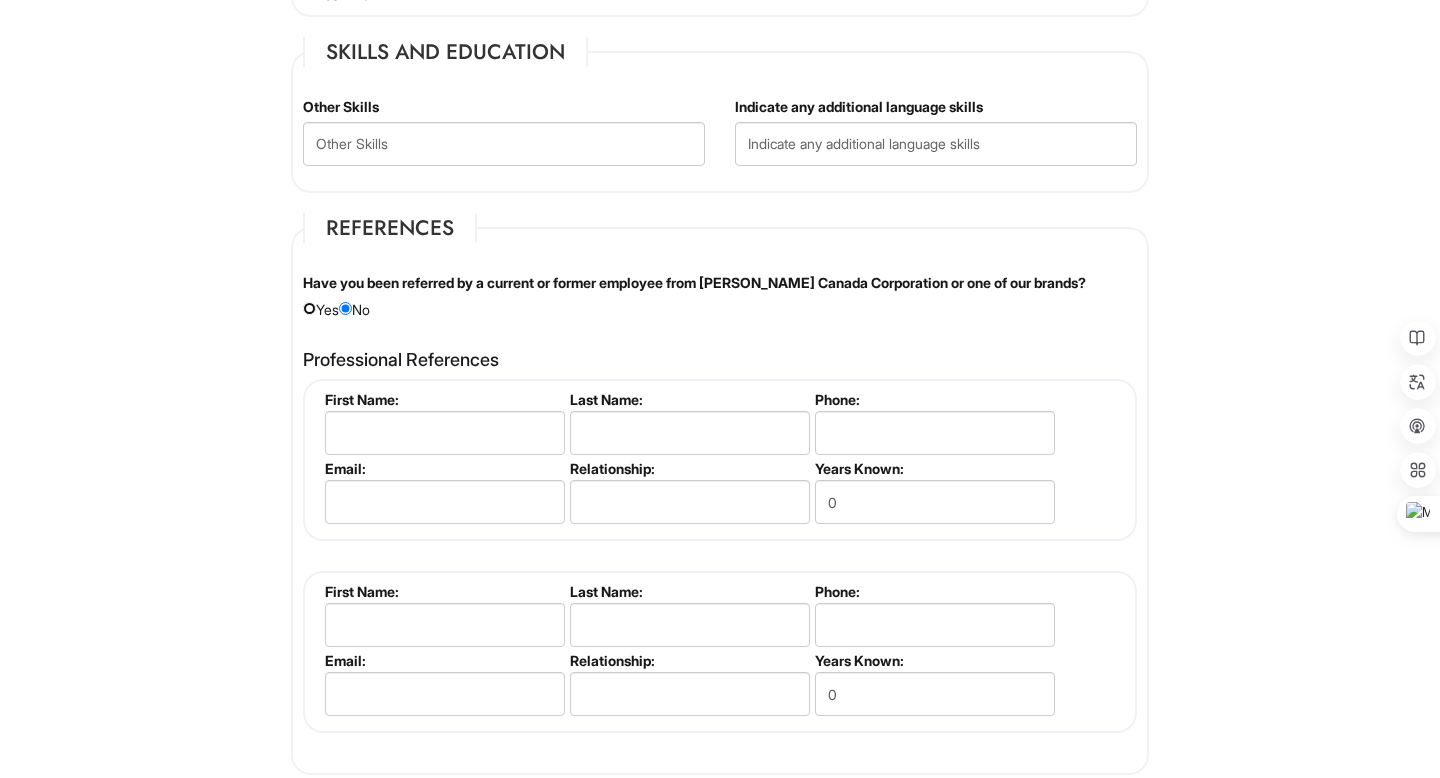 click at bounding box center (309, 308) 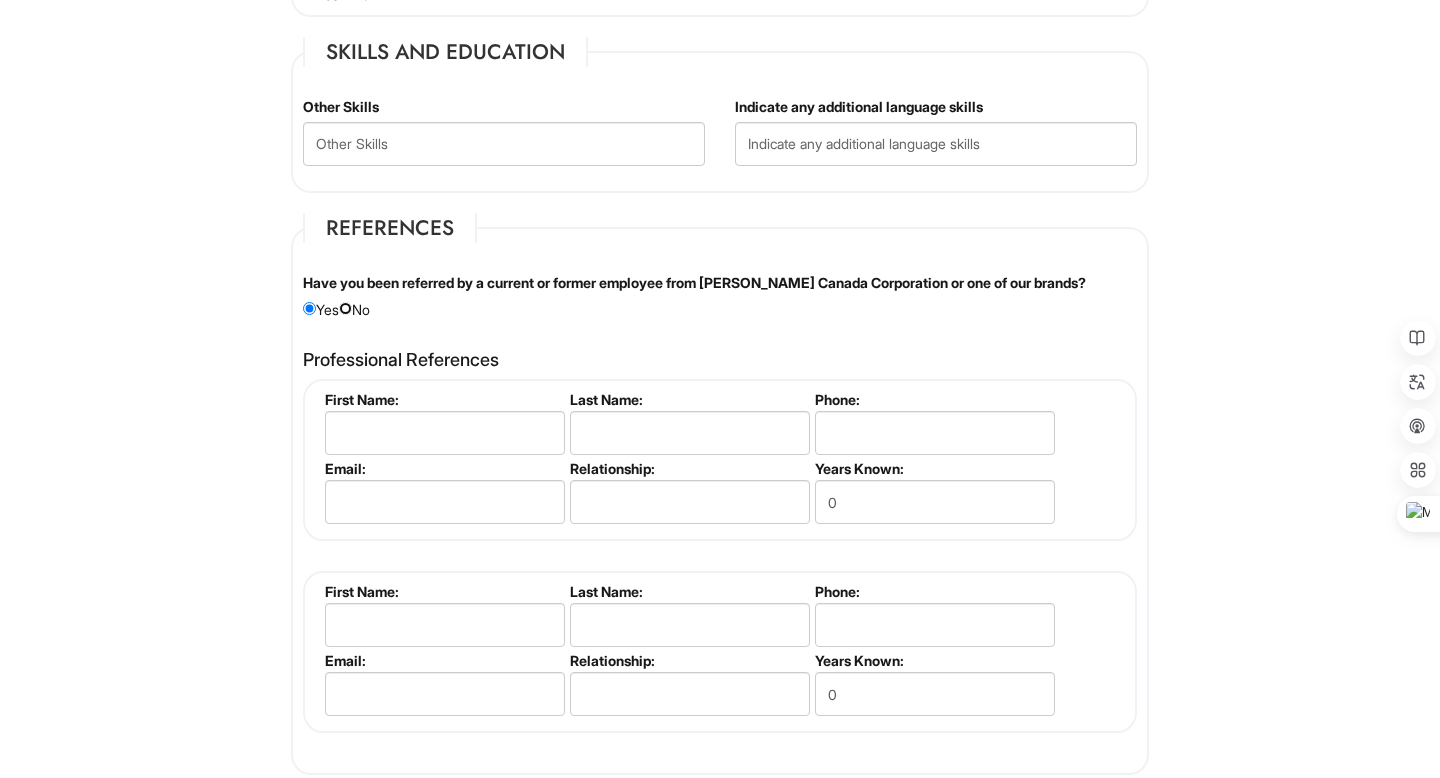 click at bounding box center [345, 308] 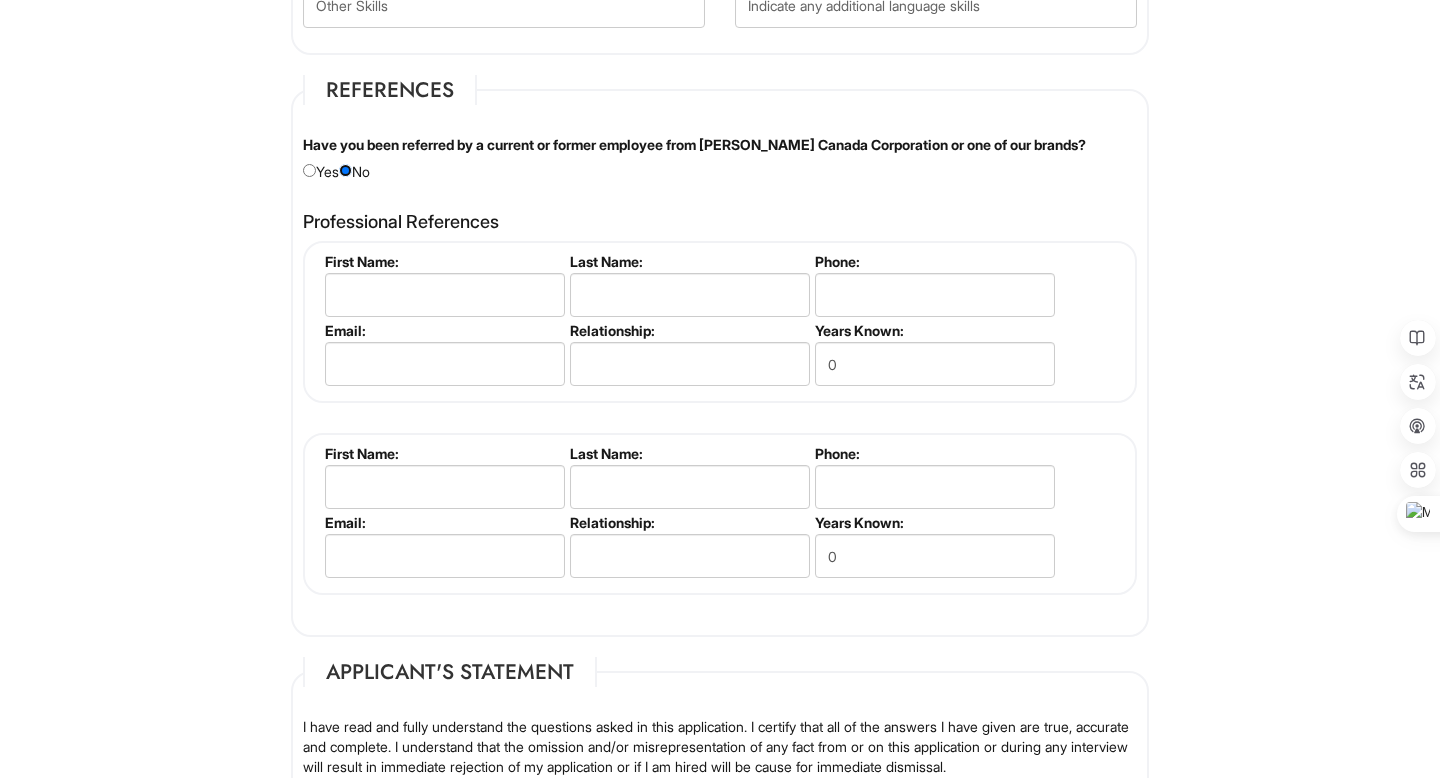 scroll, scrollTop: 1920, scrollLeft: 0, axis: vertical 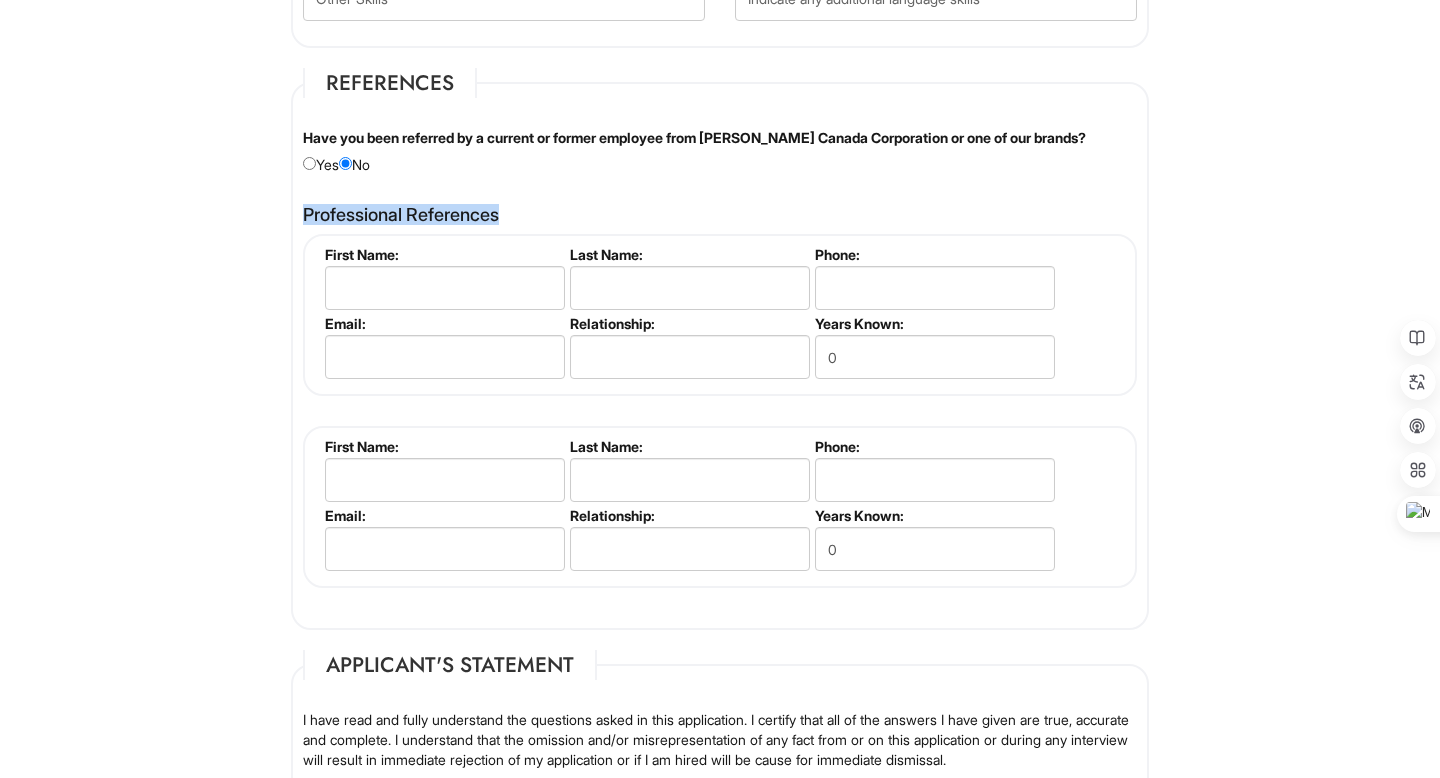 drag, startPoint x: 534, startPoint y: 189, endPoint x: 278, endPoint y: 196, distance: 256.09567 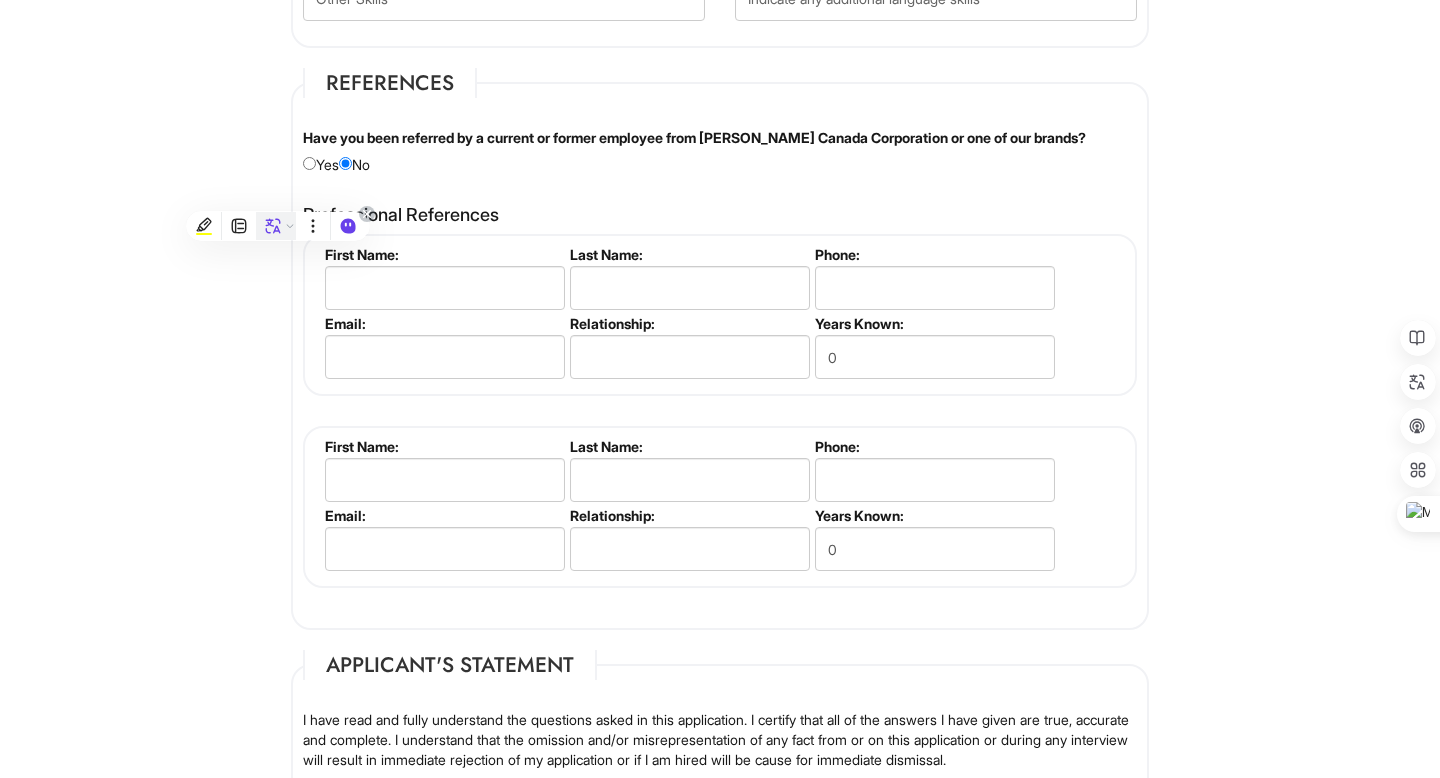 click 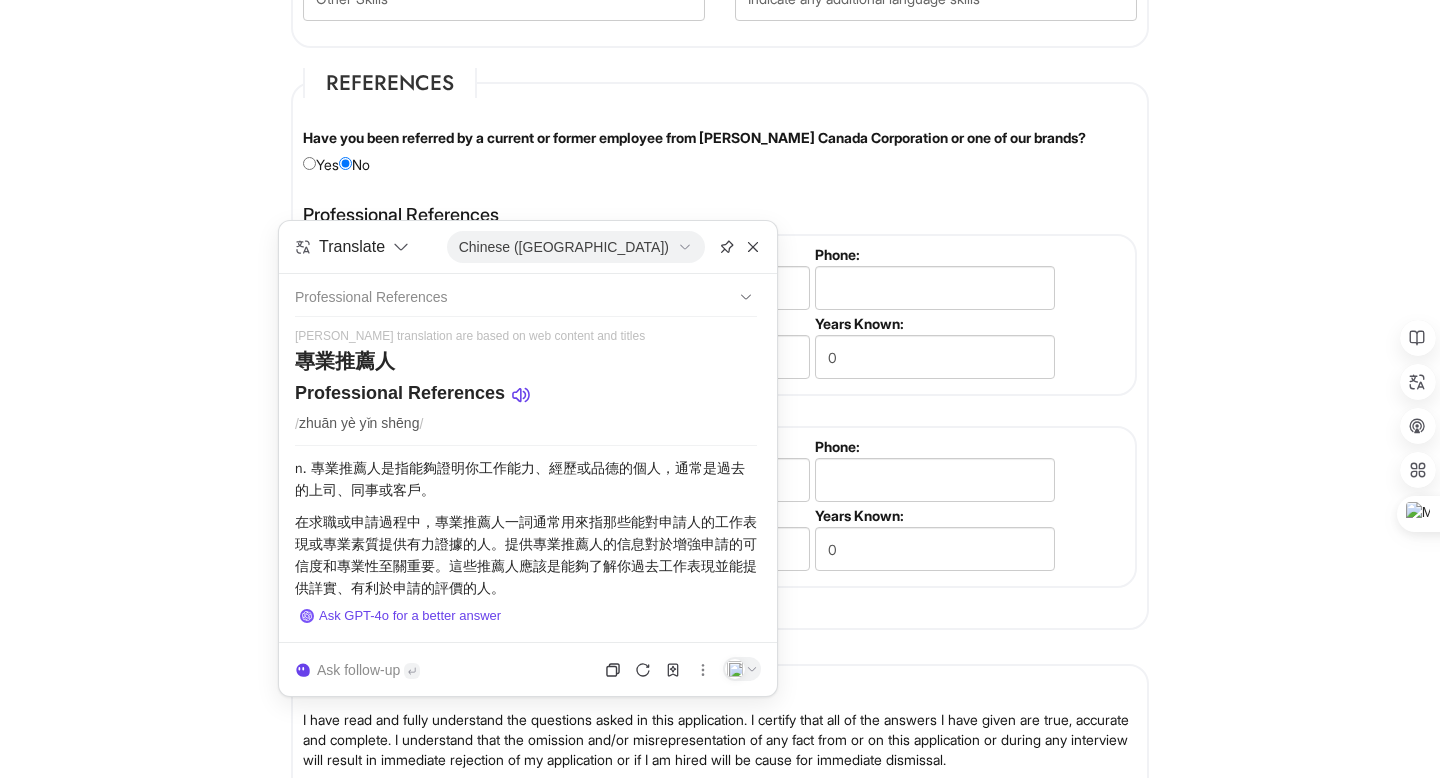 click on "Have you been referred by a current or former employee from Giorgio Armani Canada Corporation or one of our brands?" at bounding box center [694, 138] 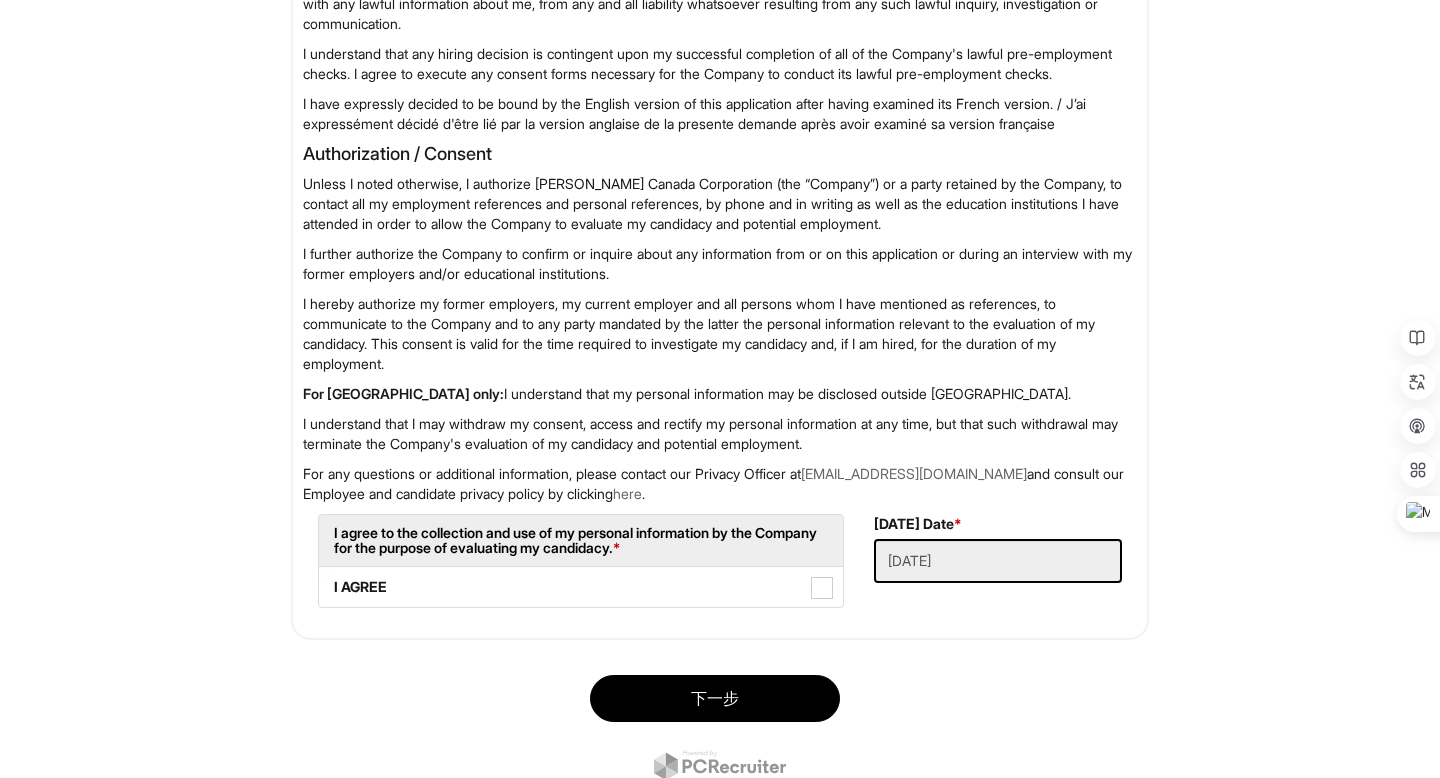 scroll, scrollTop: 2917, scrollLeft: 0, axis: vertical 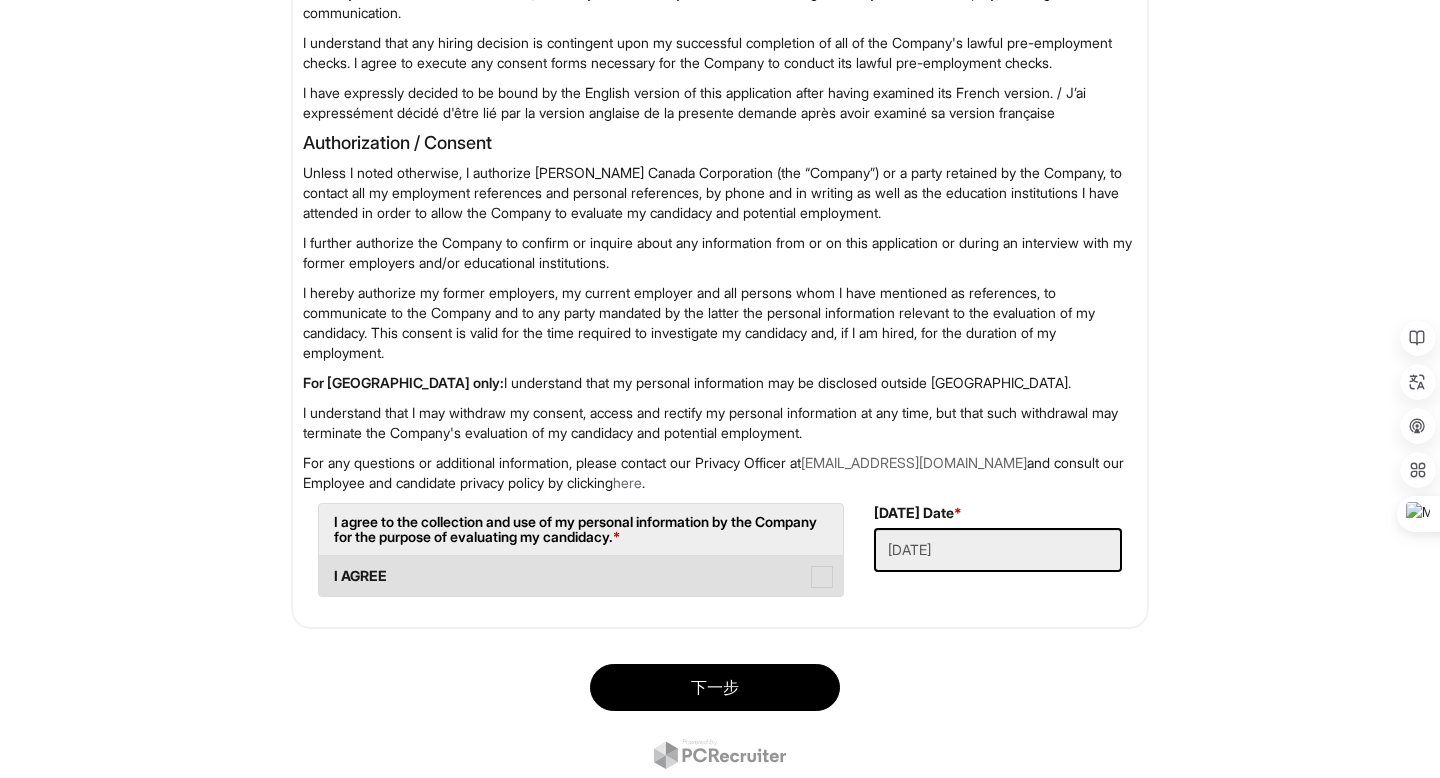 click at bounding box center [822, 577] 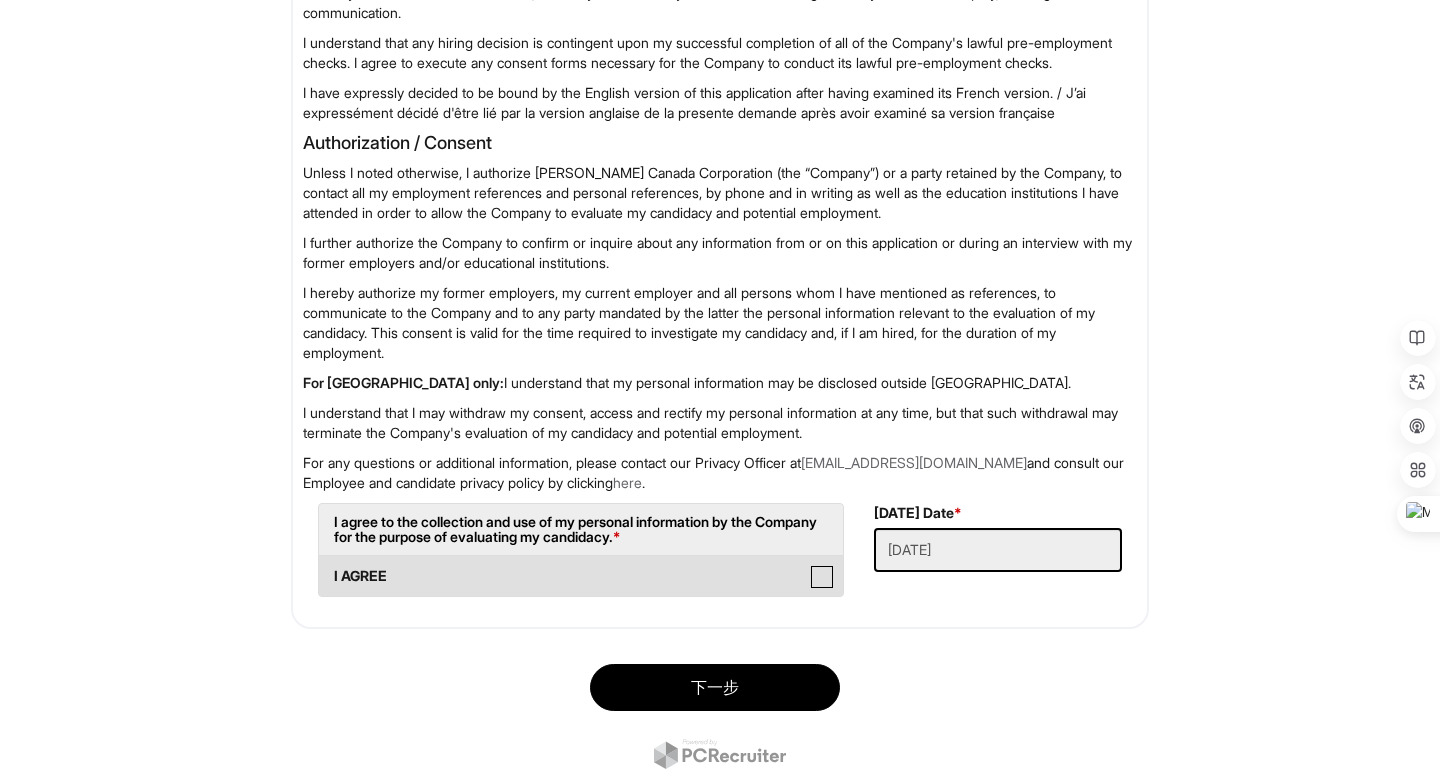 click on "I AGREE" at bounding box center [325, 566] 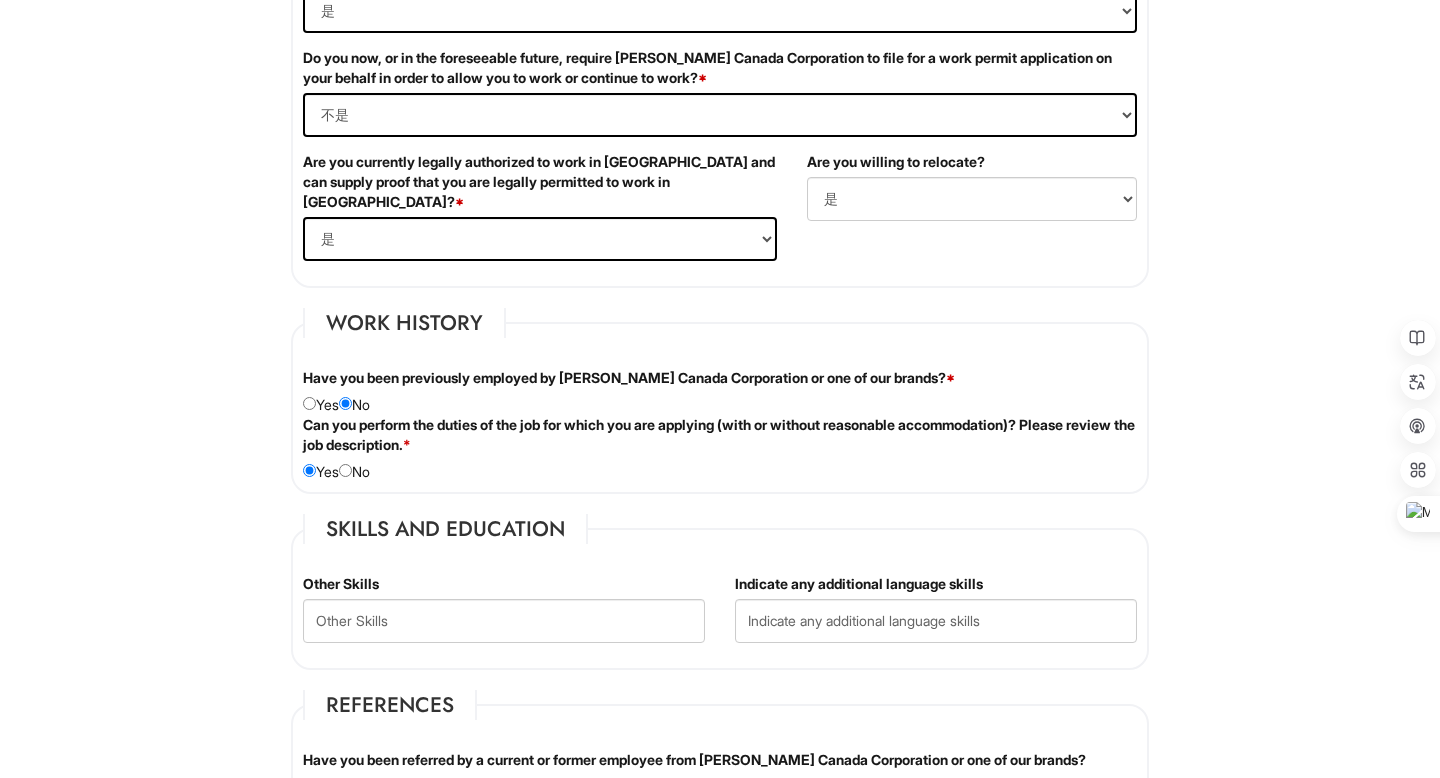 scroll, scrollTop: 1297, scrollLeft: 0, axis: vertical 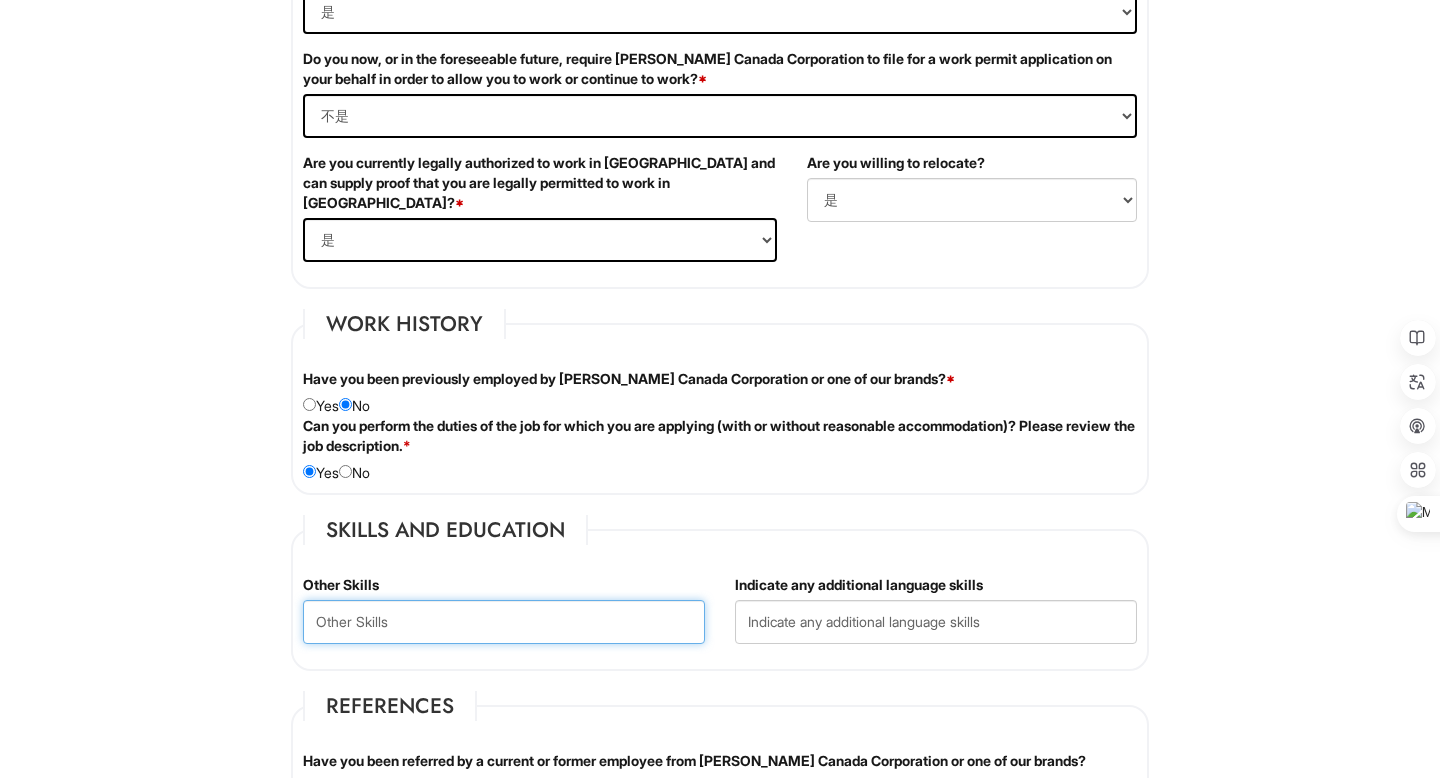 click at bounding box center (504, 622) 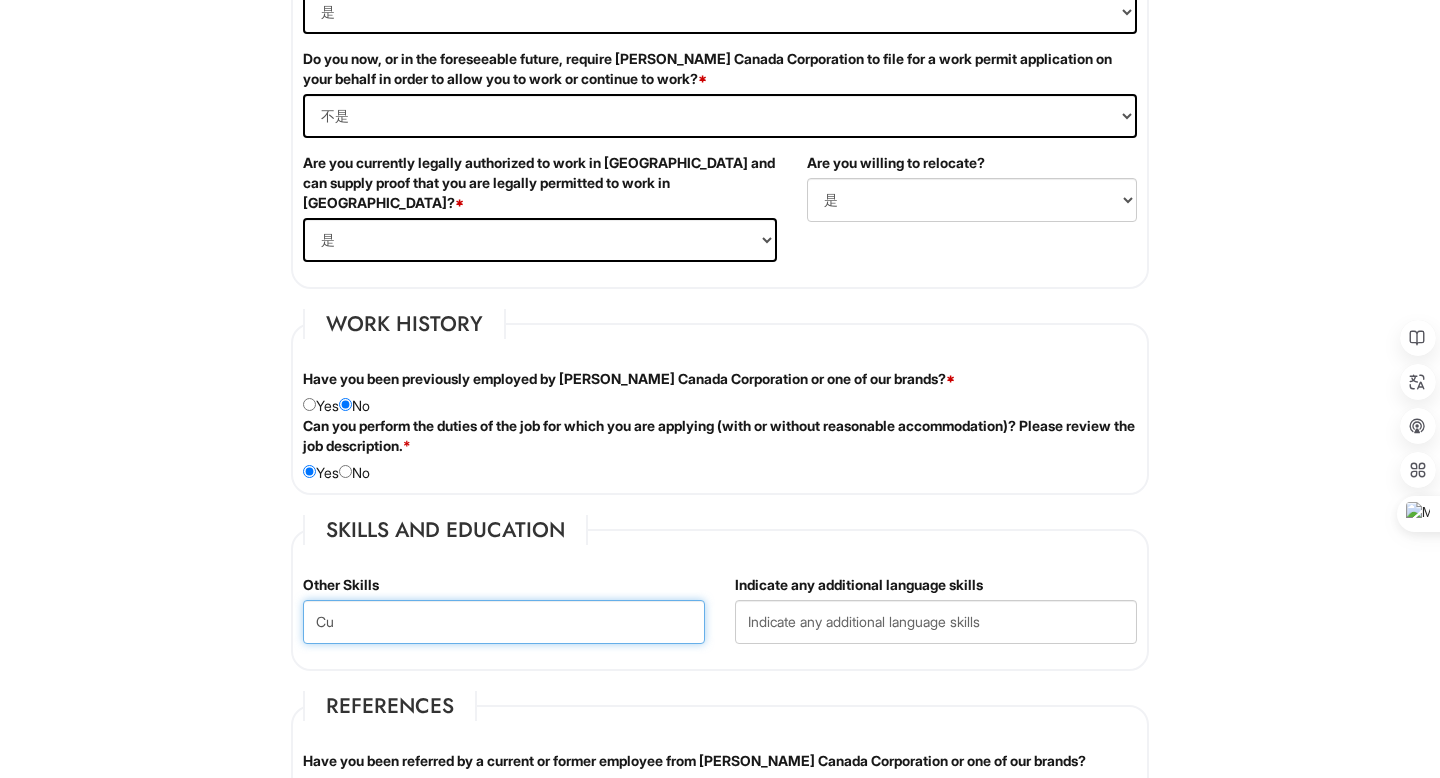 type on "C" 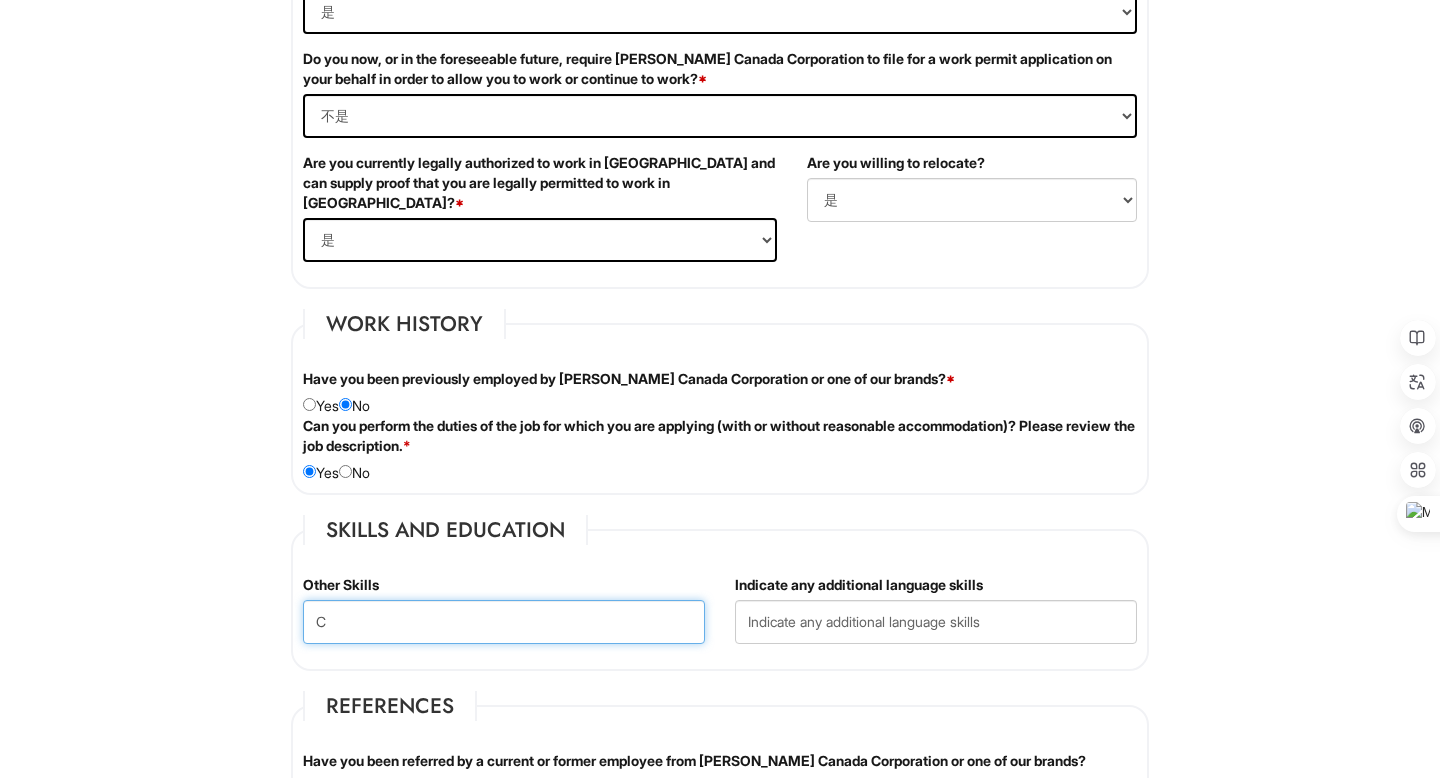 type 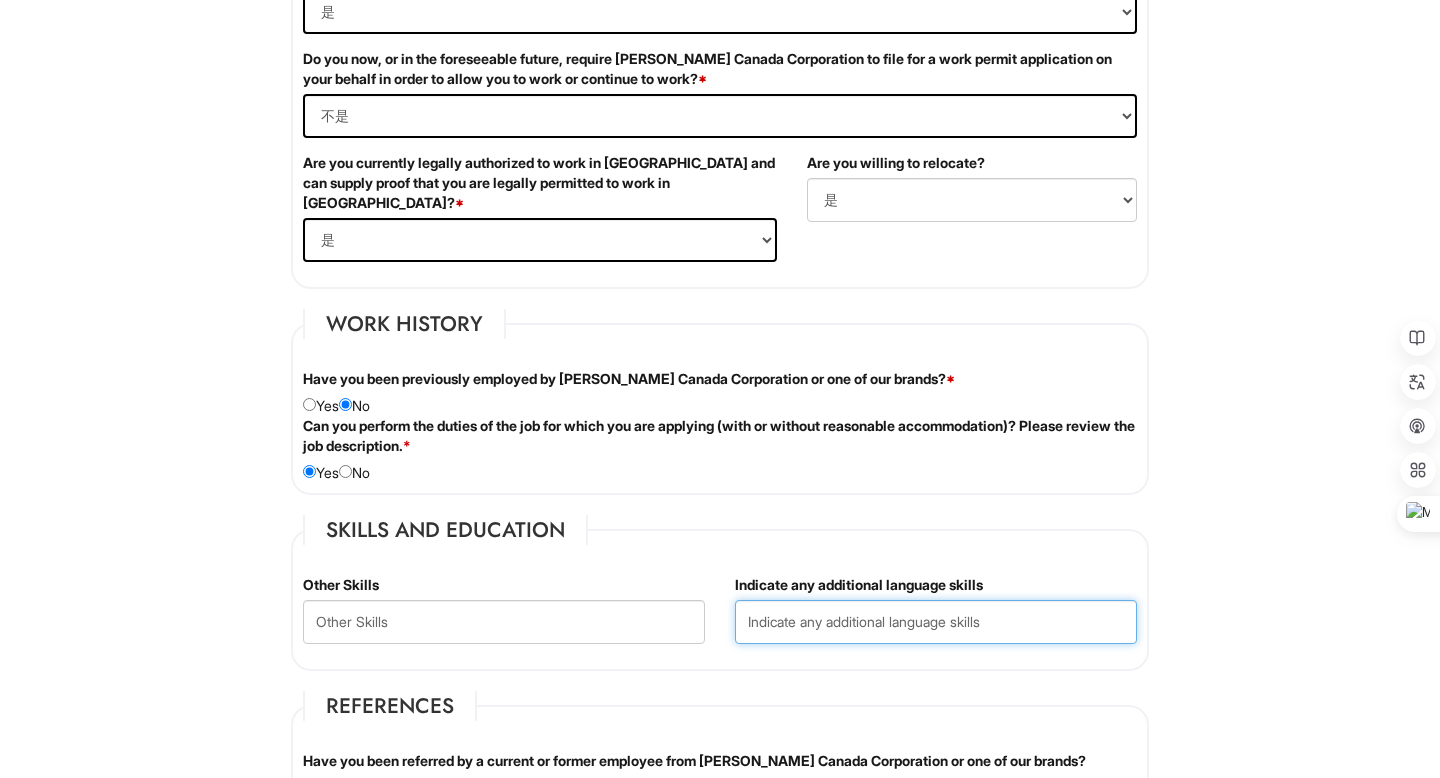 click at bounding box center (936, 622) 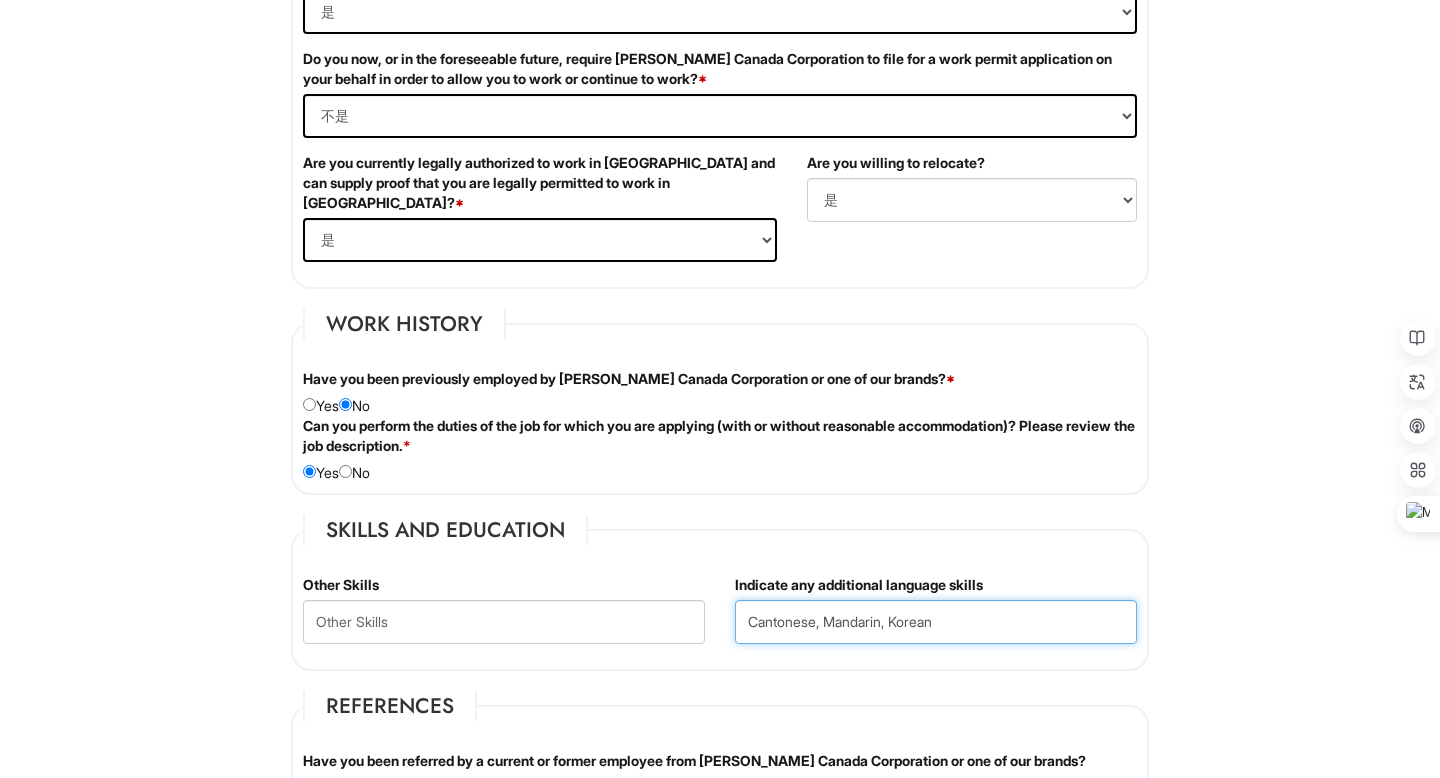 type on "Cantonese, Mandarin, Korean" 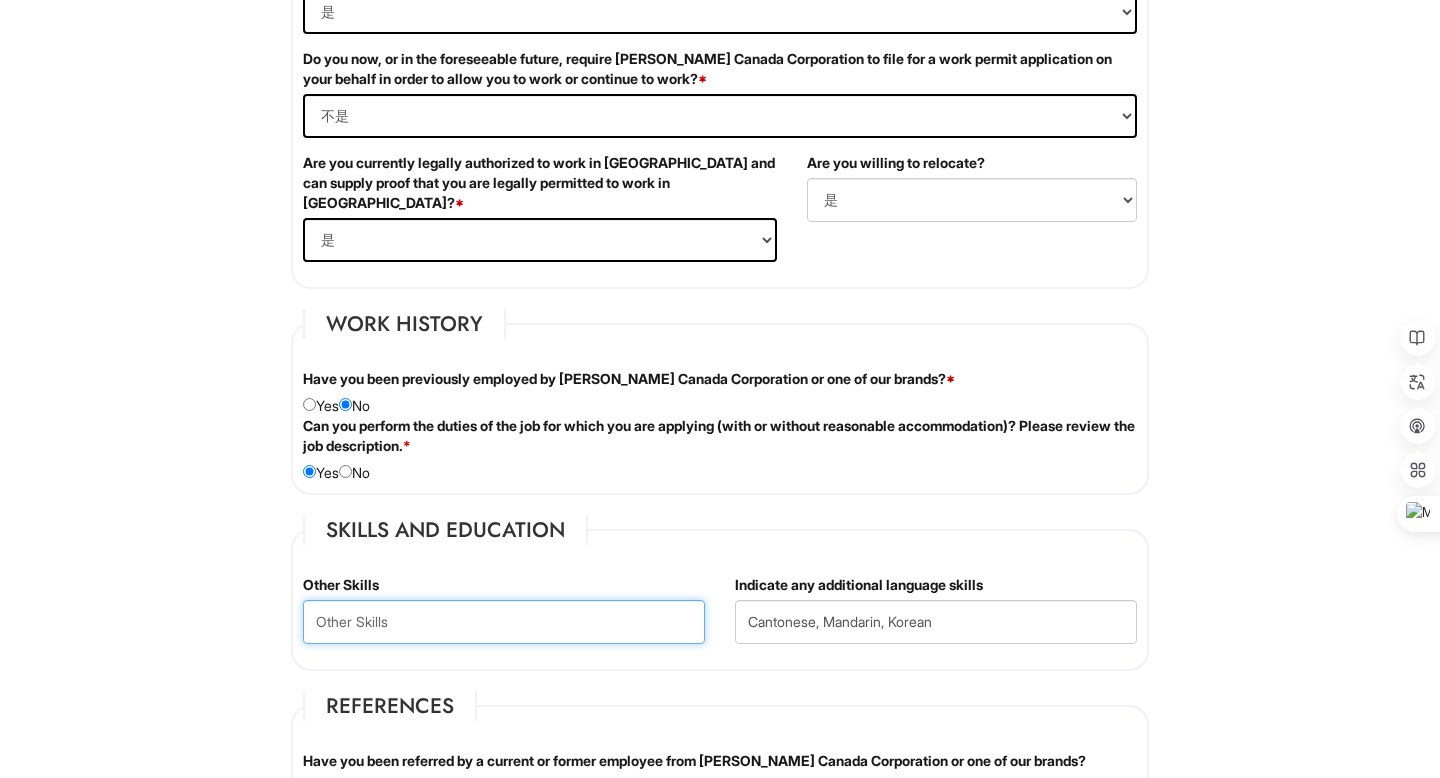 click at bounding box center (504, 622) 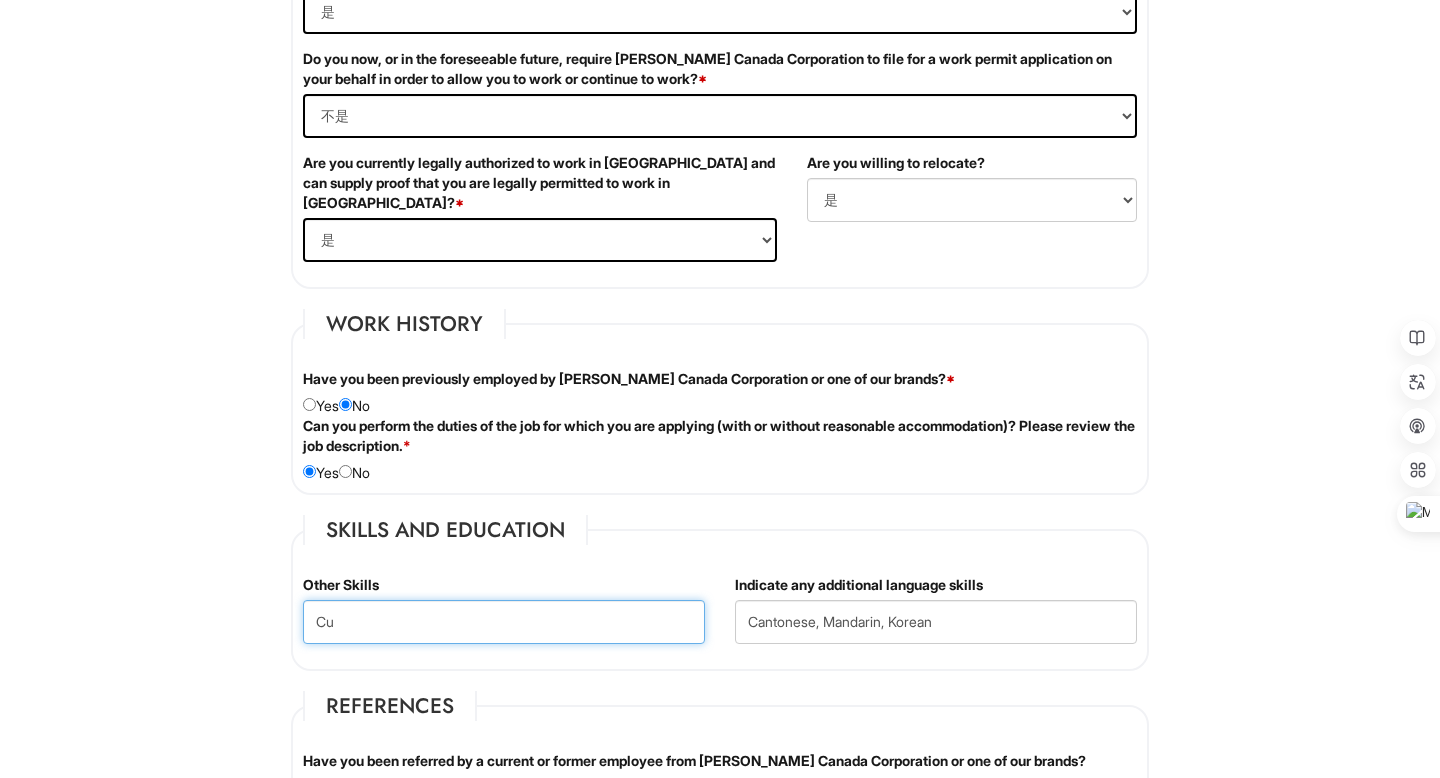 type on "C" 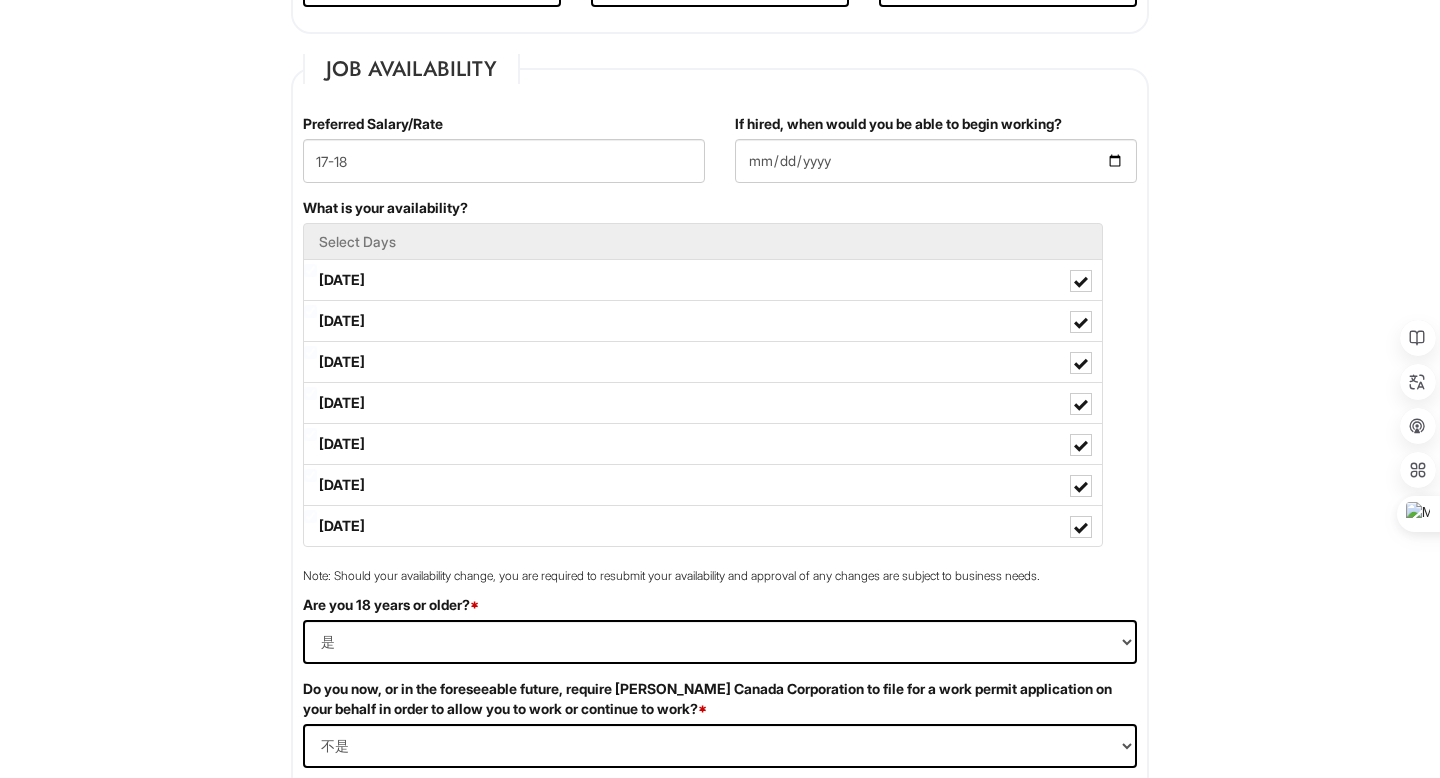 scroll, scrollTop: 666, scrollLeft: 0, axis: vertical 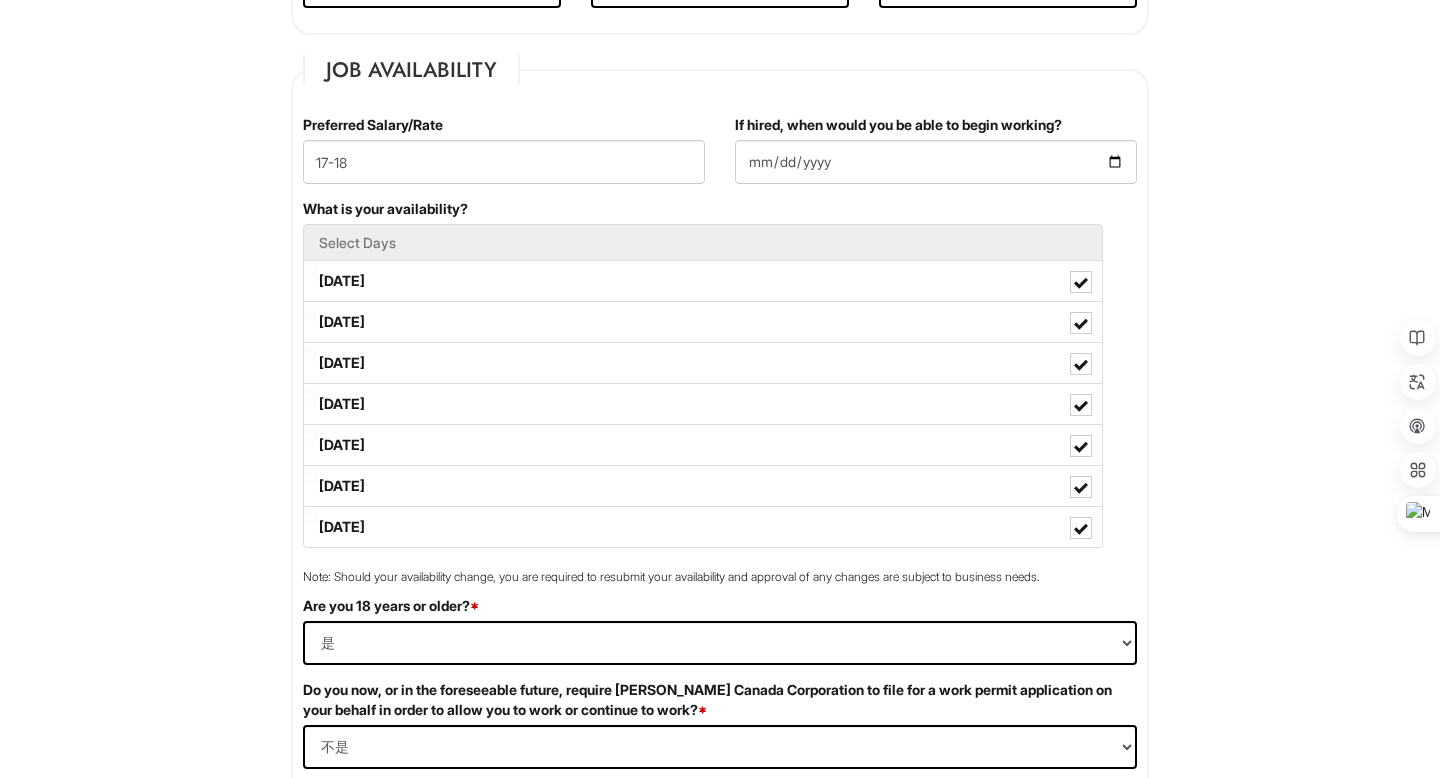 type 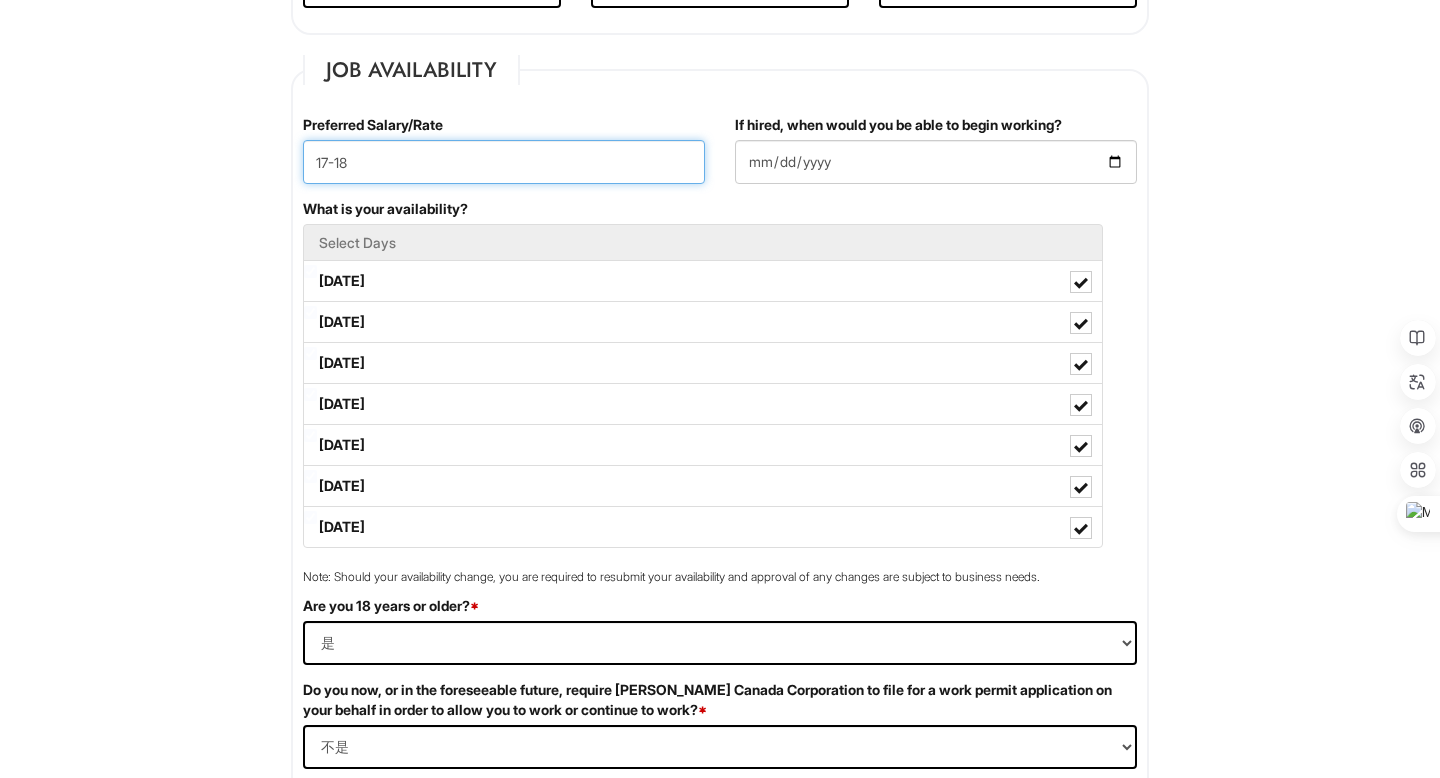 click on "17-18" at bounding box center (504, 162) 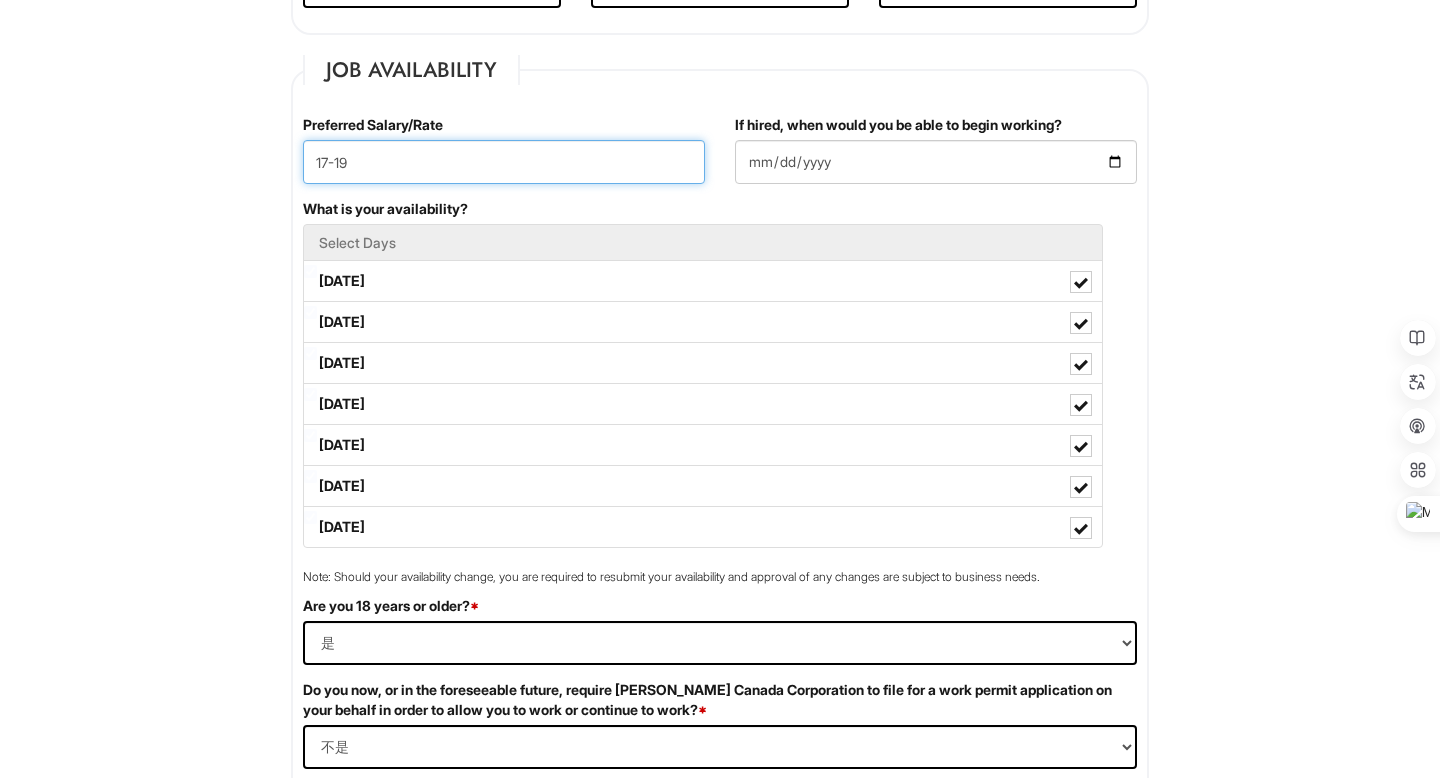 type on "17-19" 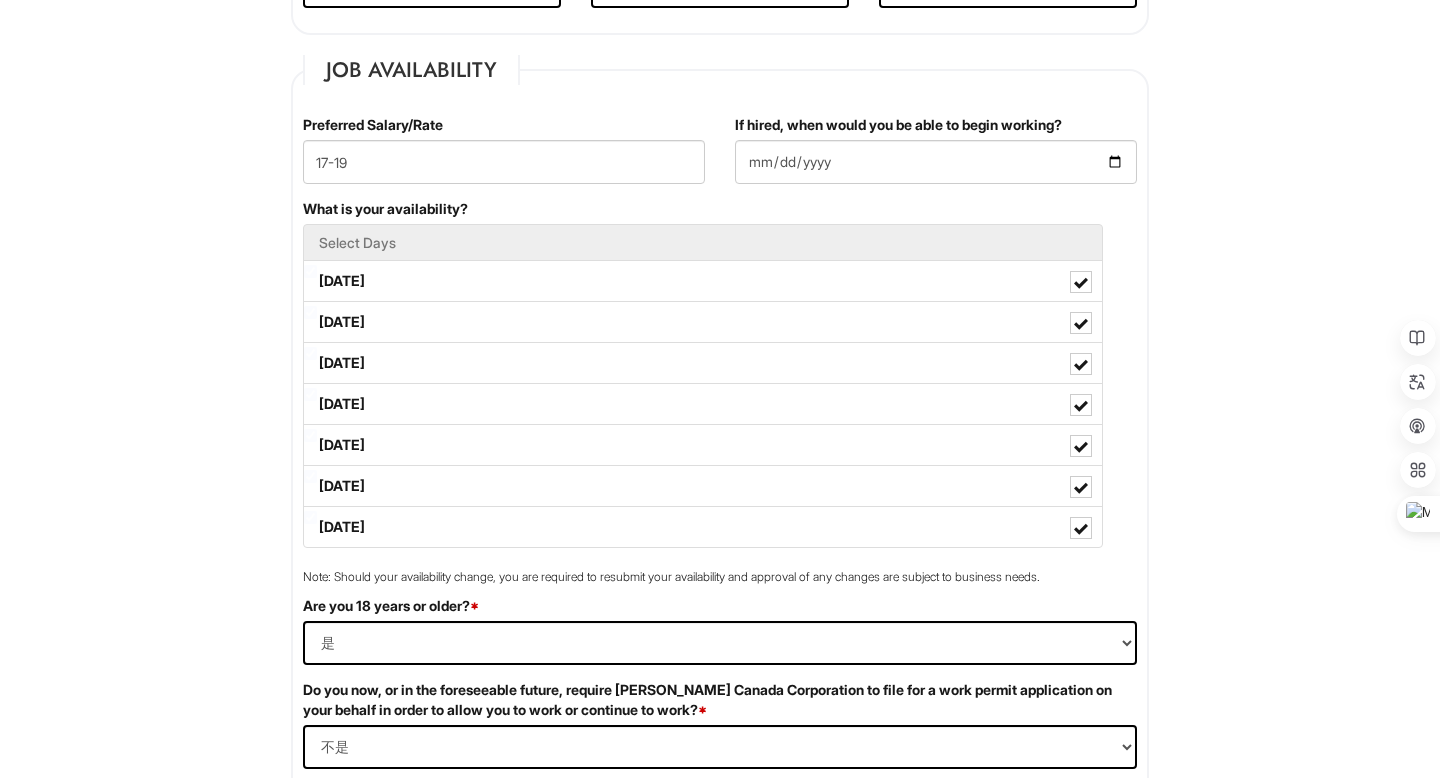 click on "Preferred Salary/Rate   17-19" at bounding box center [504, 157] 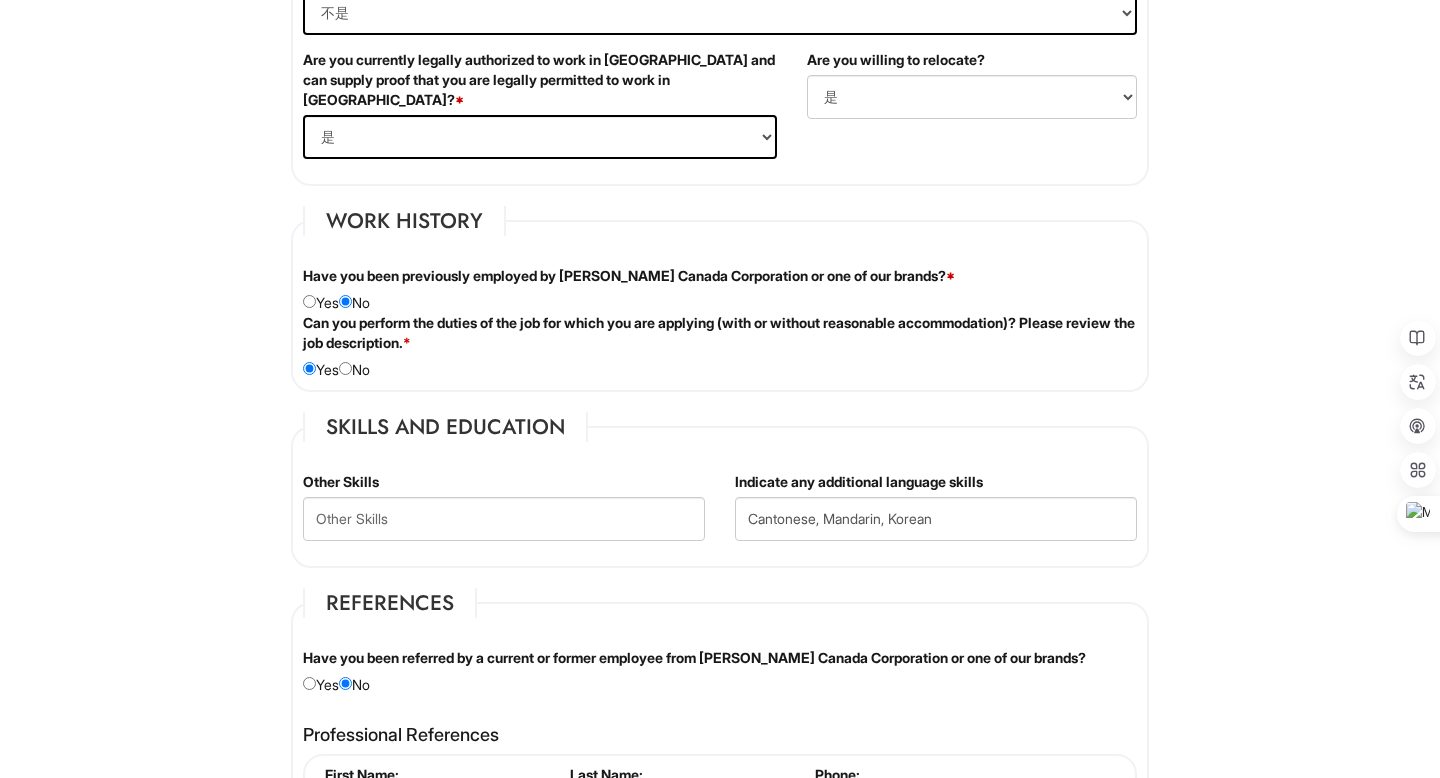 scroll, scrollTop: 1405, scrollLeft: 0, axis: vertical 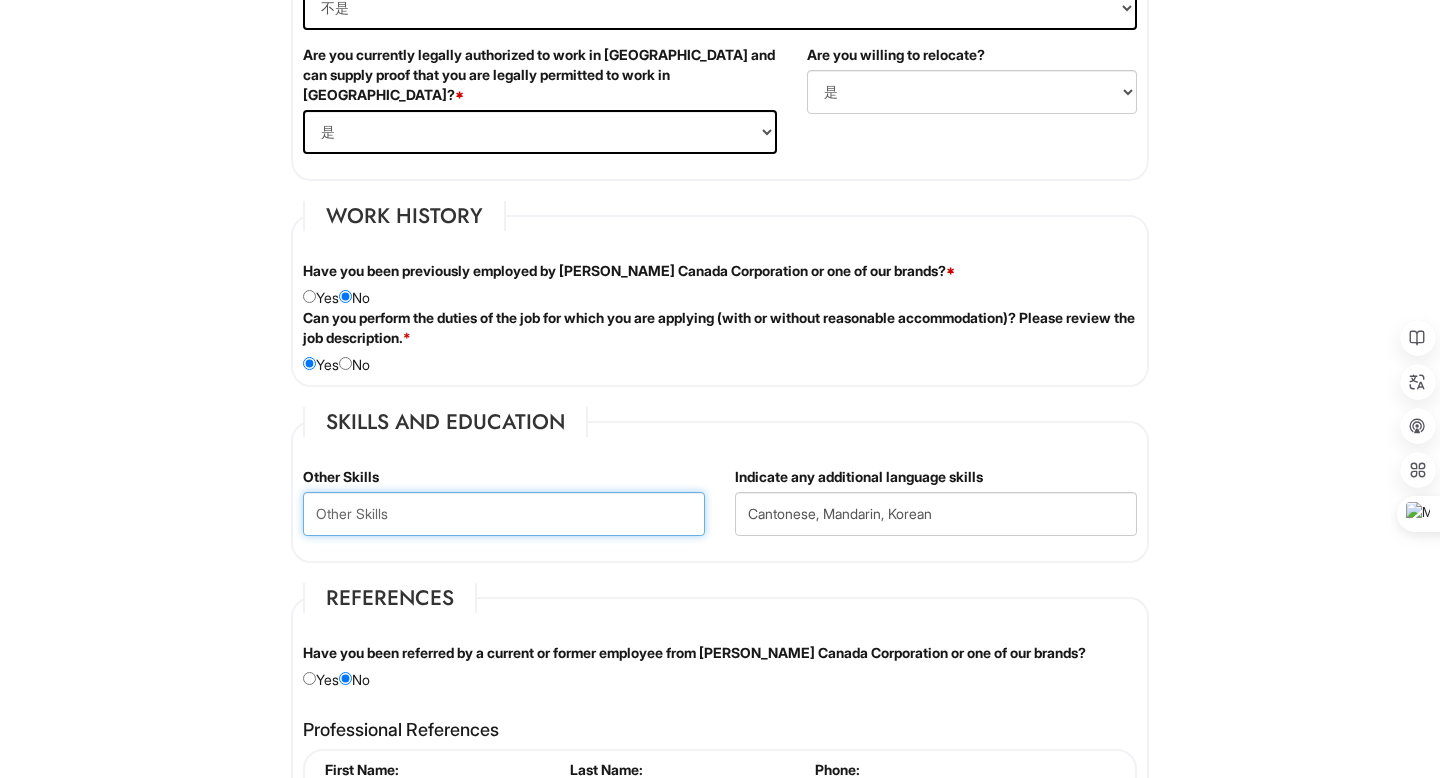 click at bounding box center [504, 514] 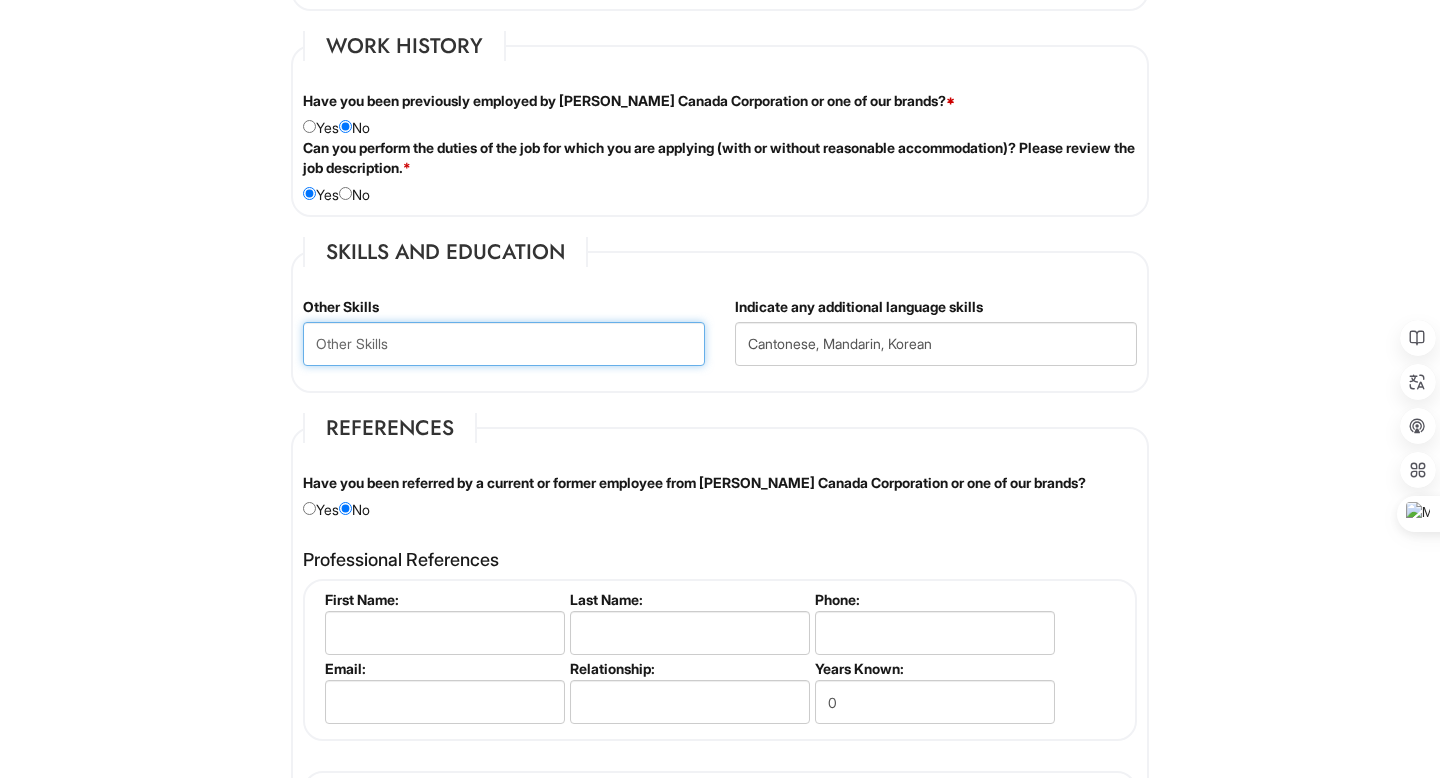 scroll, scrollTop: 1576, scrollLeft: 0, axis: vertical 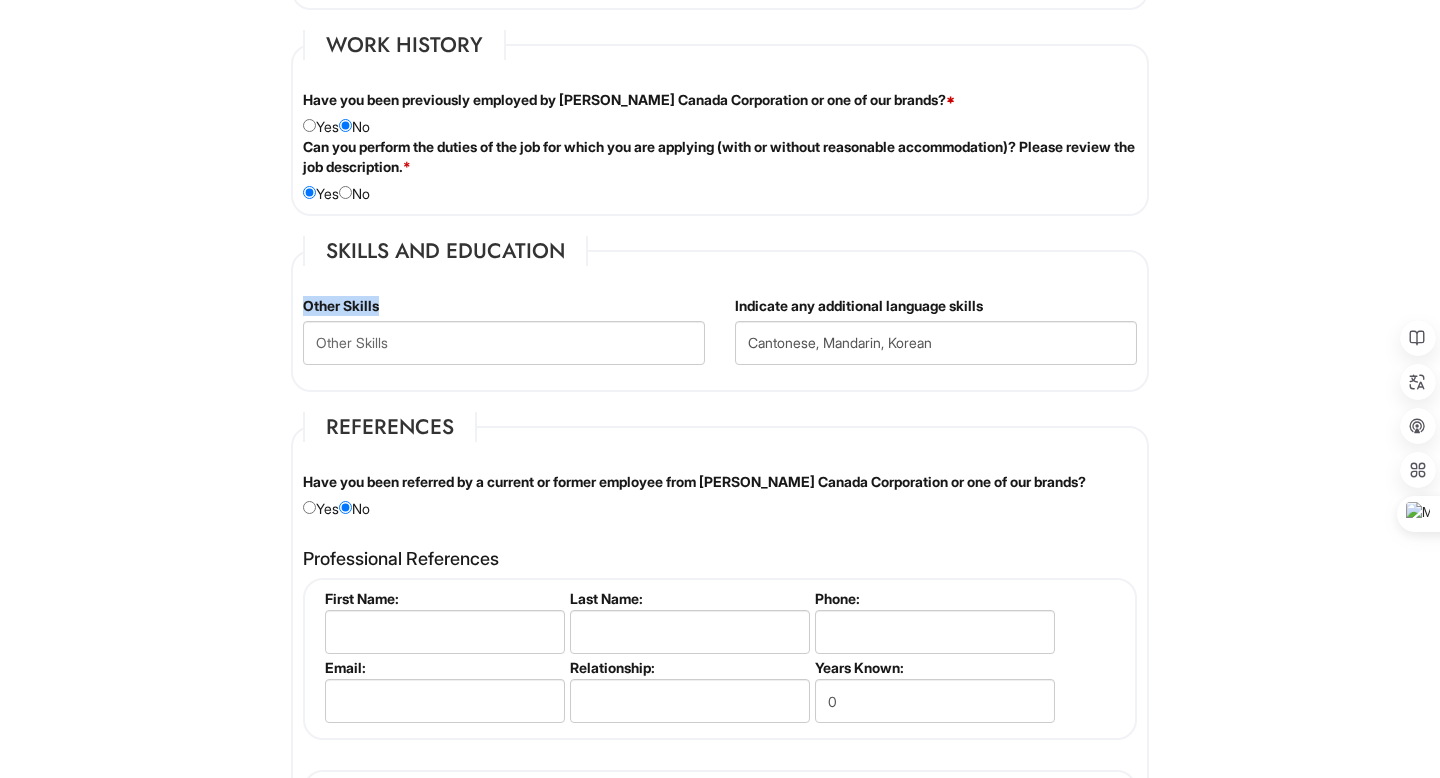 drag, startPoint x: 383, startPoint y: 283, endPoint x: 281, endPoint y: 285, distance: 102.01961 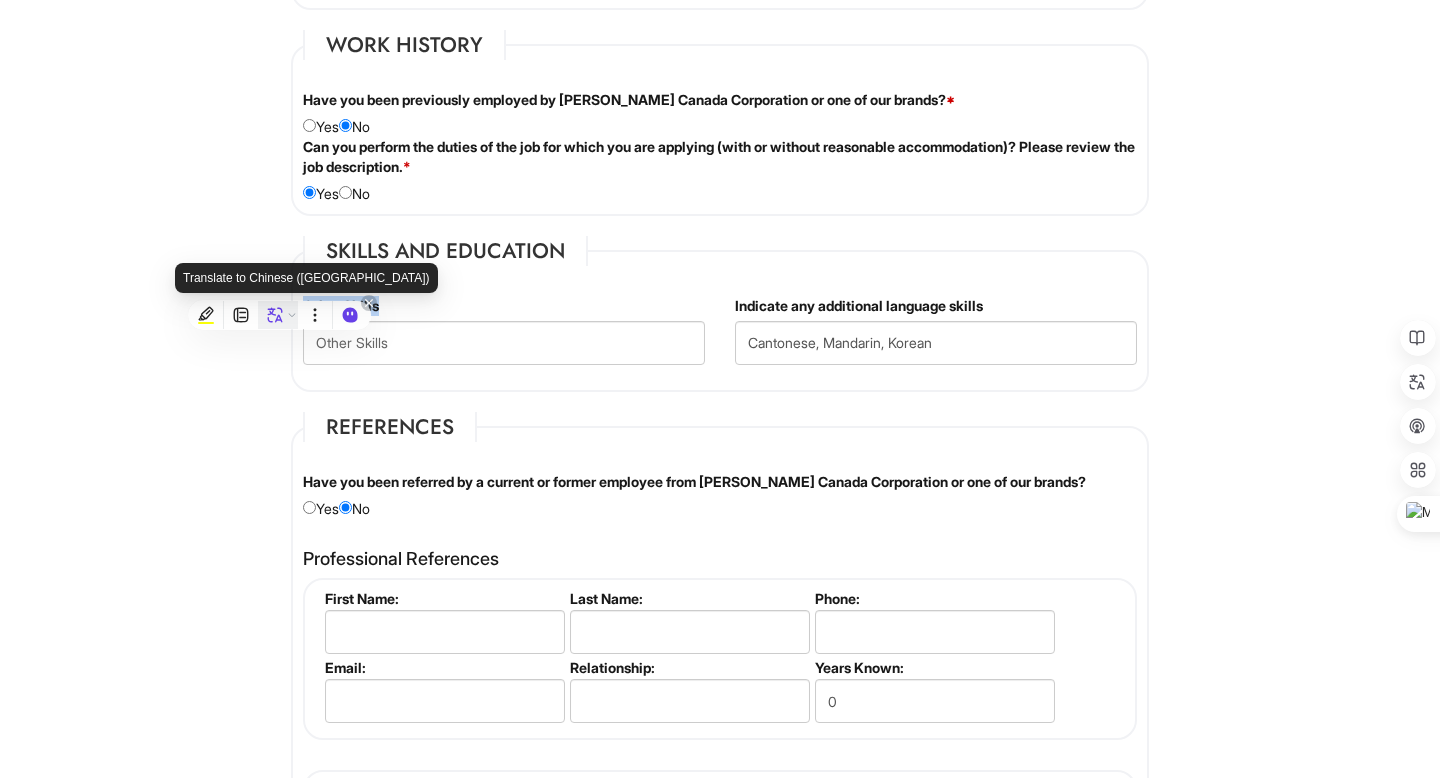 click 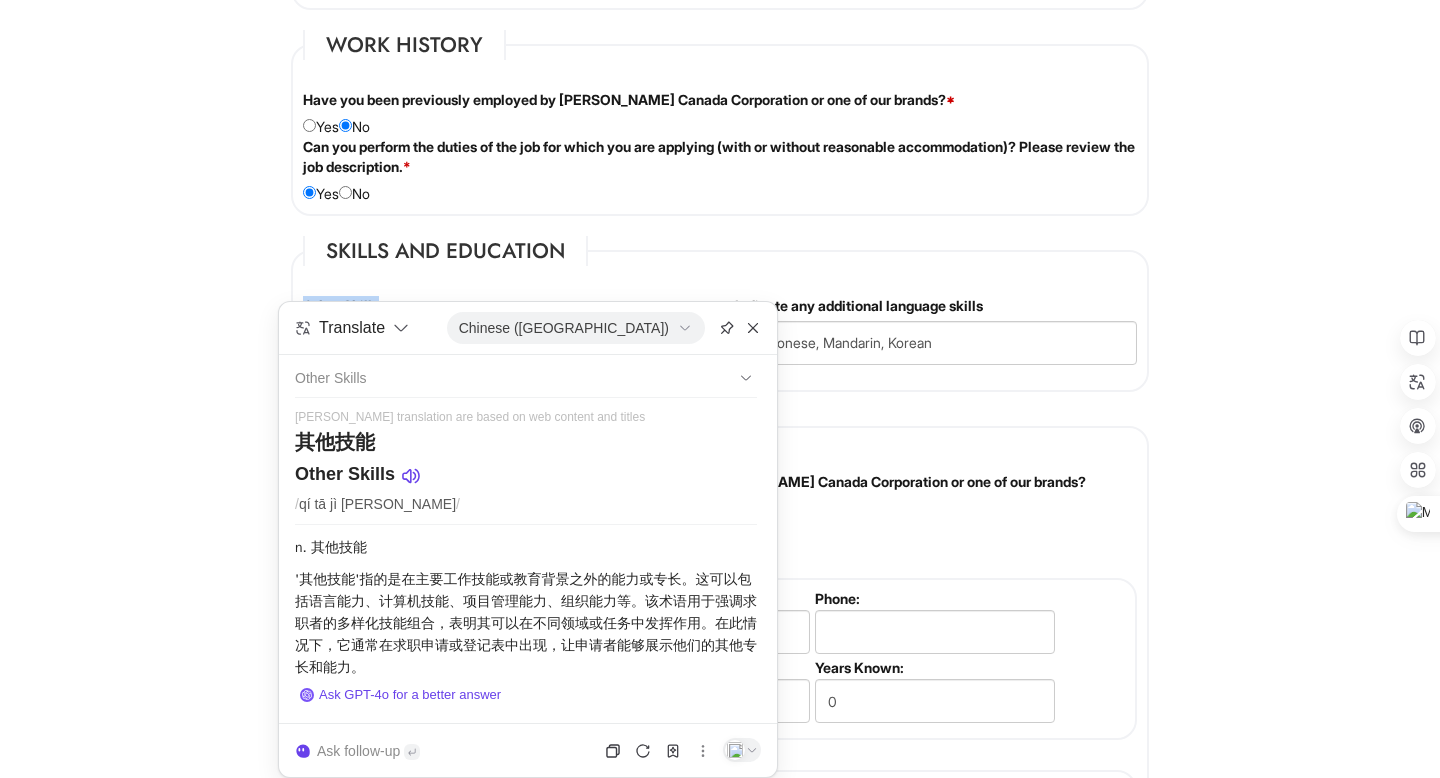 click on "Skills and Education
Education
Please complete this section.
School Name:
Begin Date:
(month) Jan Feb Mar Apr 五月 Jun Jul Aug Sep Oct Nov Dec (year) 2029 2028 2027 2026 2025 2024 2023 2022 2021 2020 2019 2018 2017 2016 2015 2014 2013 2012 2011 2010 2009 2008 2007 2006 2005 2004 2003 2002 2001 2000 1999 1998 1997 1996 1995 1994 1993 1992 1991 1990 1989 1988 1987 1986 1985 1984 1983 1982 1981 1980 1979 1978 1977 1976 1975 1974 1973 1972 1971 1970 1969 1968 1967 1966 1965 1964 1963 1962 1961 1960 1959 1958 1957 1956 1955 1954 1953 1952 1951 1950 1949 1948 1947 1946  --  2030 2031 2032 2033 2034 2035 2036 2037 2038 2039 2040 2041 2042 2043 2044 2045 2046 2047 2048 2049 2050 2051 2052 2053 2054 2055 2056 2057 2058 2059 2060 2061 2062 2063 2064
End Date:
(month) Jan Feb Mar Apr 五月 Jun Jul Aug Sep Oct Nov Dec (year) 2029 2028 2027 2026 2025 2024 2023 2022 2021 2020 2019 2018 2017 2016 2015 2014 2013 2012 2011 2010 2009 2008 2007 2006 2005 2004 2003 2002" at bounding box center [720, 314] 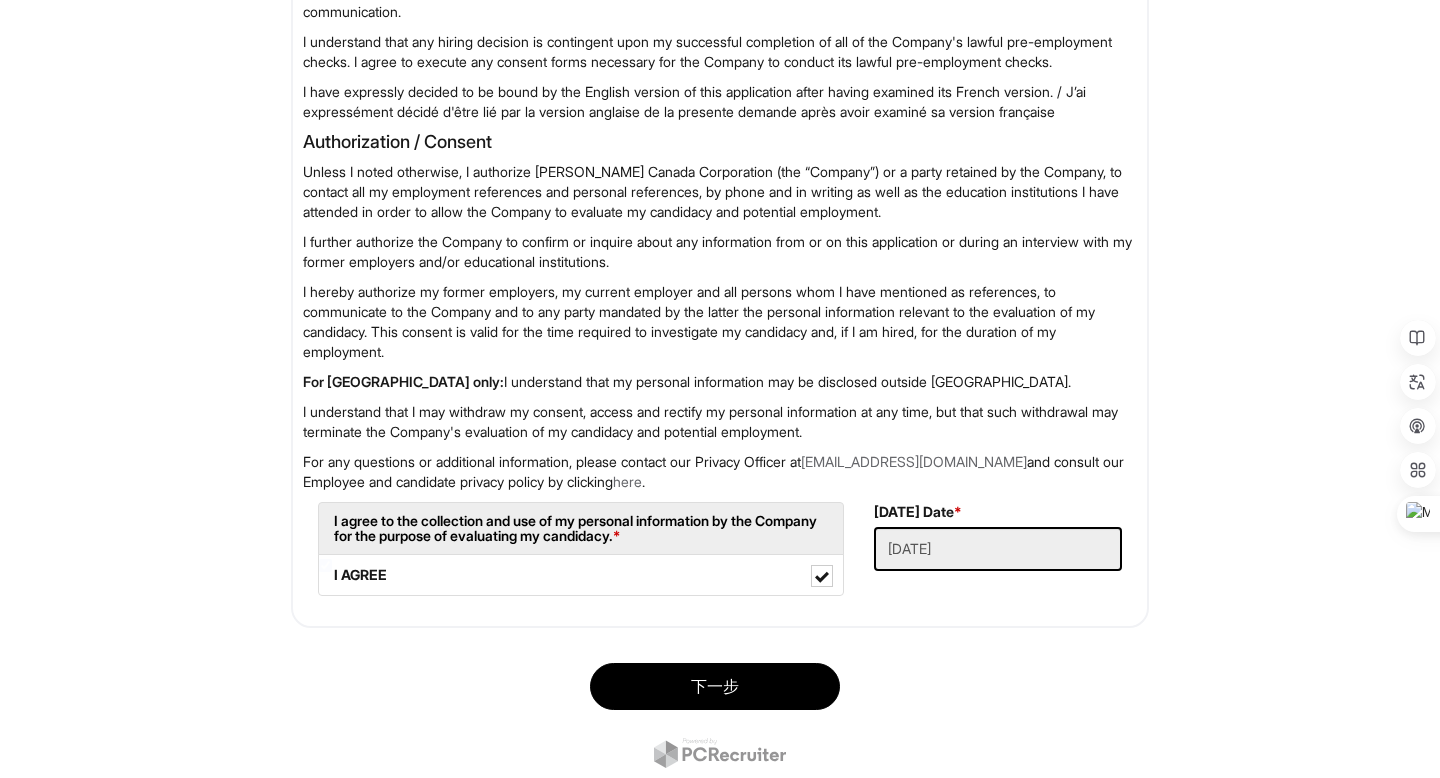 scroll, scrollTop: 2934, scrollLeft: 0, axis: vertical 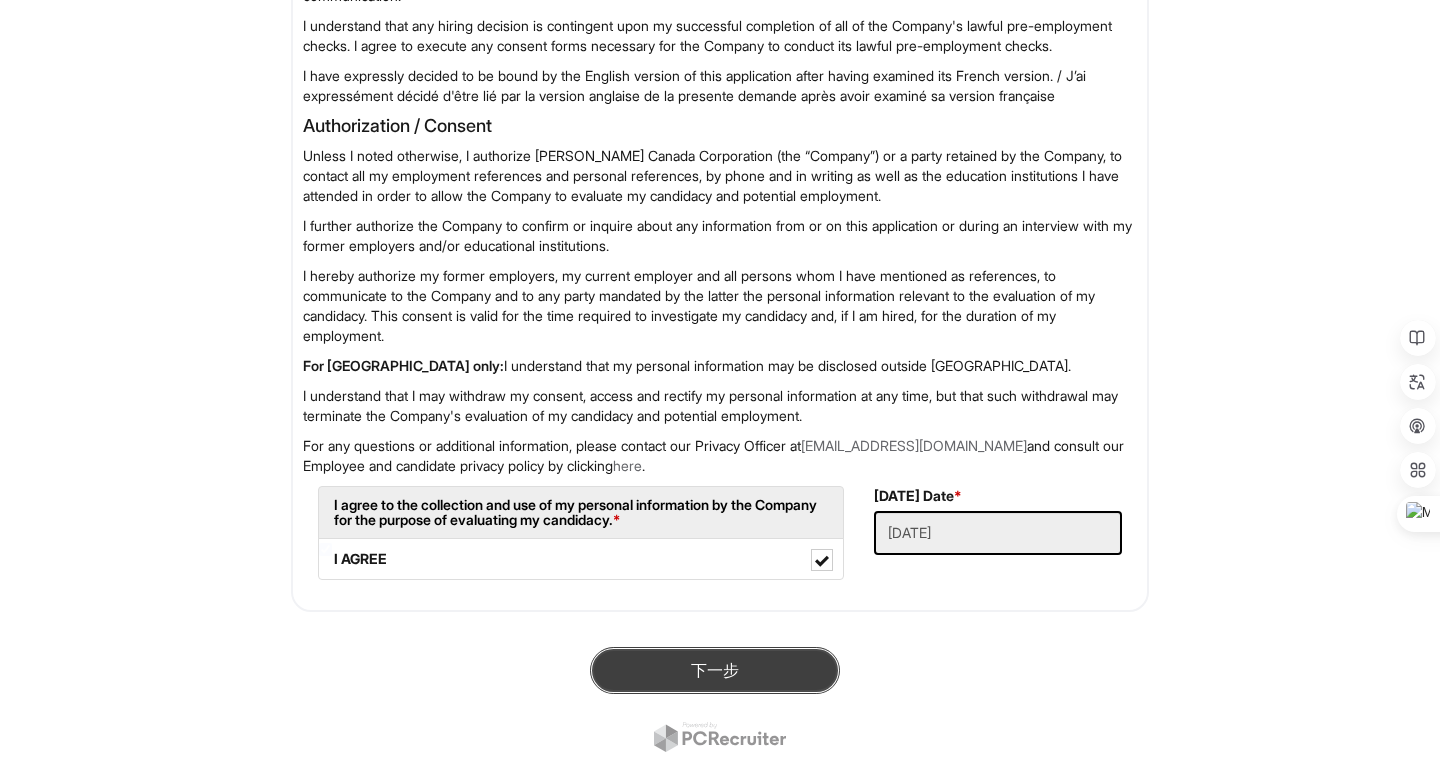 click on "下一步" at bounding box center (715, 670) 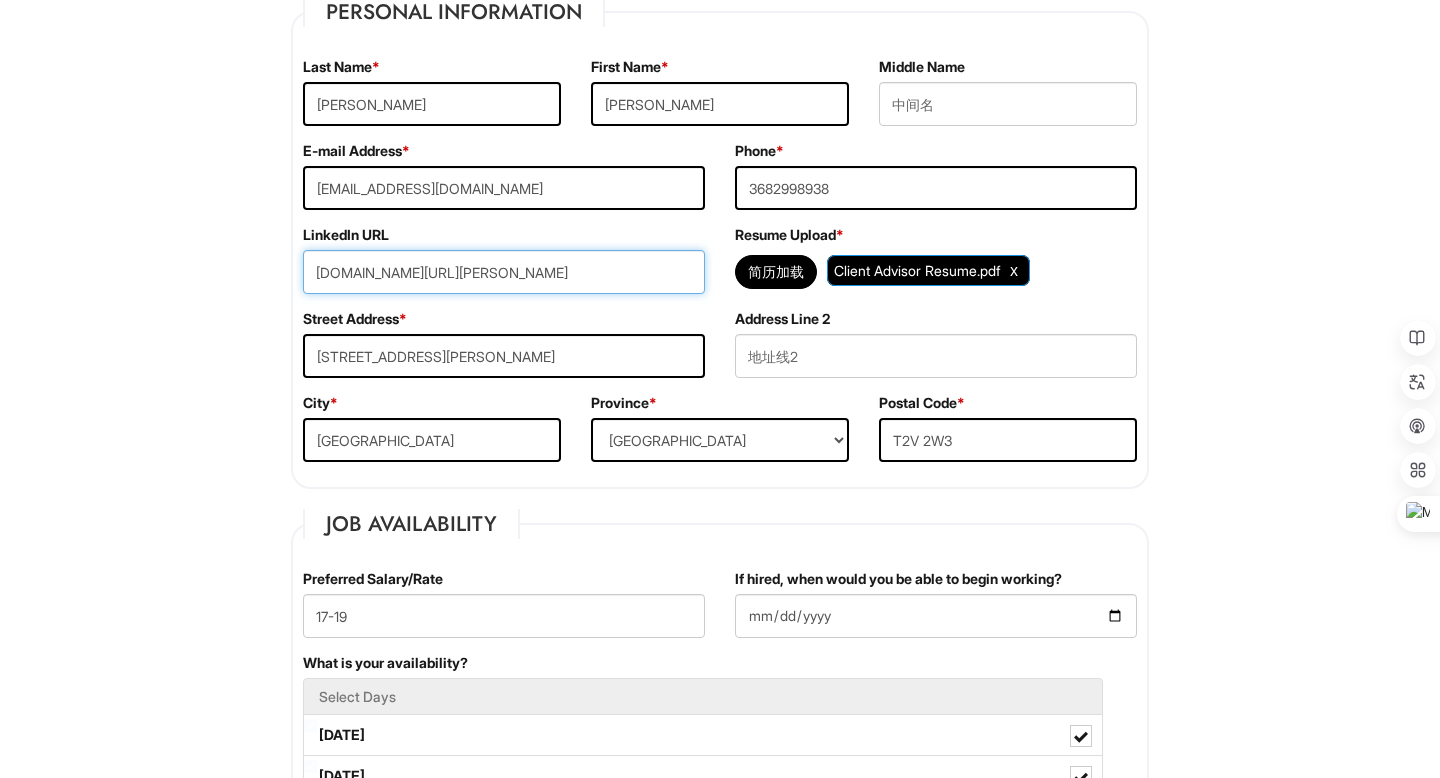 scroll, scrollTop: 179, scrollLeft: 0, axis: vertical 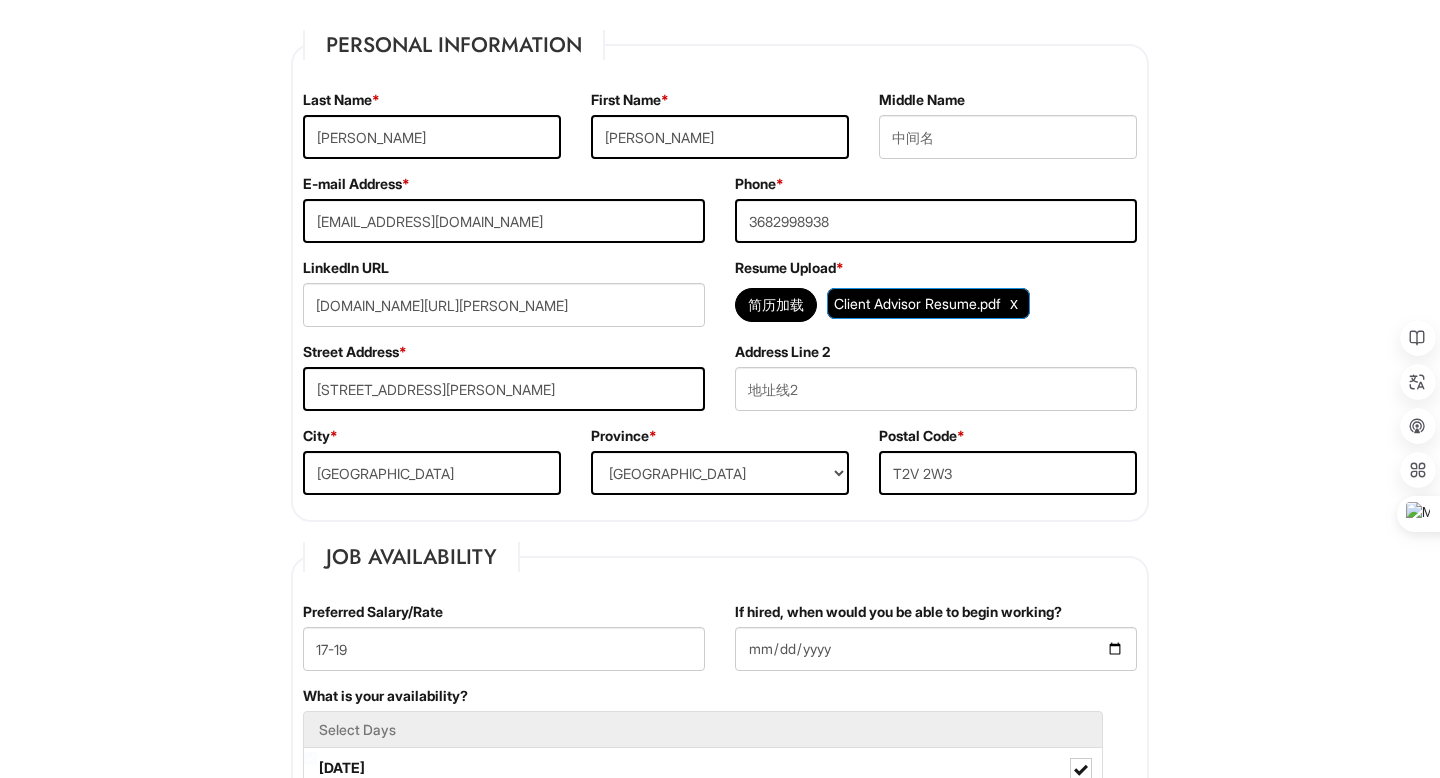 click on "Street Address  *   8880 Horton Road, SW" at bounding box center [504, 384] 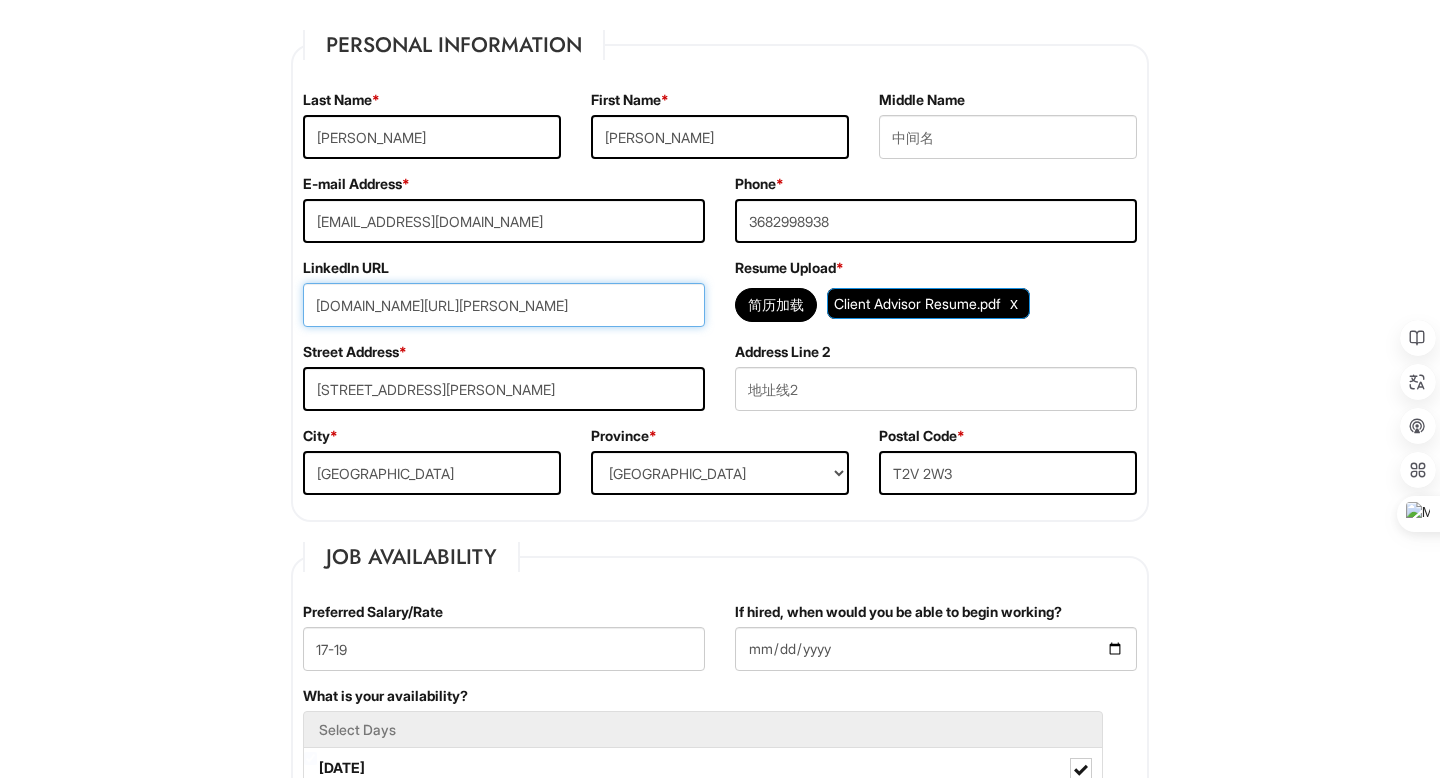 click on "www.linkedin.com/in/chloe-huang-8a2b83238" at bounding box center (504, 305) 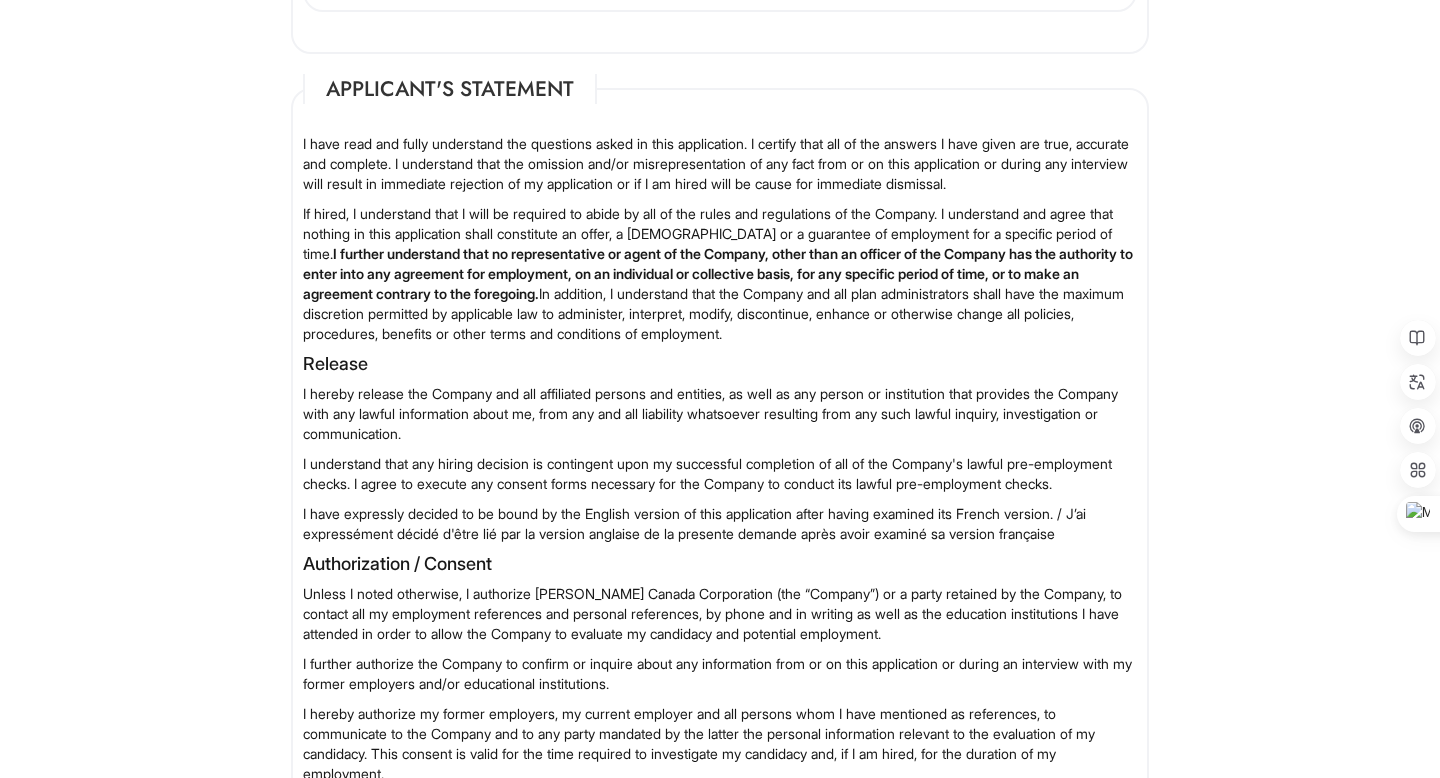 scroll, scrollTop: 2987, scrollLeft: 0, axis: vertical 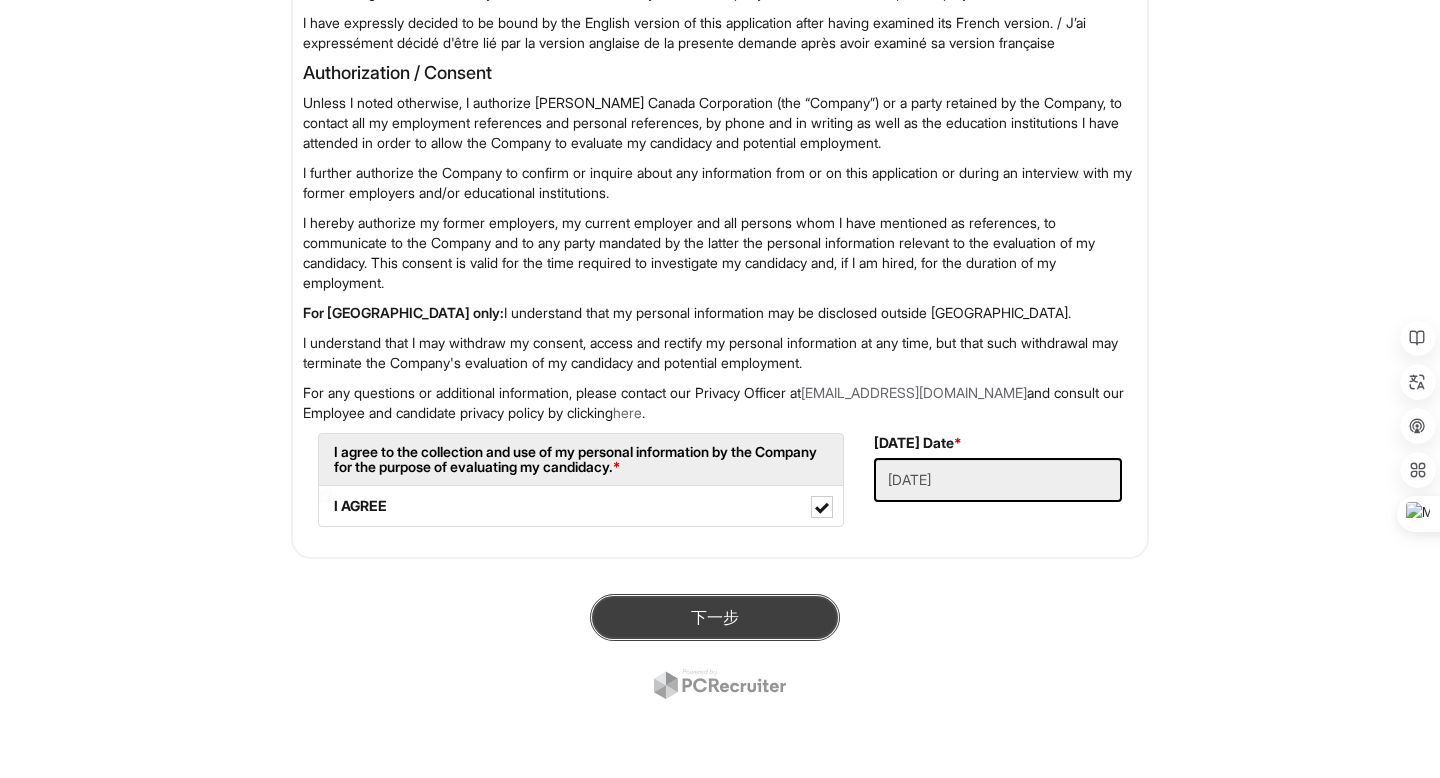 click on "下一步" at bounding box center (715, 617) 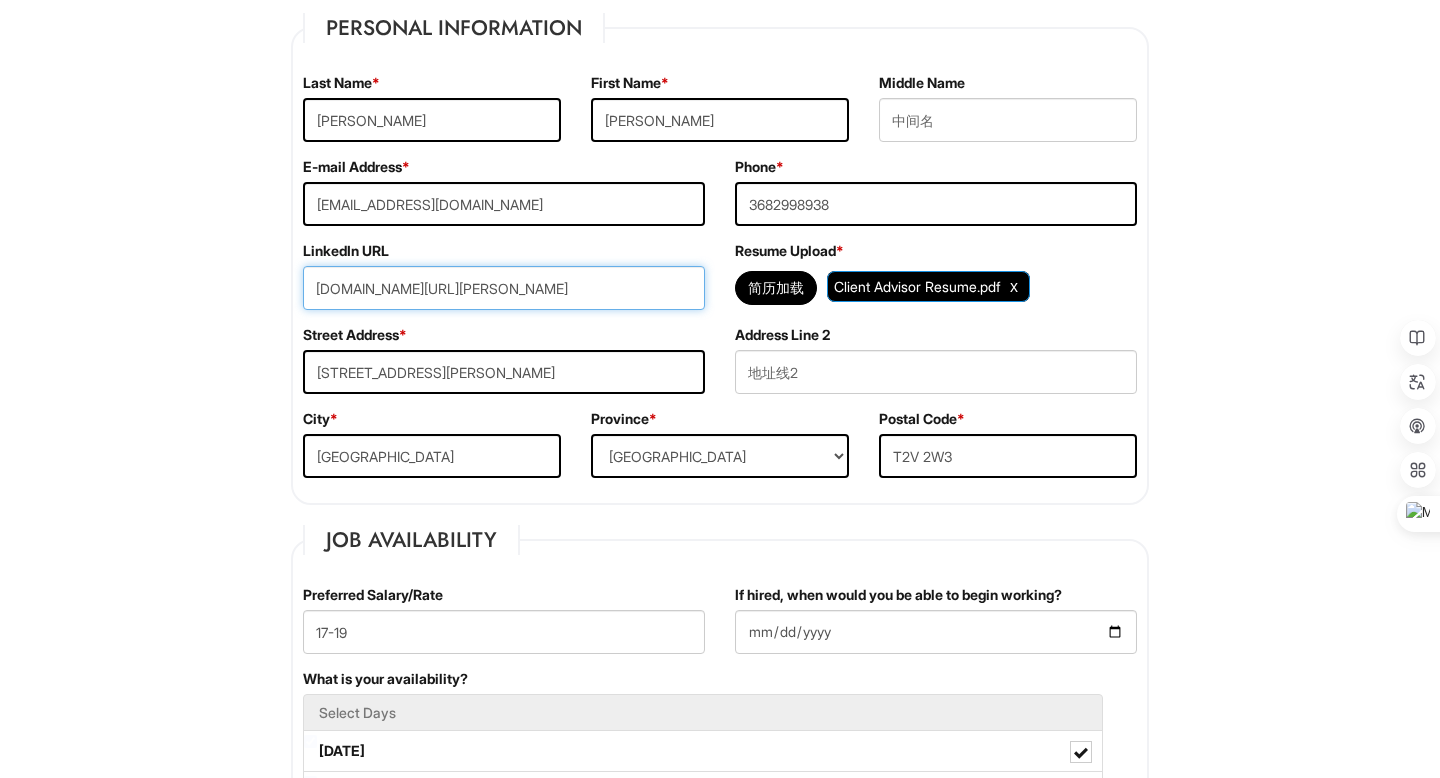 scroll, scrollTop: 29, scrollLeft: 0, axis: vertical 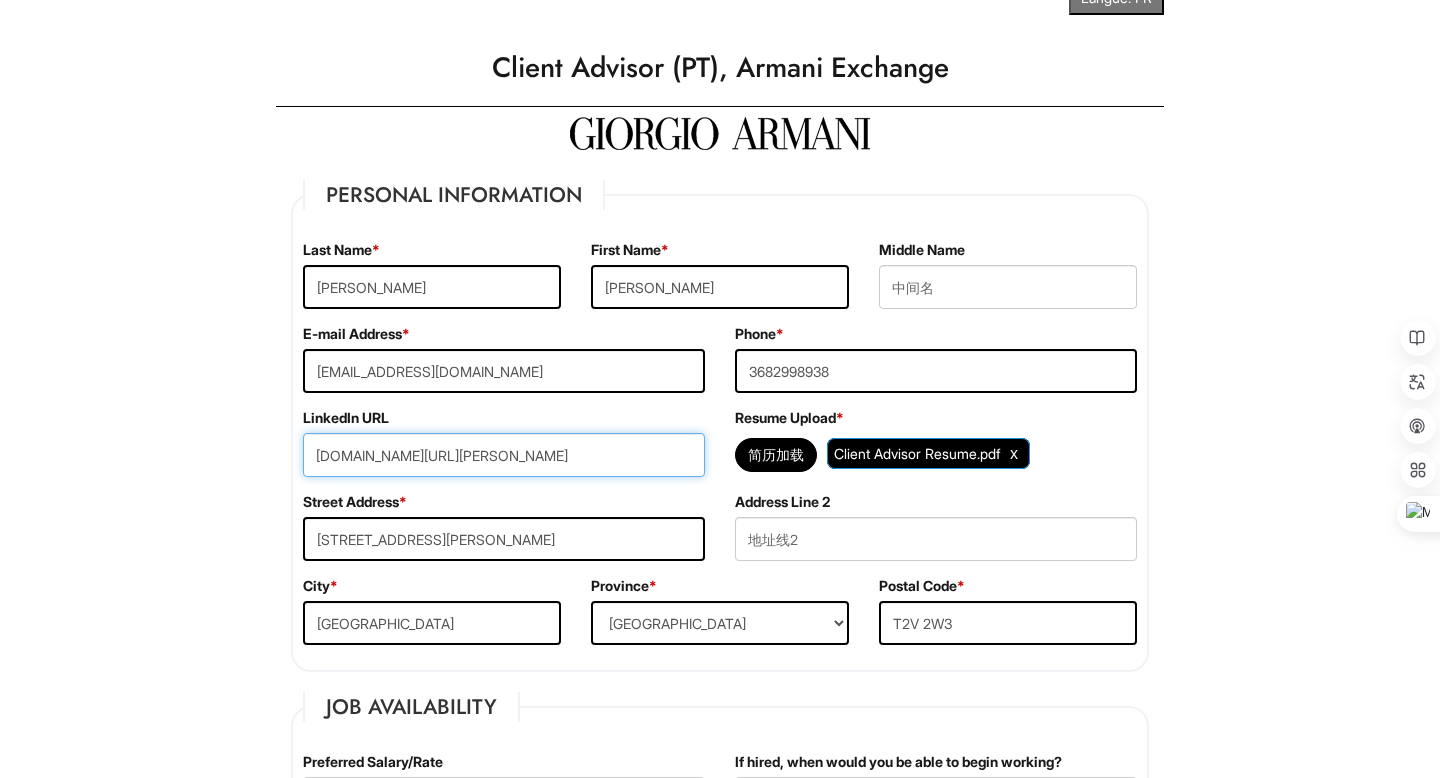 click on "www.linkedin.com/in/chloe-huang-8a2b83238" at bounding box center [504, 455] 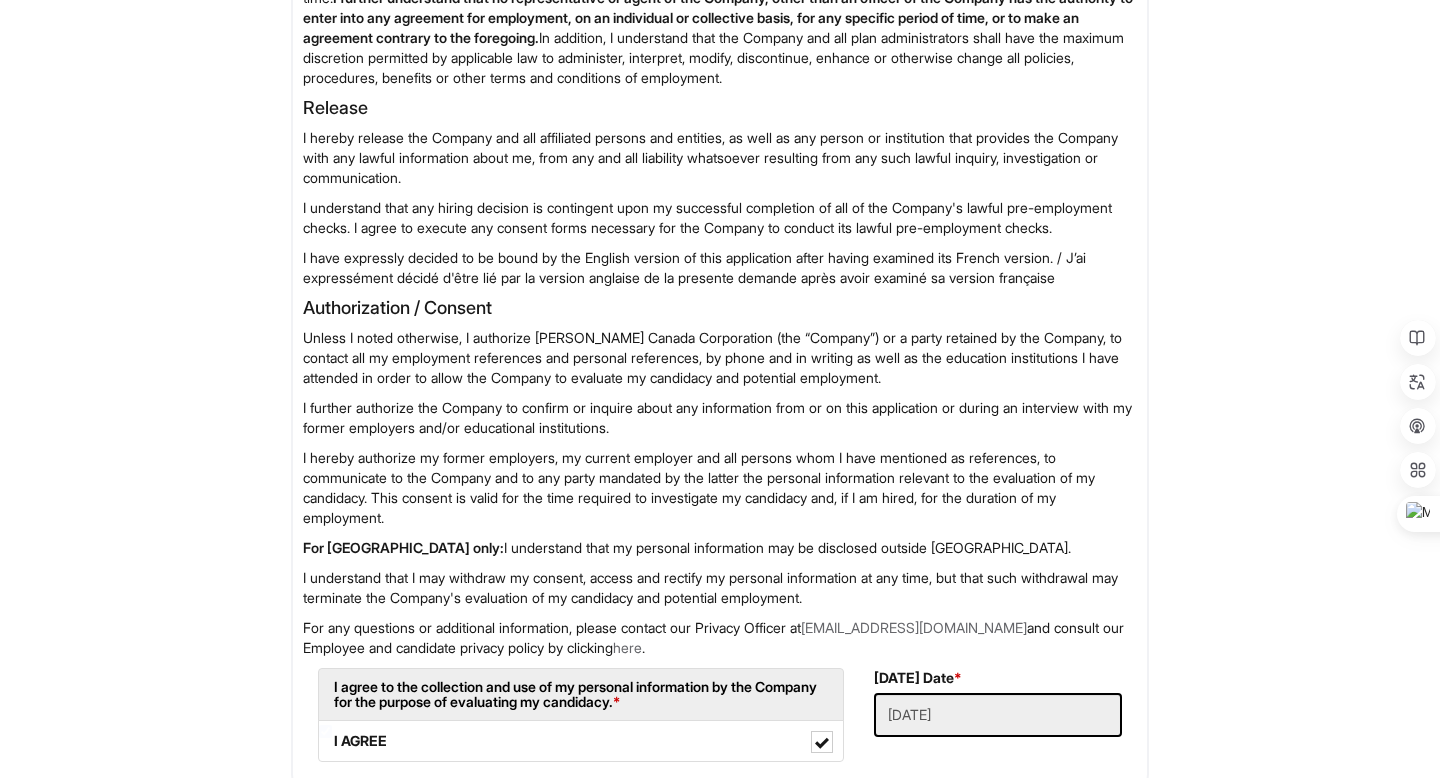 scroll, scrollTop: 2987, scrollLeft: 0, axis: vertical 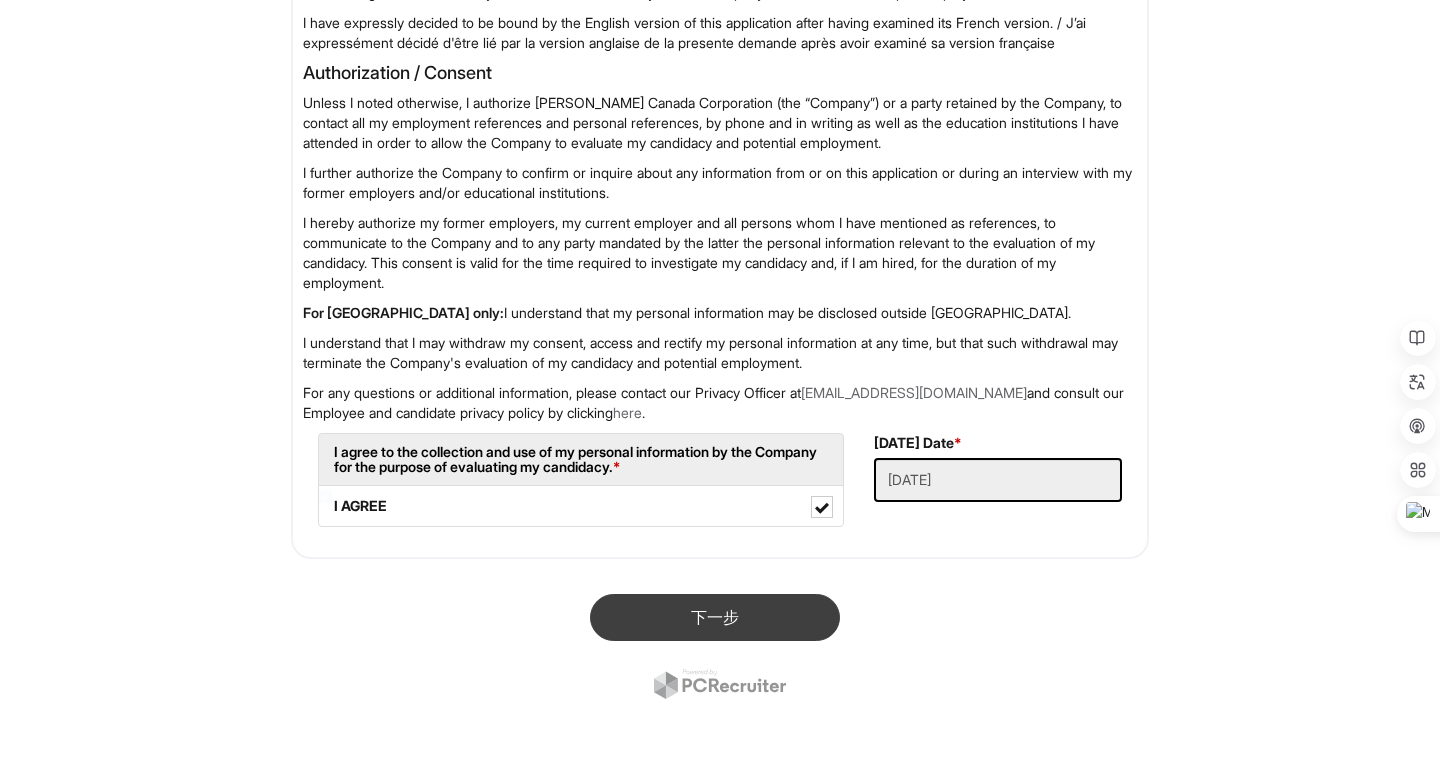 type on "http://www.linkedin.com/in/chloe-huang-8a2b83238" 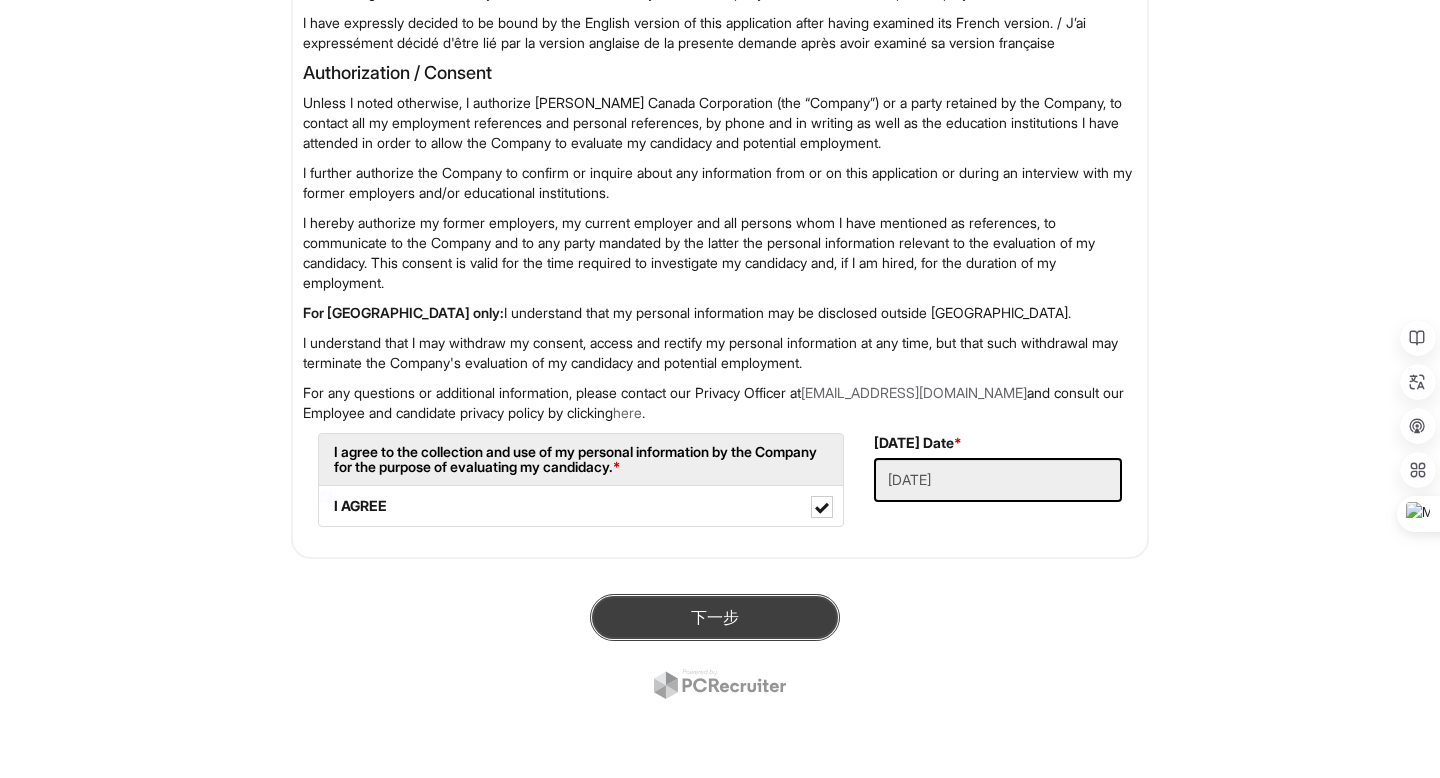 click on "下一步" at bounding box center [715, 617] 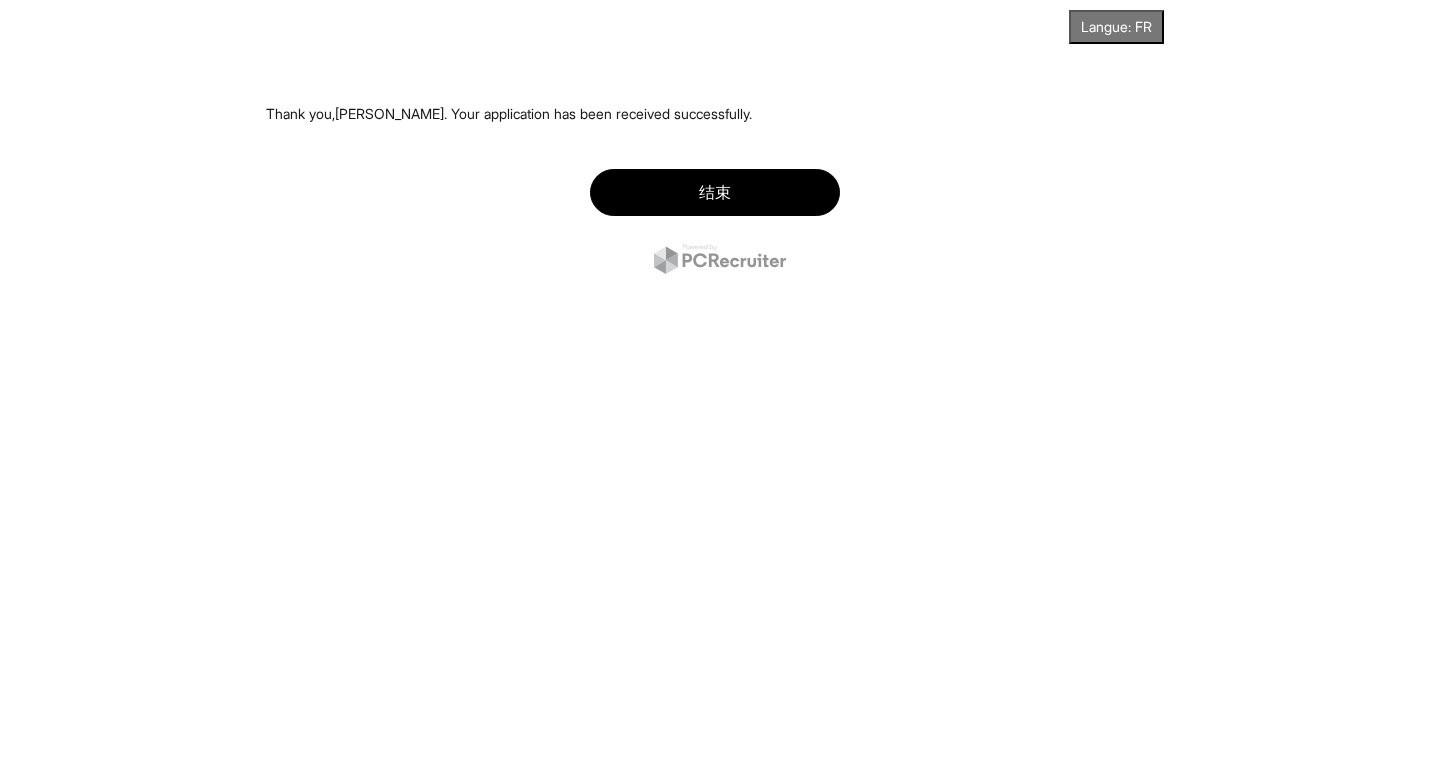 scroll, scrollTop: 0, scrollLeft: 0, axis: both 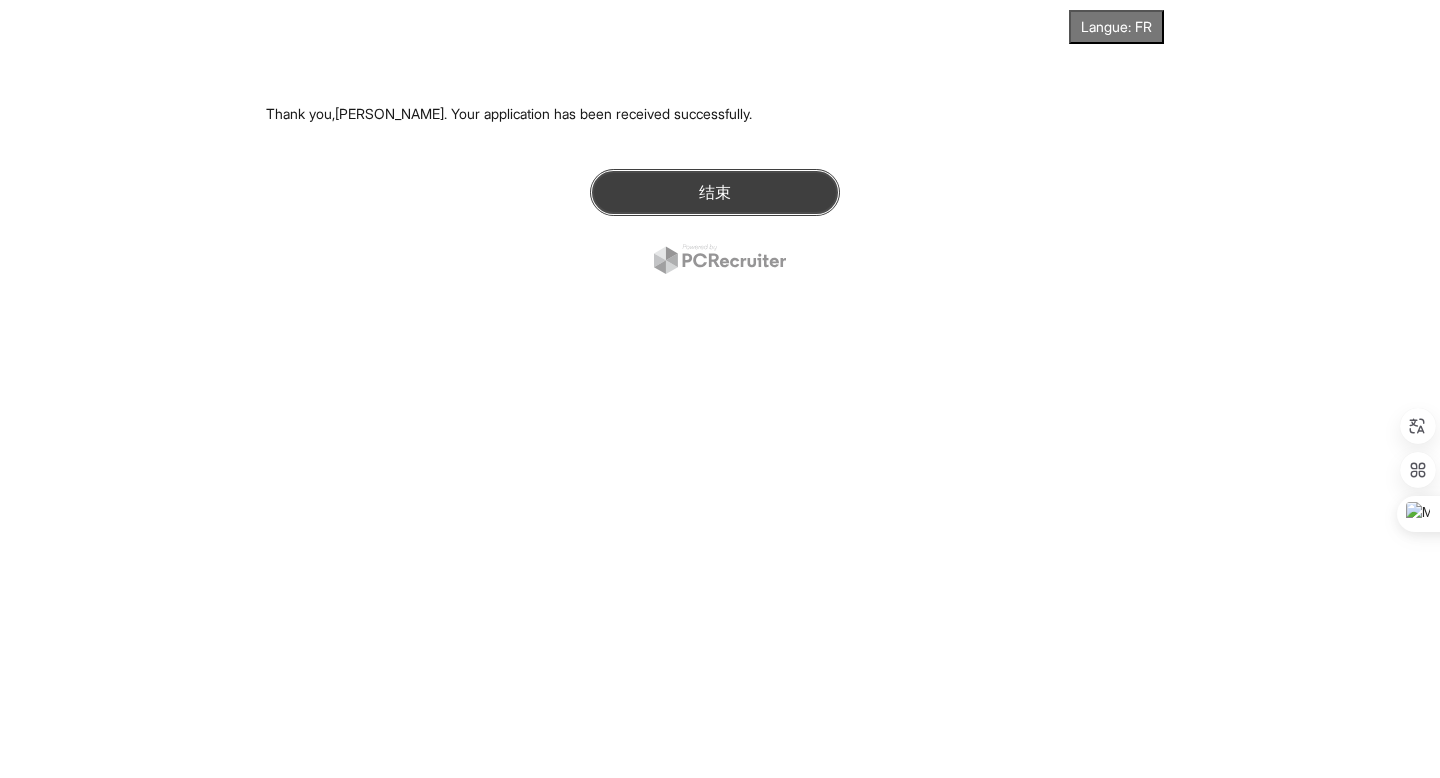 click on "结束" at bounding box center [715, 192] 